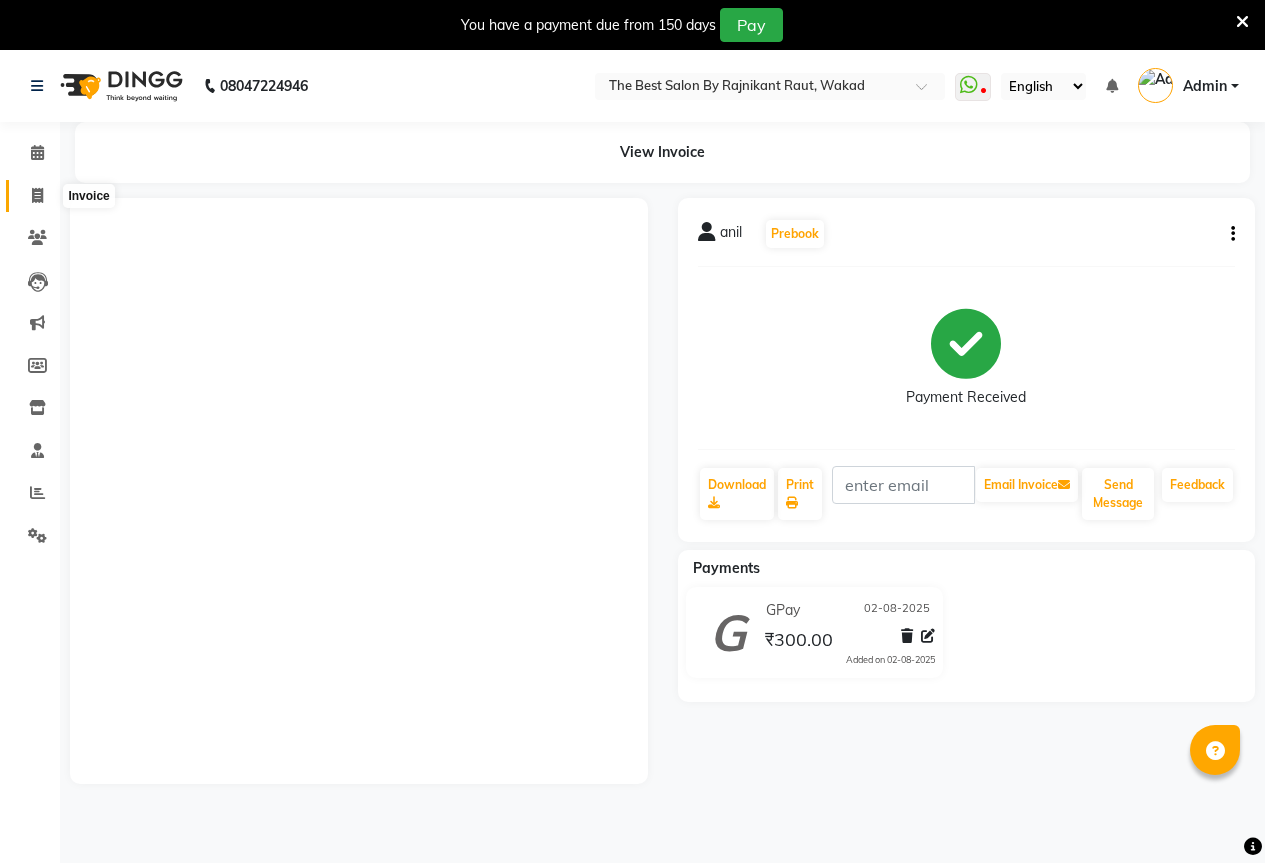 scroll, scrollTop: 50, scrollLeft: 0, axis: vertical 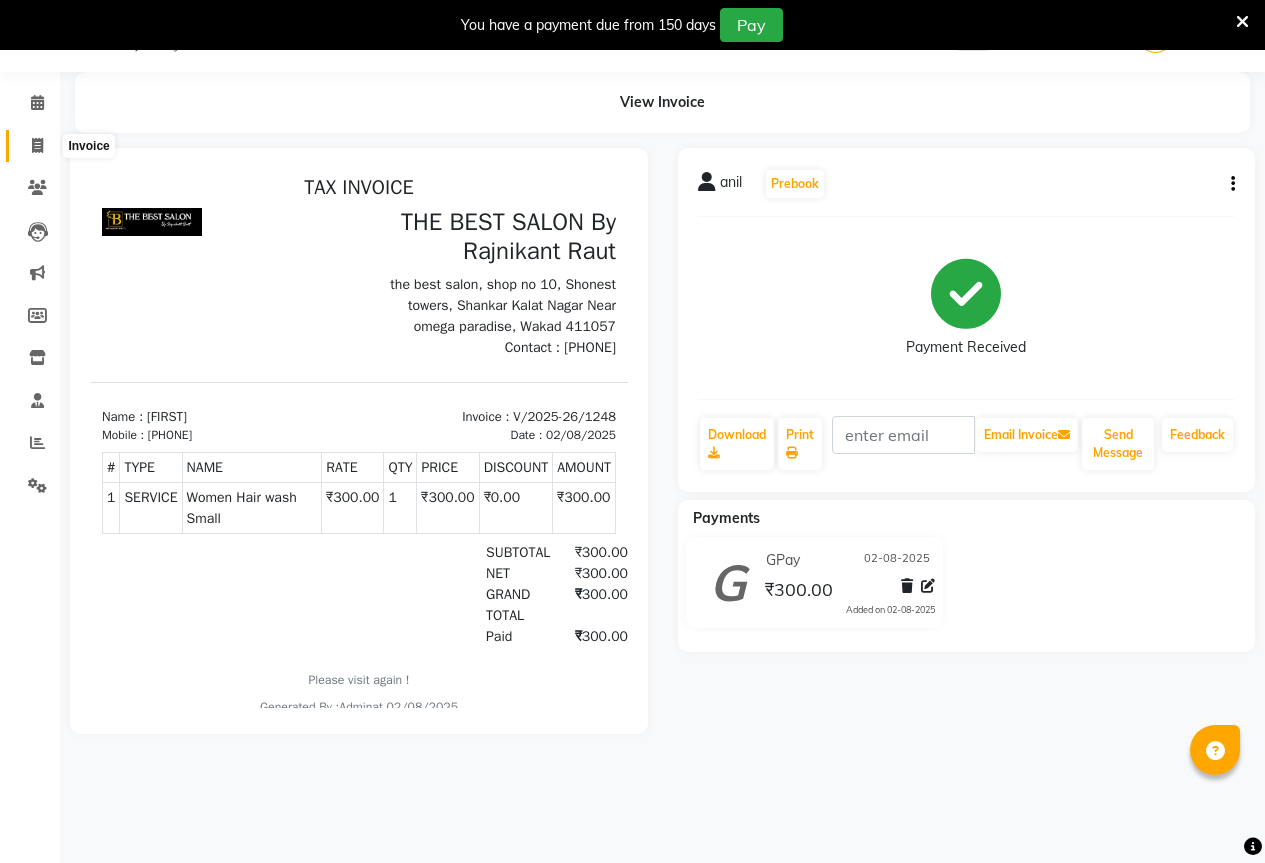 click 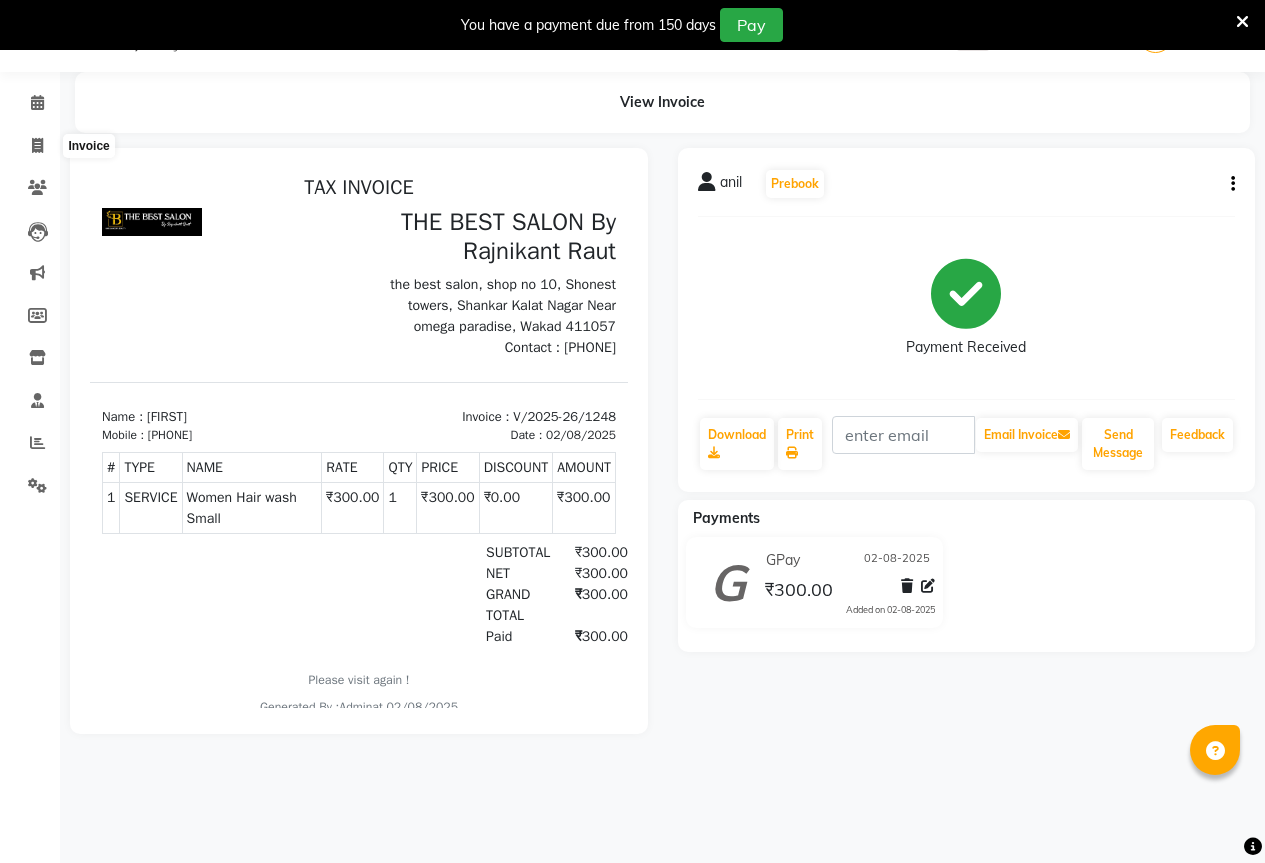 select on "service" 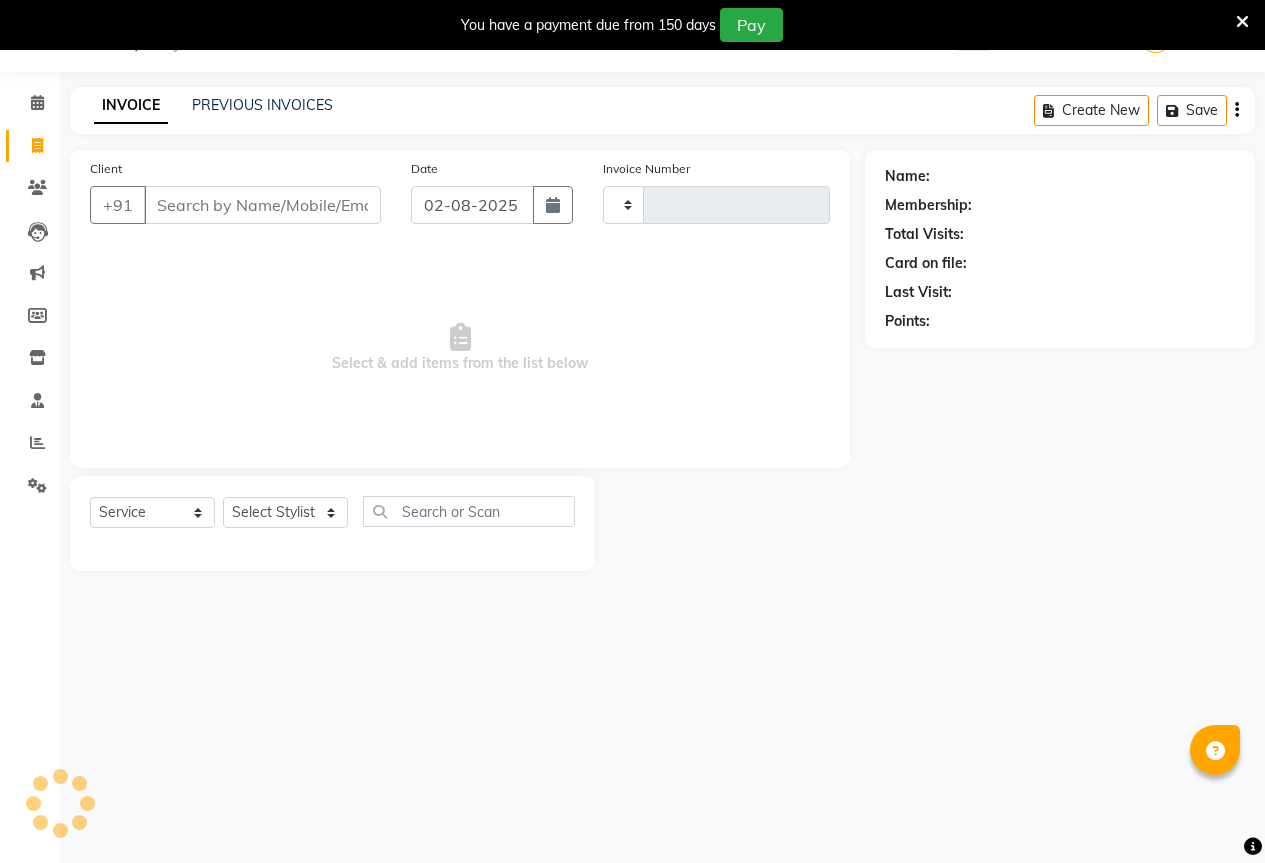 type on "1249" 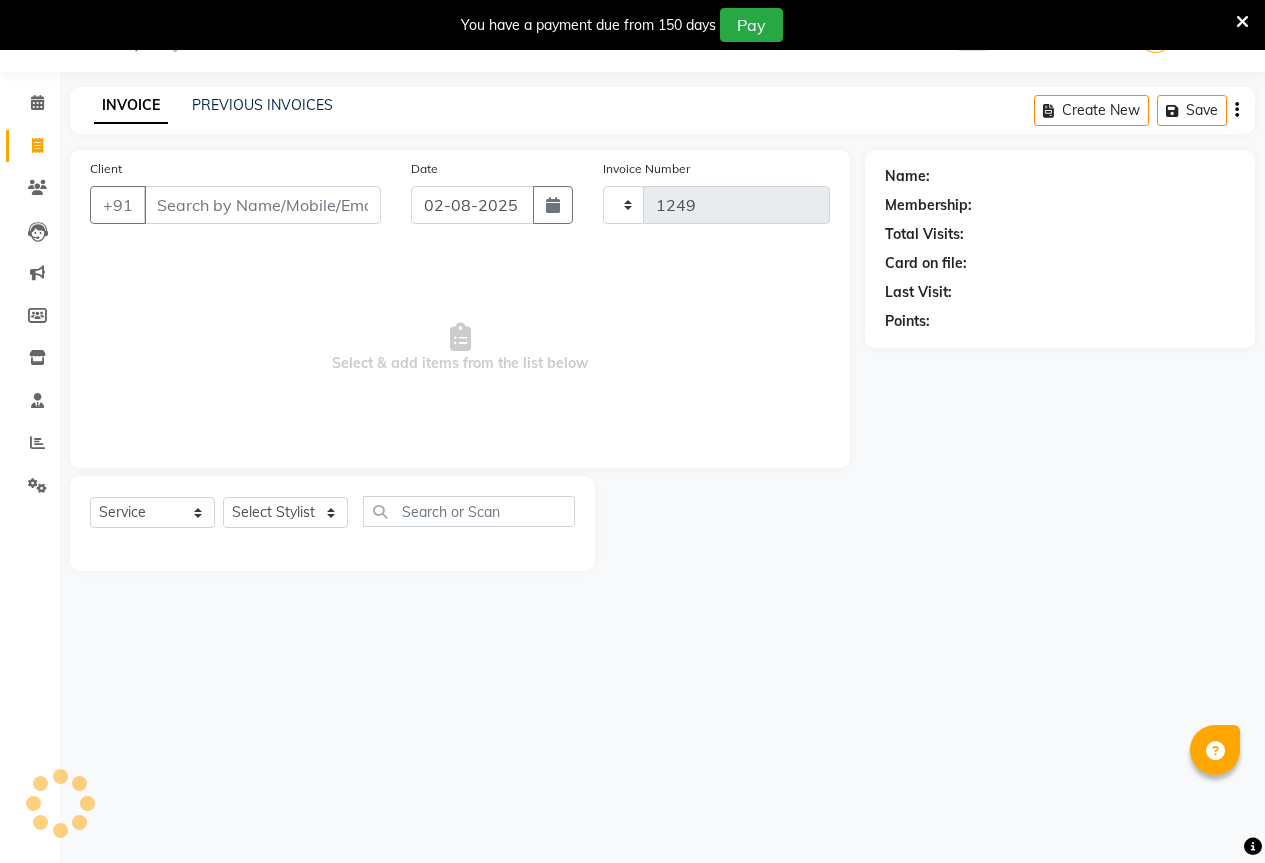 select on "7209" 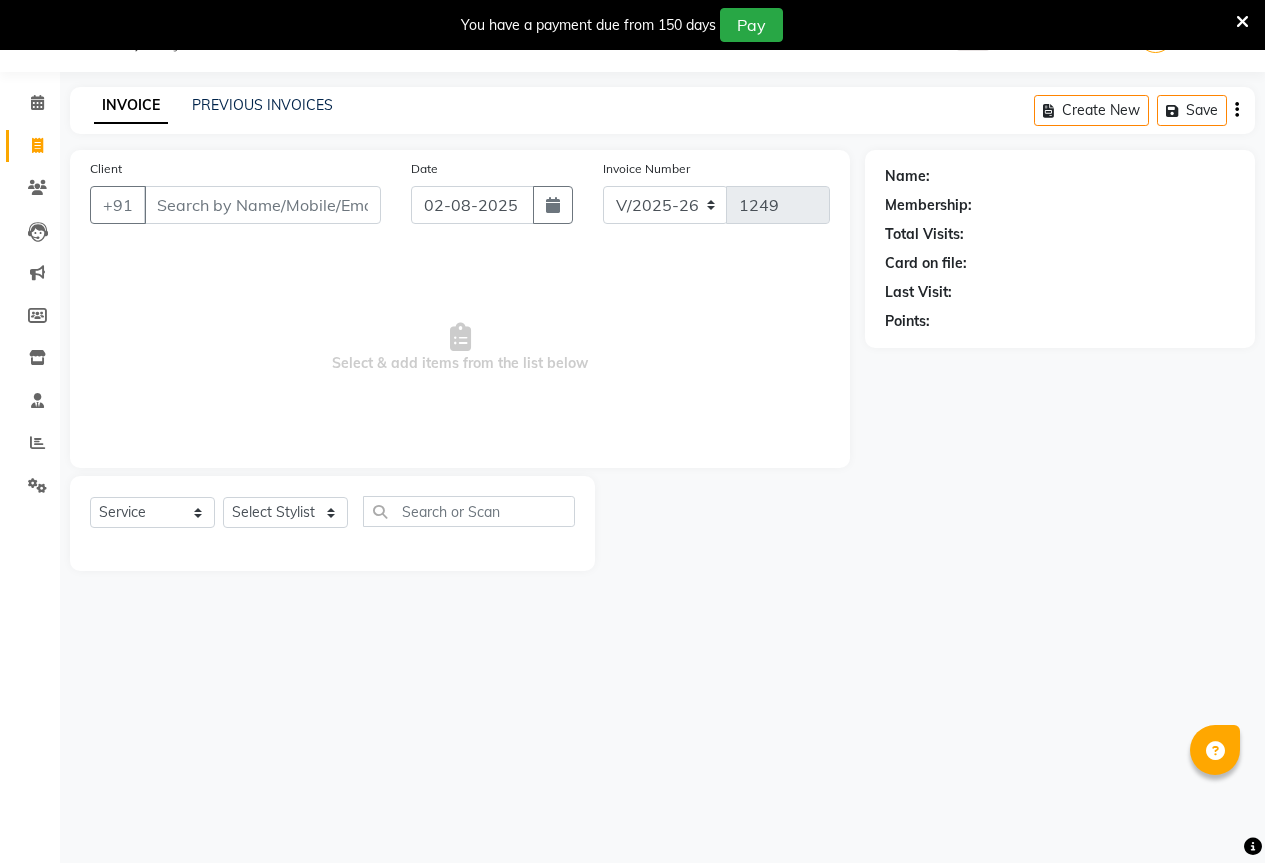 click on "Client" at bounding box center (262, 205) 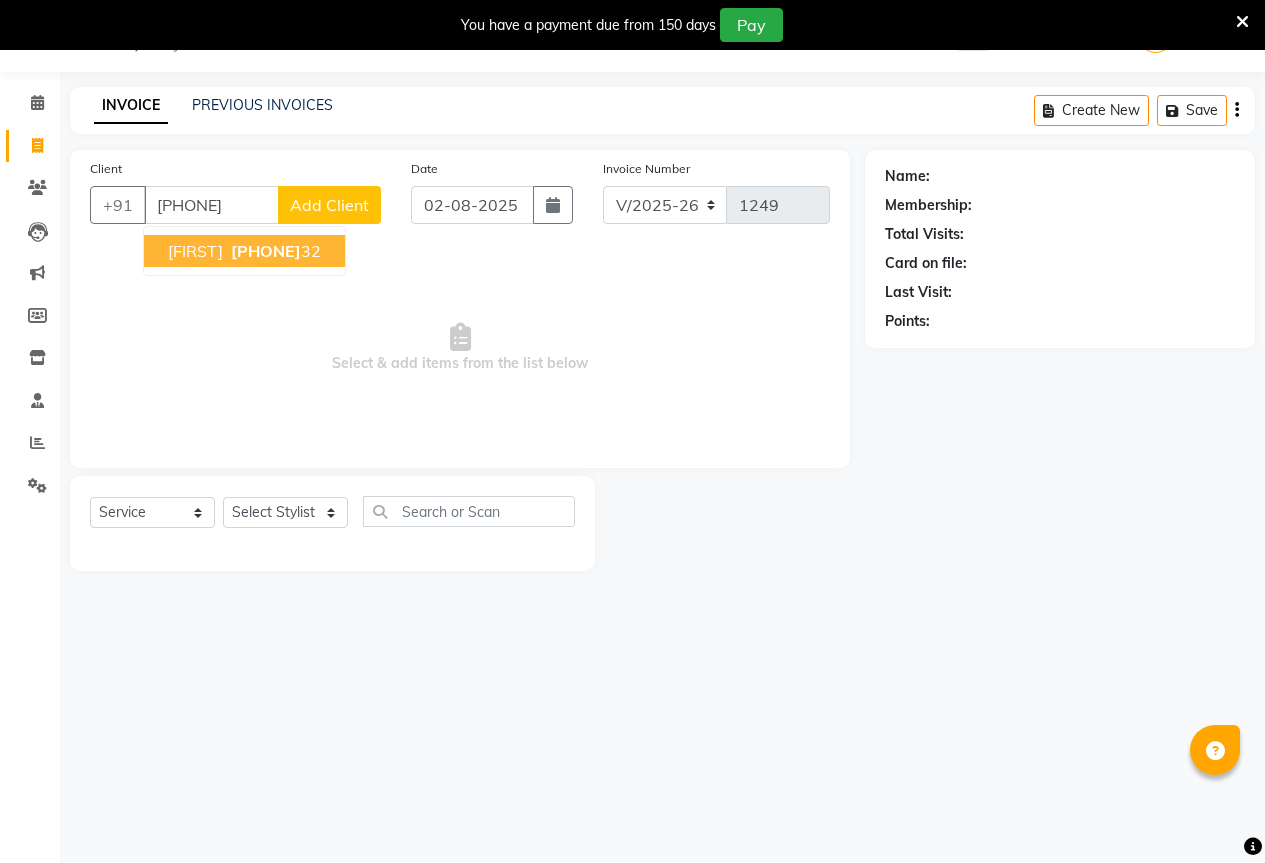 click on "[PHONE]" at bounding box center [266, 251] 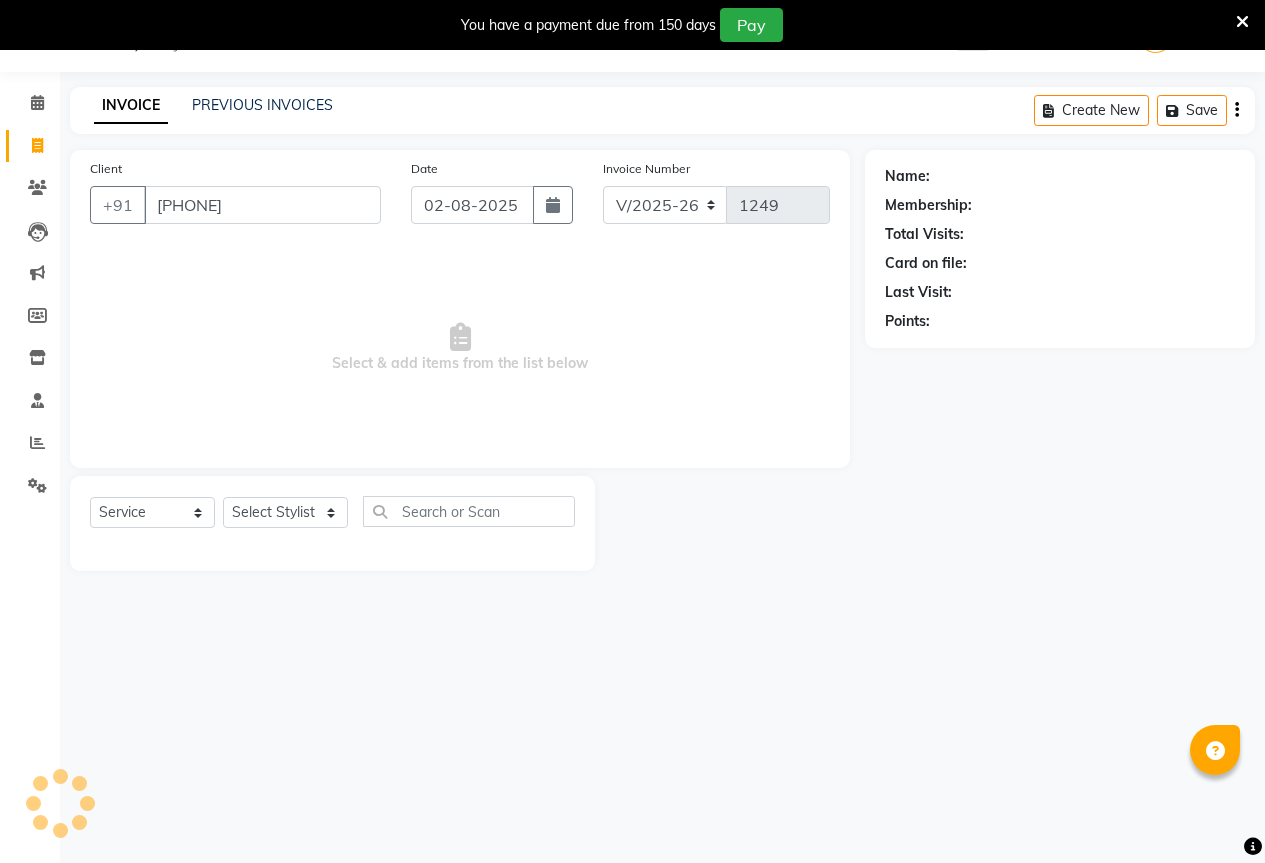 type on "[PHONE]" 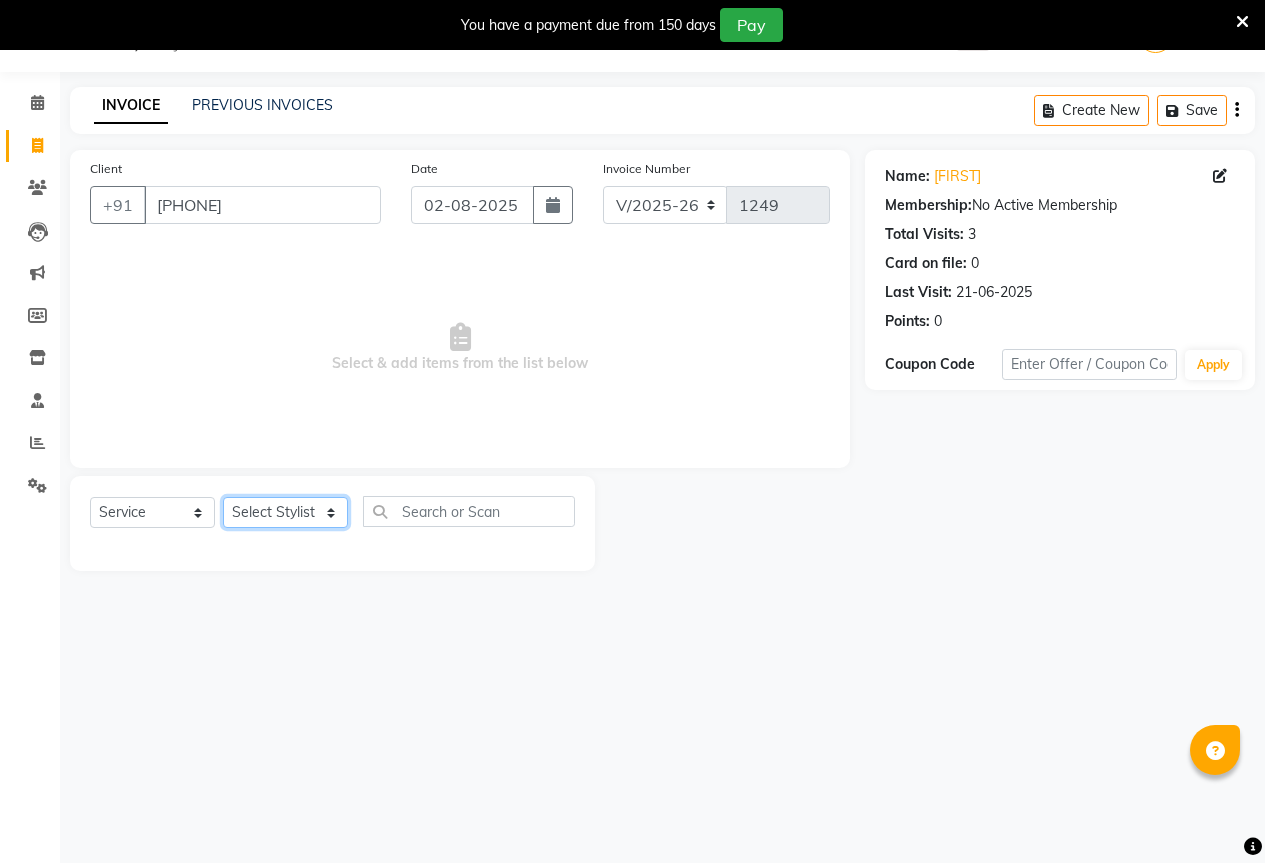 drag, startPoint x: 288, startPoint y: 503, endPoint x: 289, endPoint y: 516, distance: 13.038404 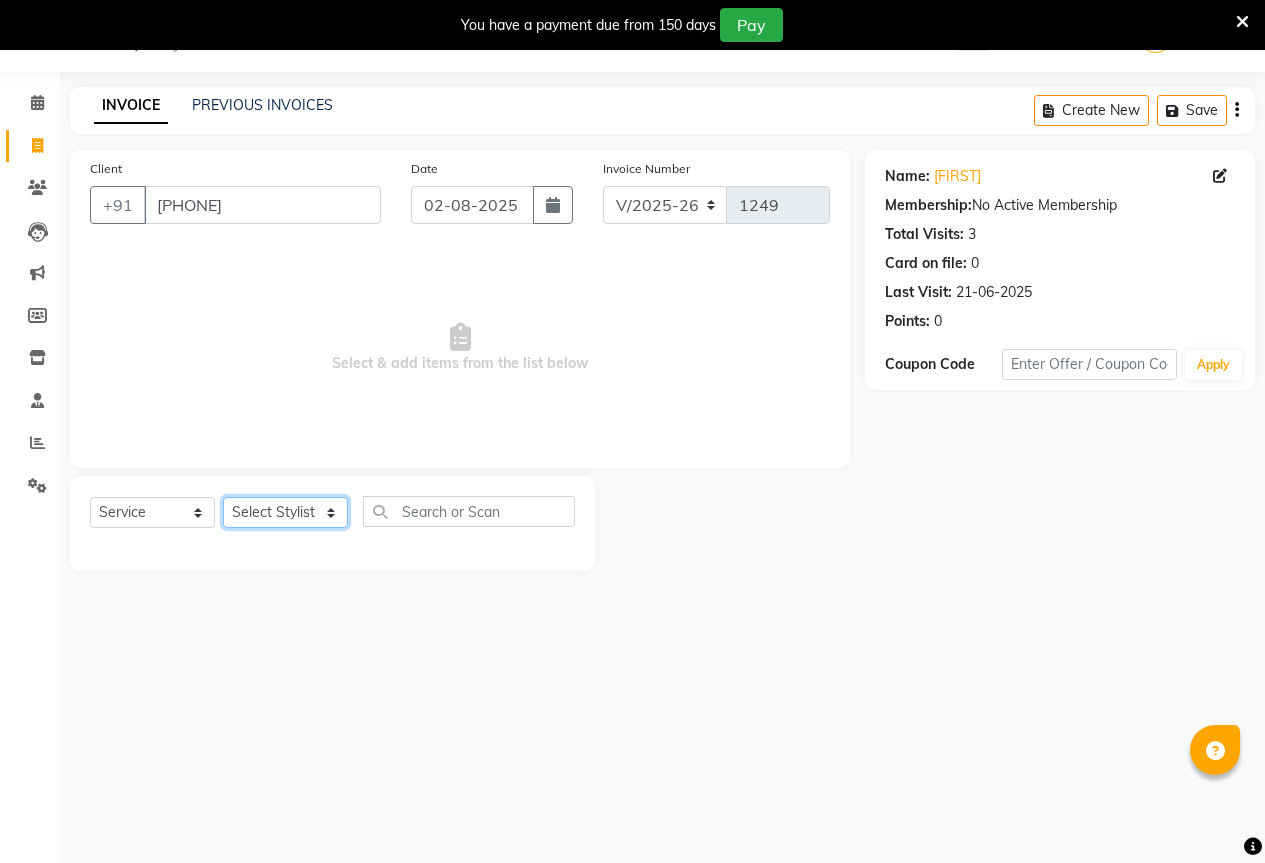 select on "70744" 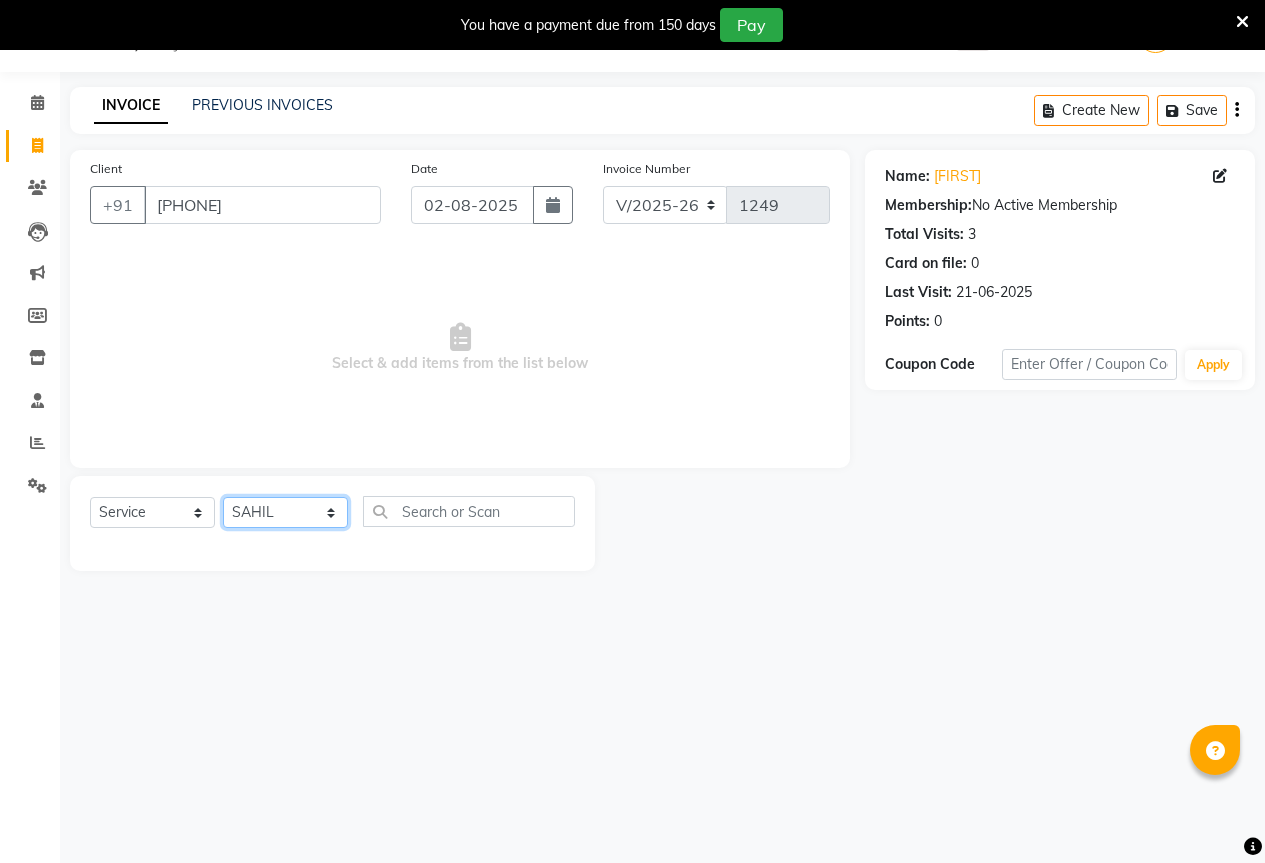 click on "Select Stylist AKASH KAJAL PAYAL RAJ RUTUJA SAHIL" 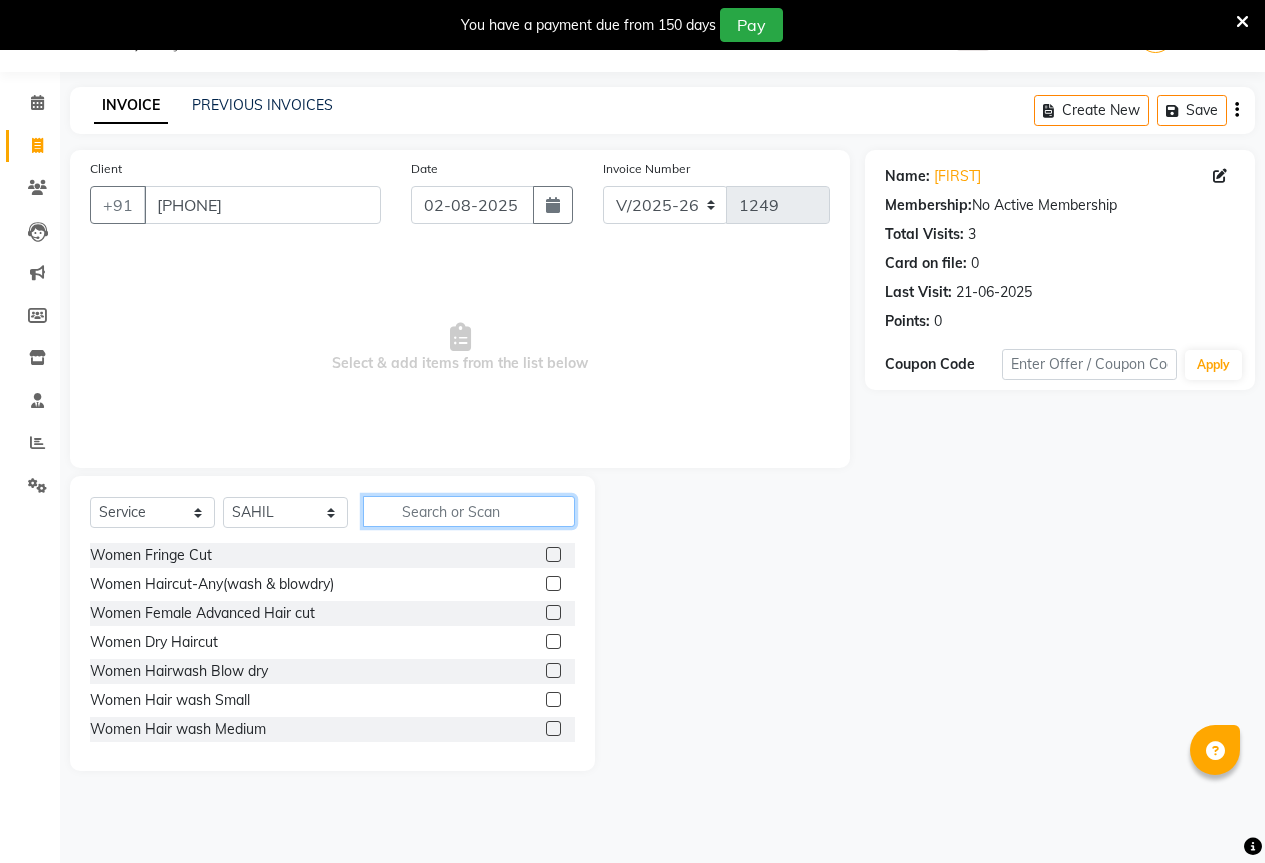 click 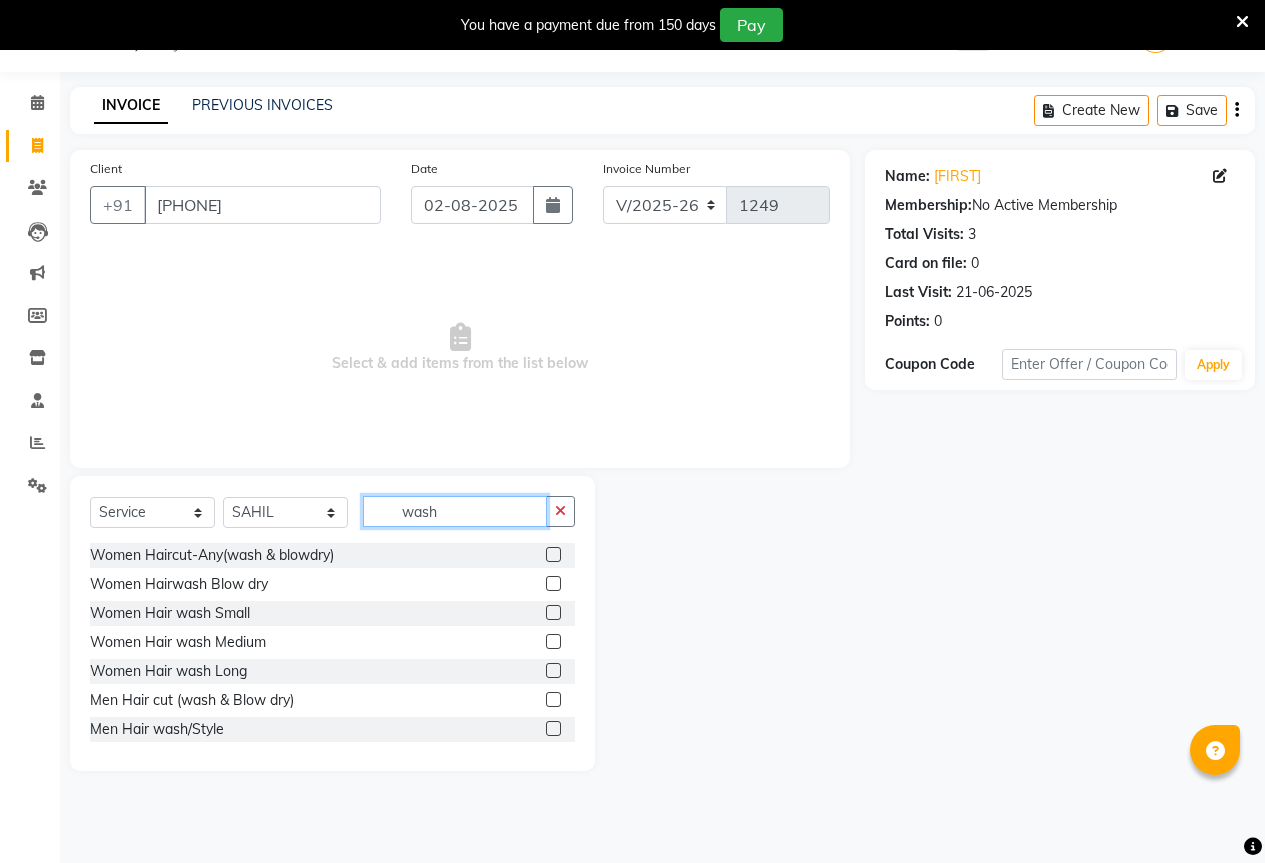 type on "wash" 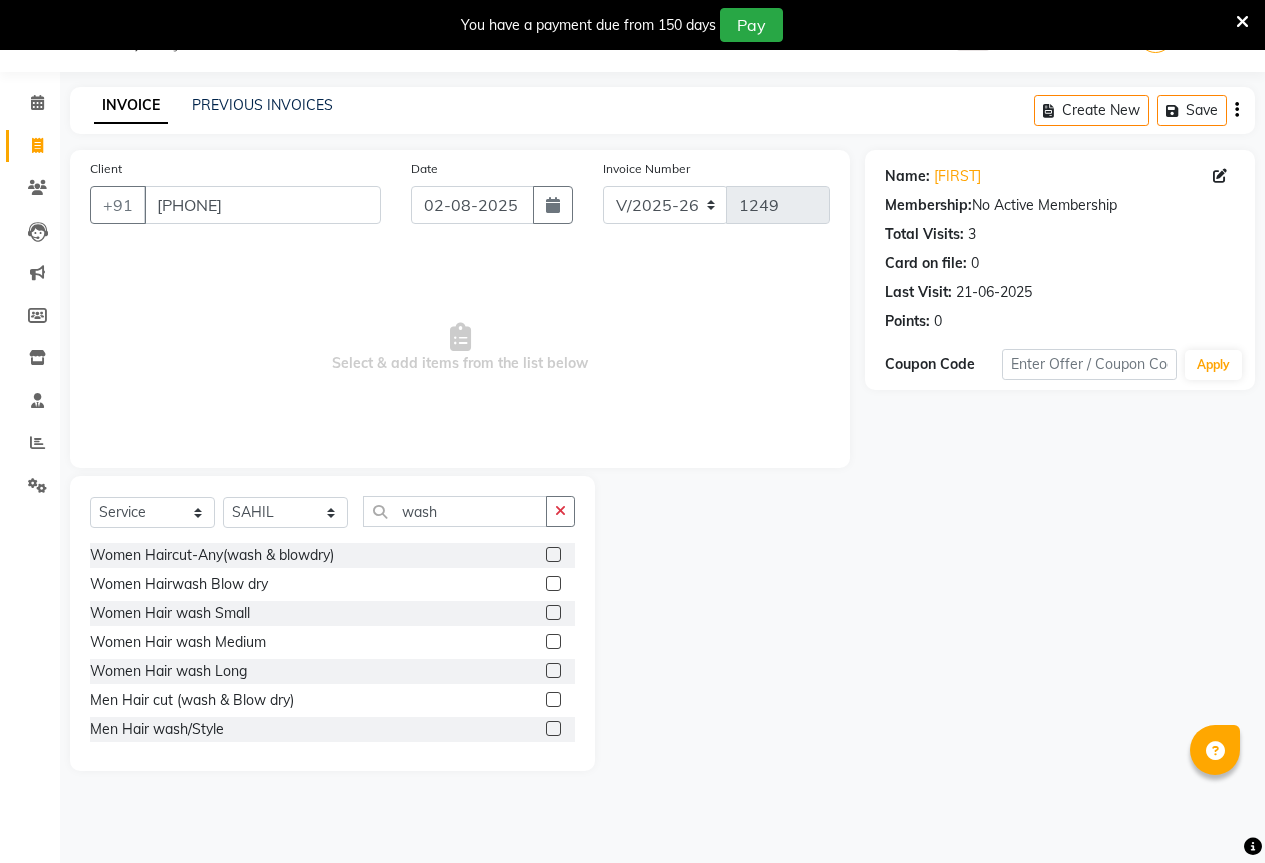 click 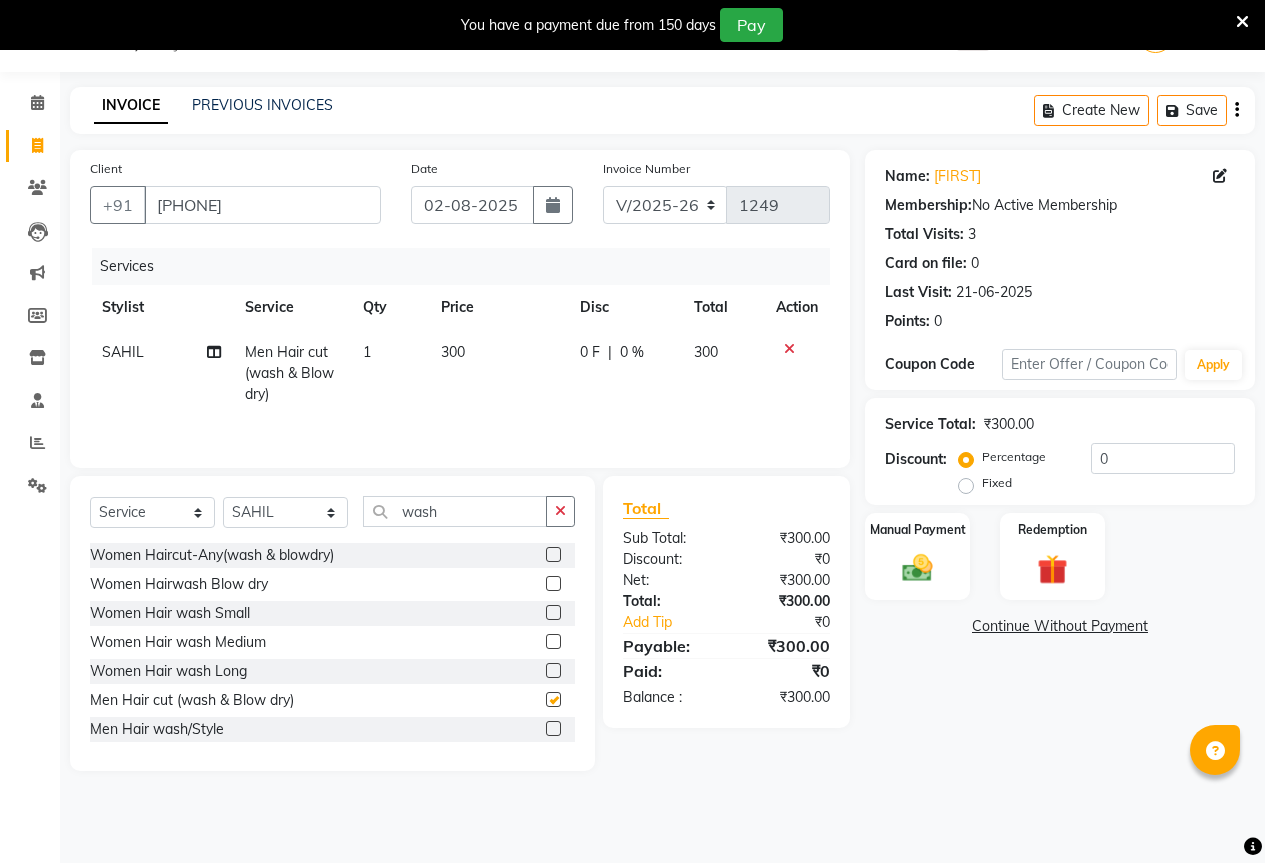 checkbox on "false" 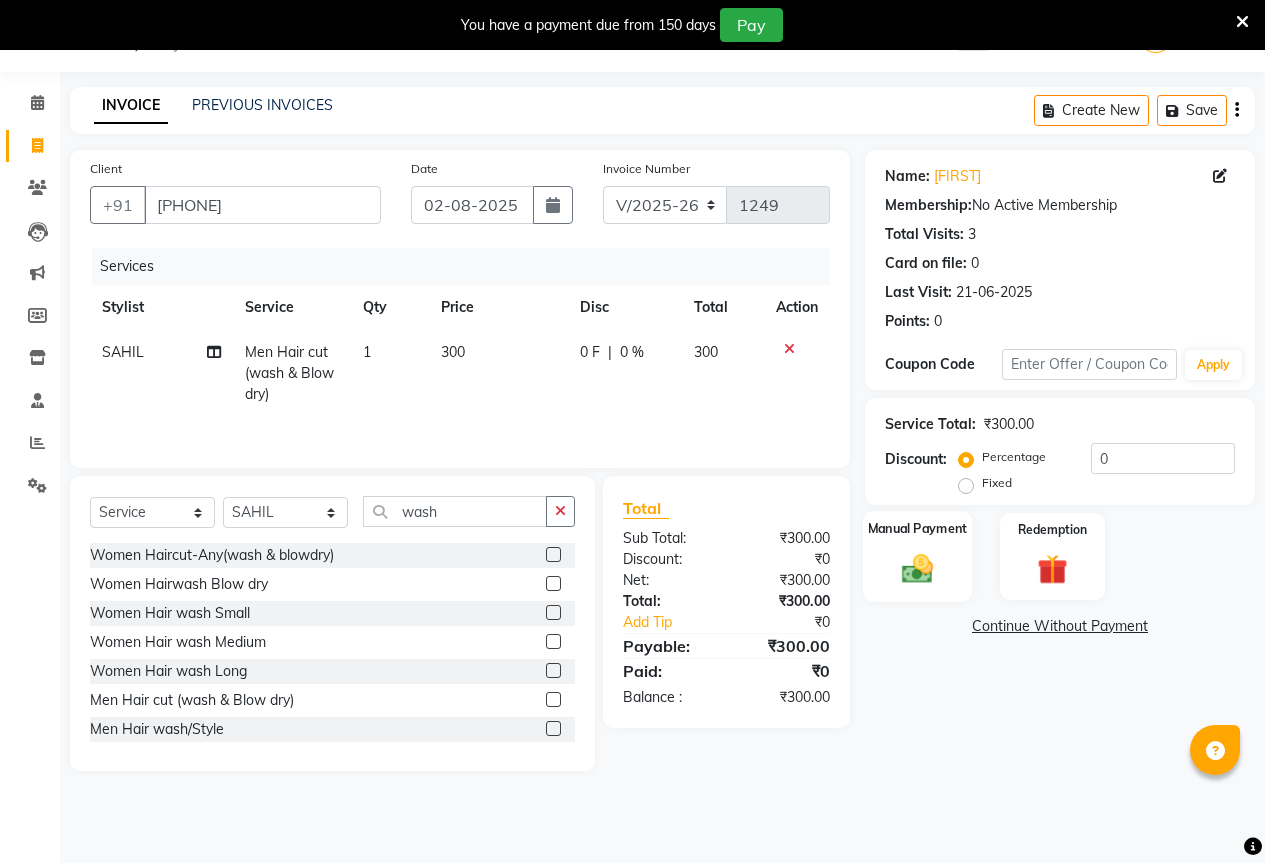 click 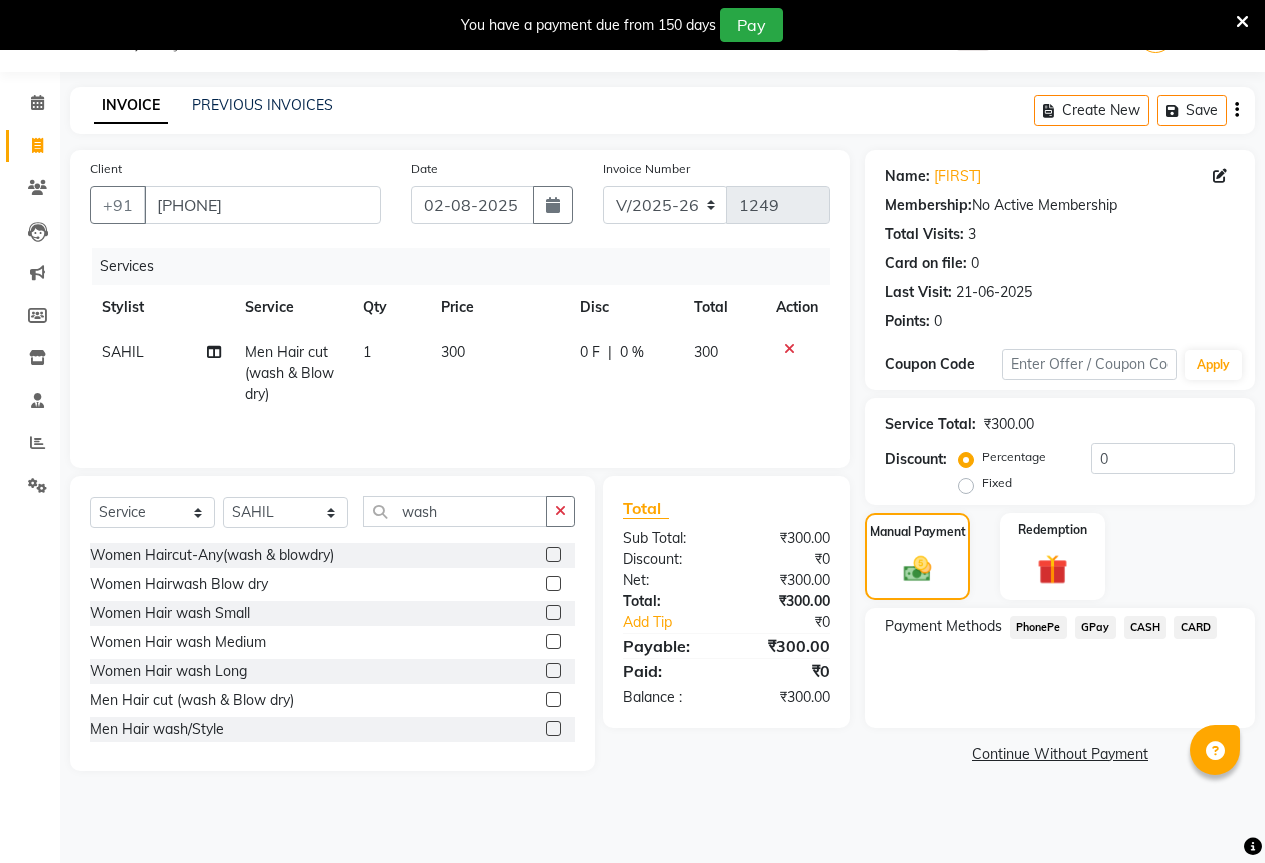 click on "CASH" 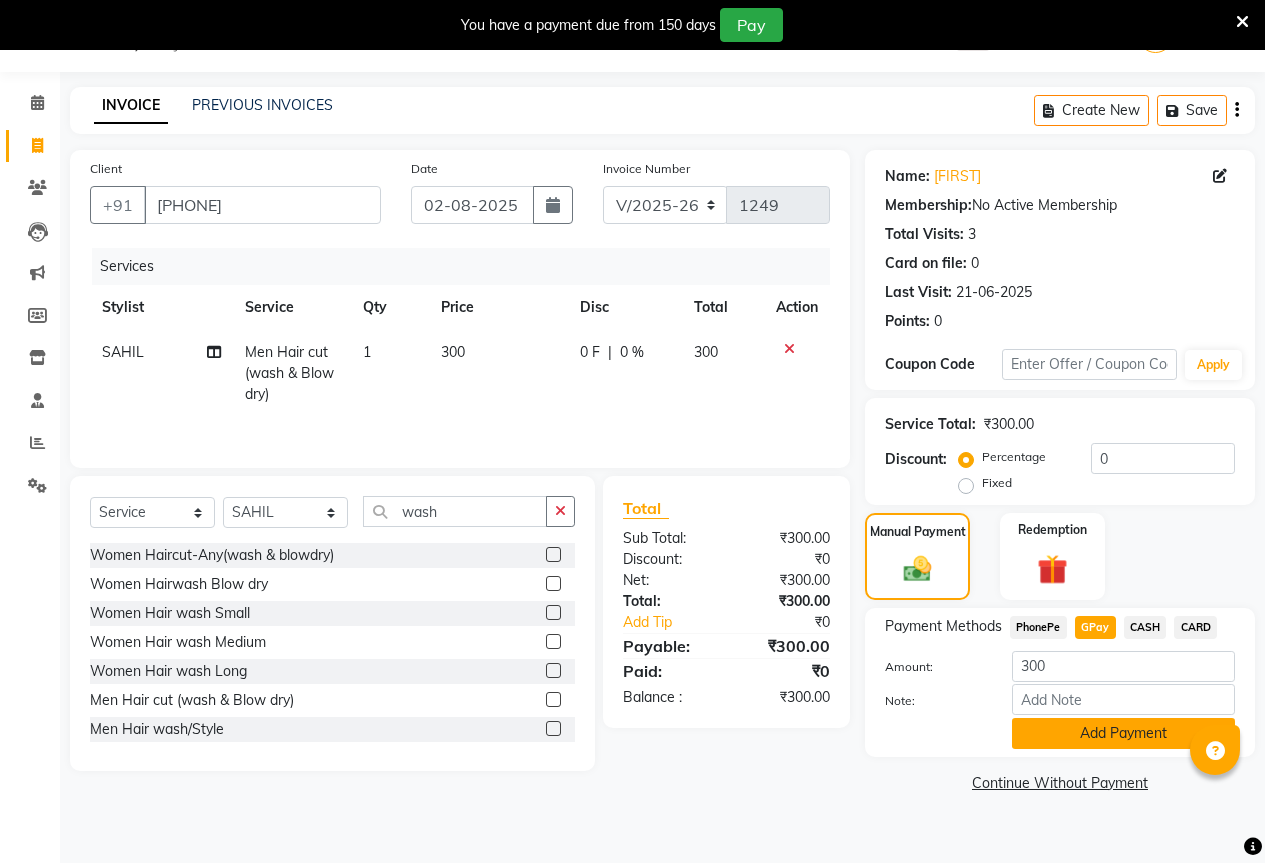 click on "Add Payment" 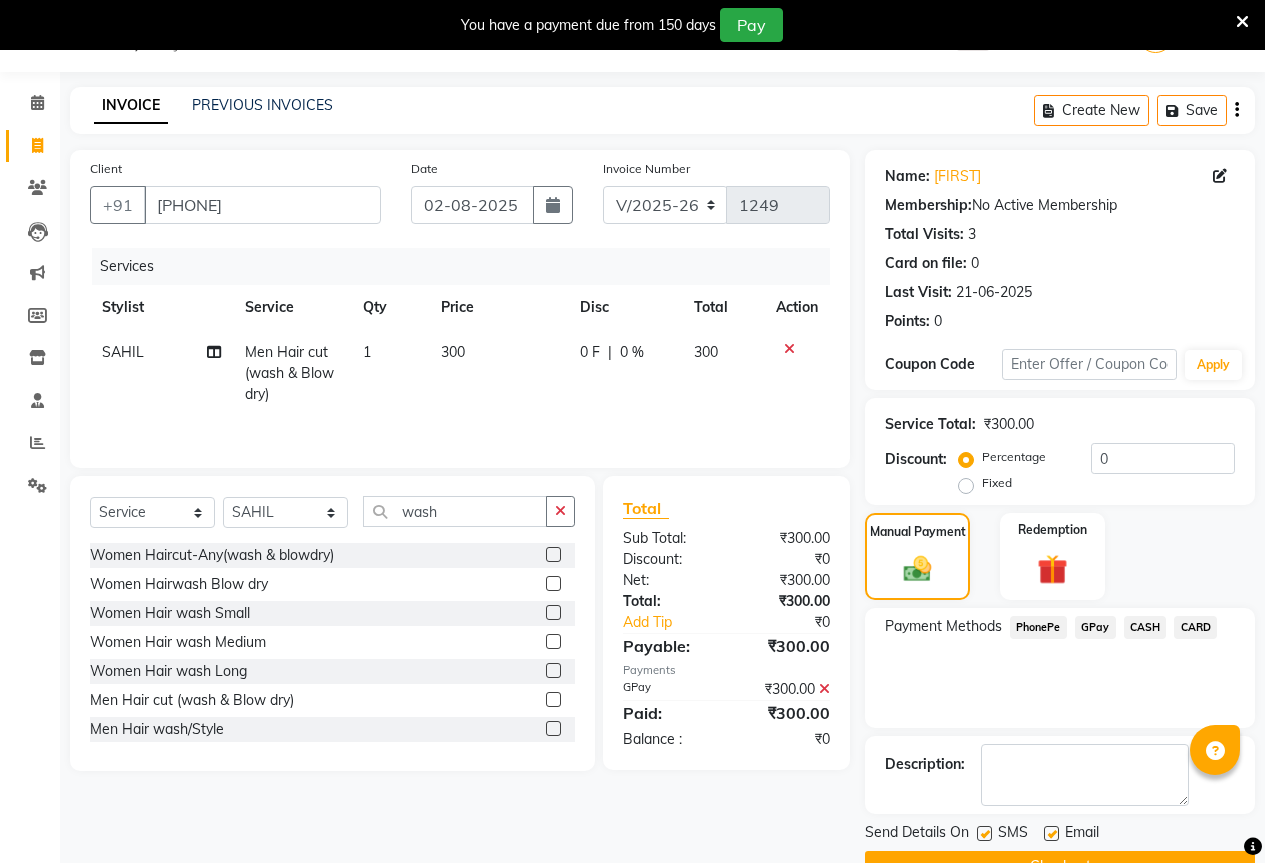 scroll, scrollTop: 99, scrollLeft: 0, axis: vertical 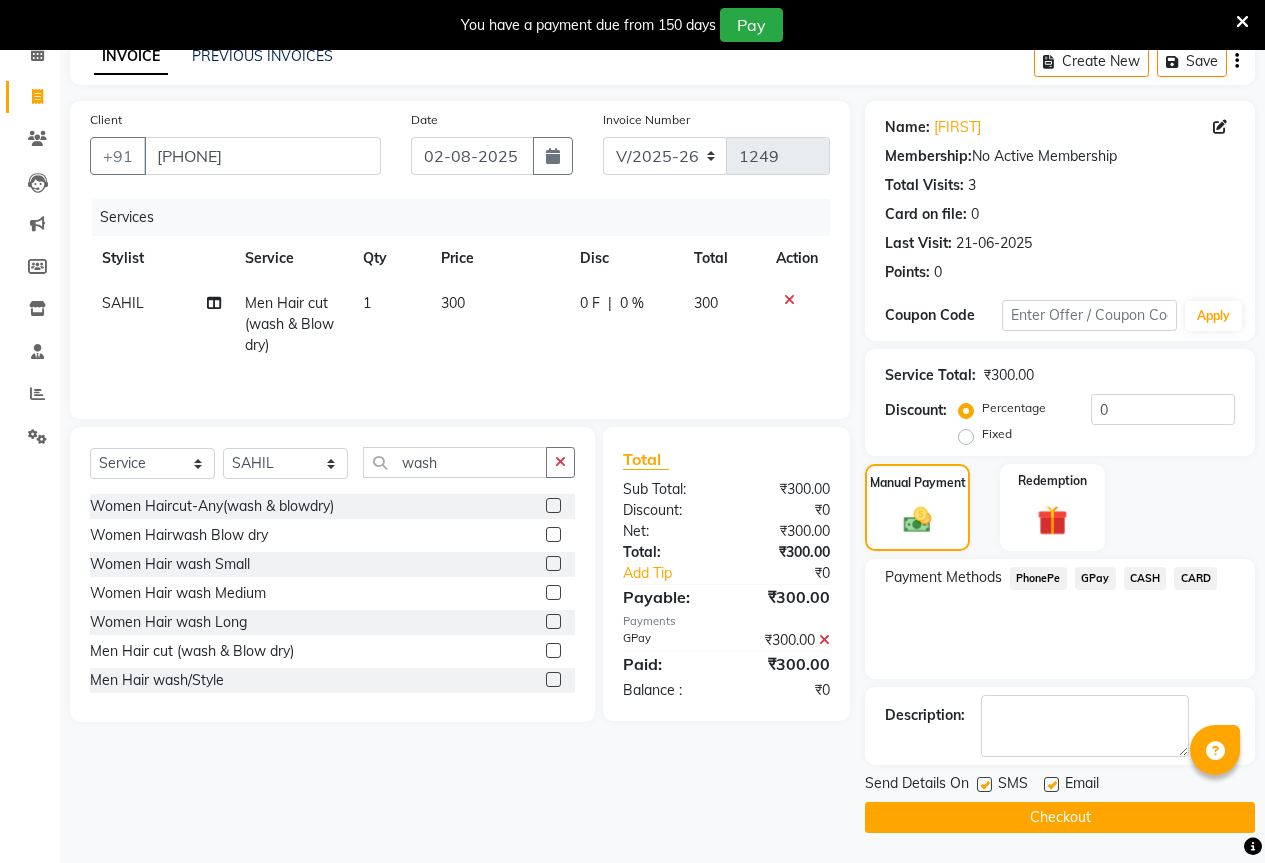 click on "Checkout" 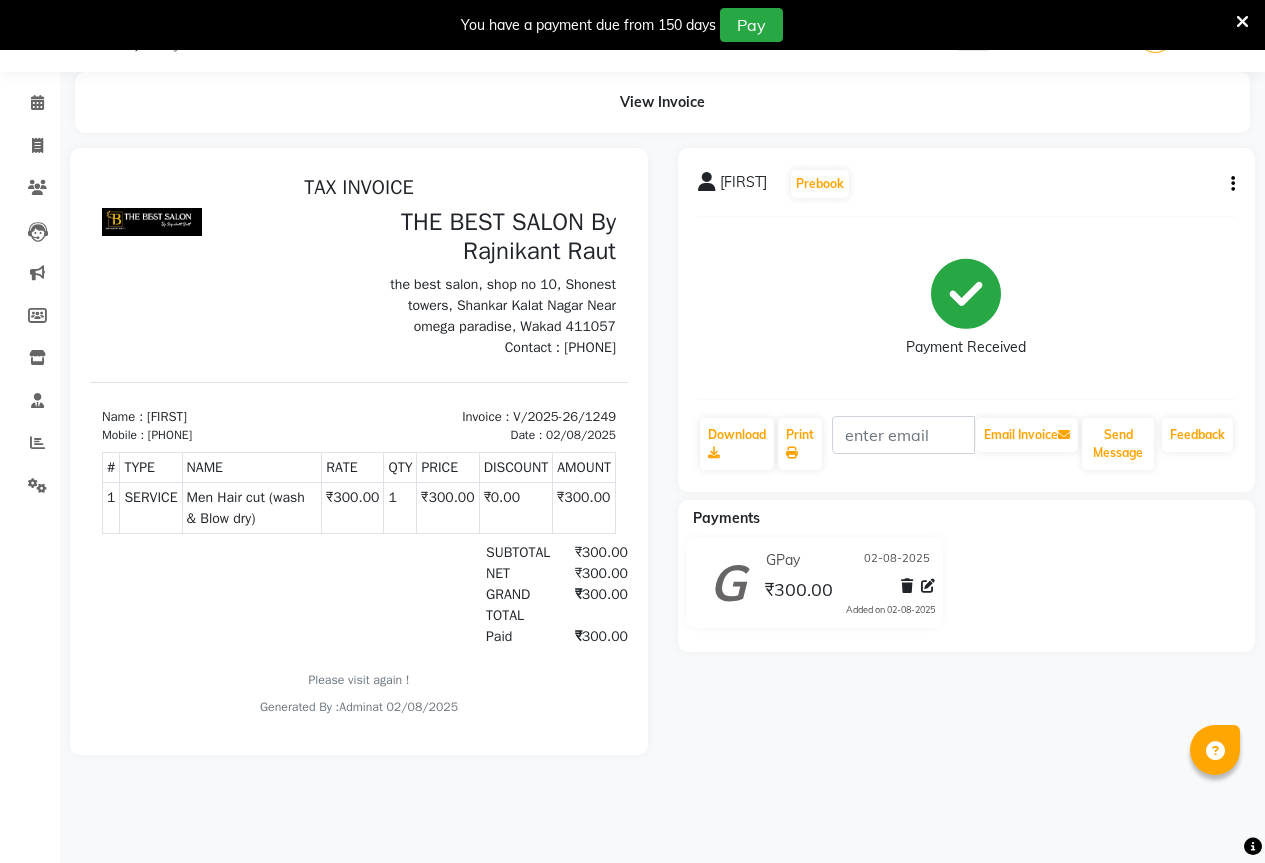 scroll, scrollTop: 0, scrollLeft: 0, axis: both 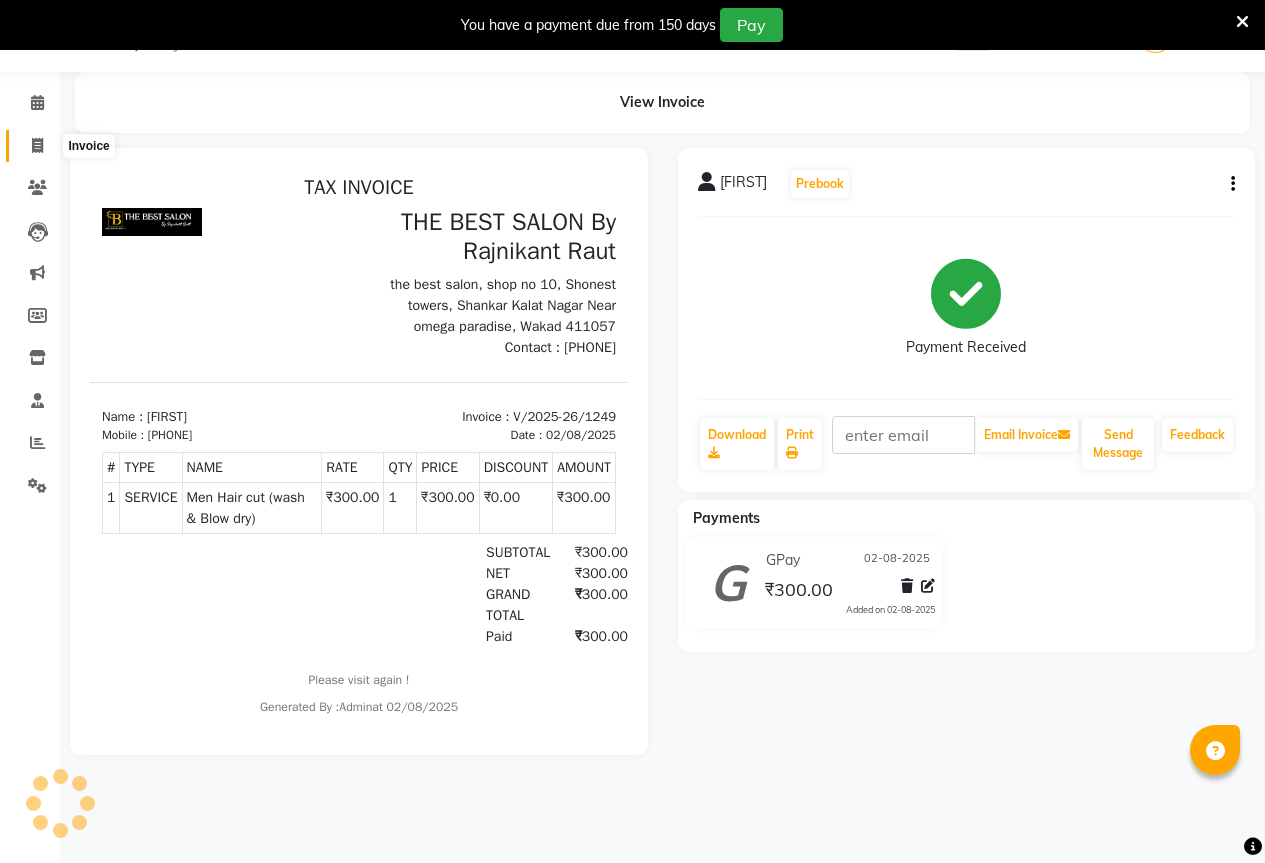 click 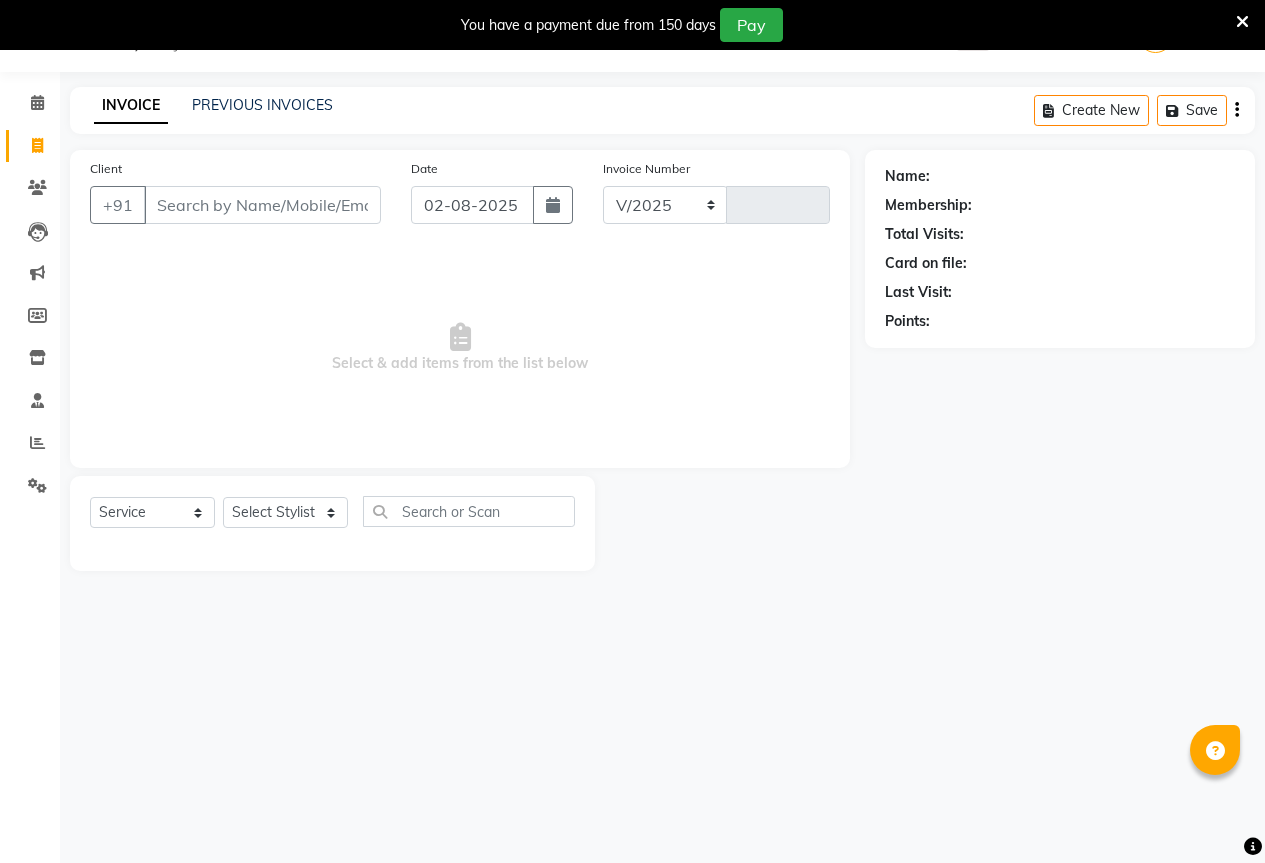 select on "7209" 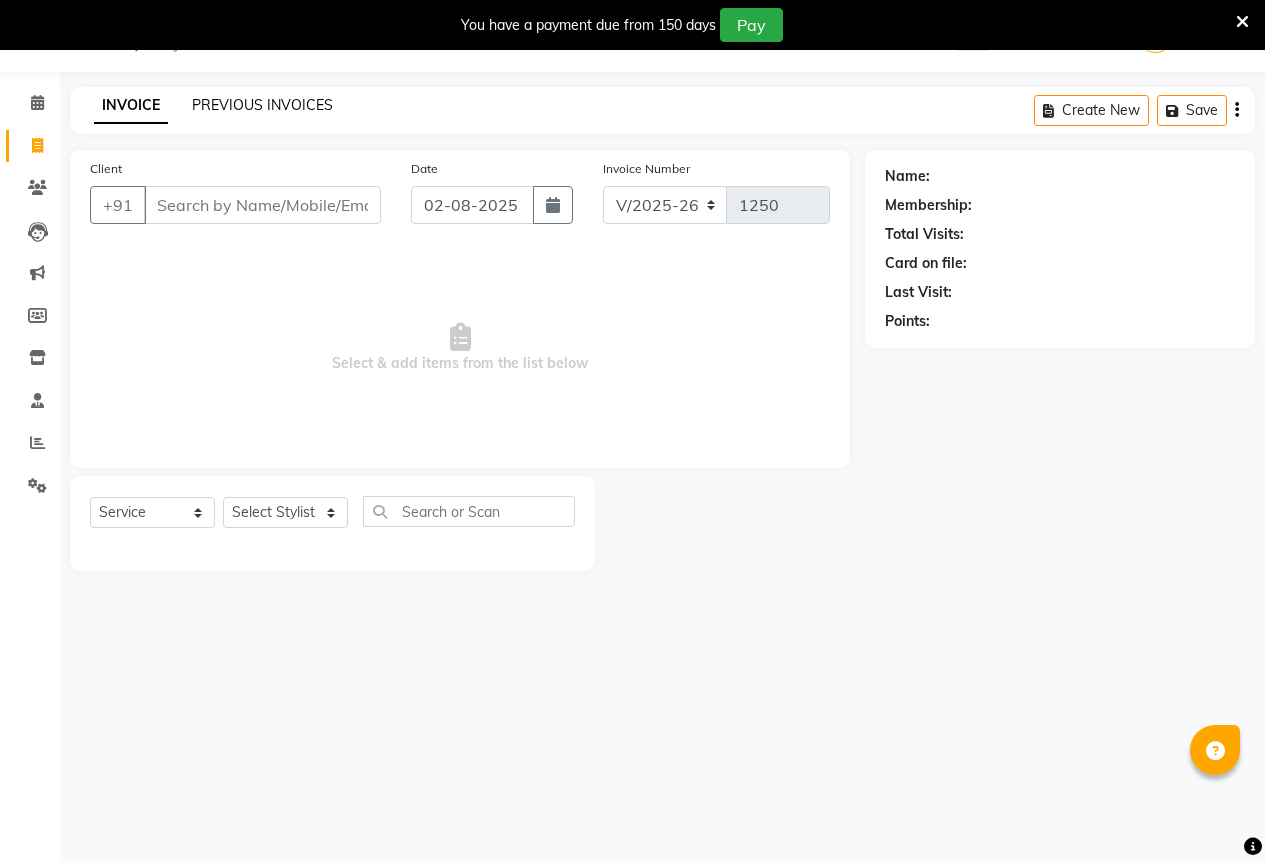 click on "PREVIOUS INVOICES" 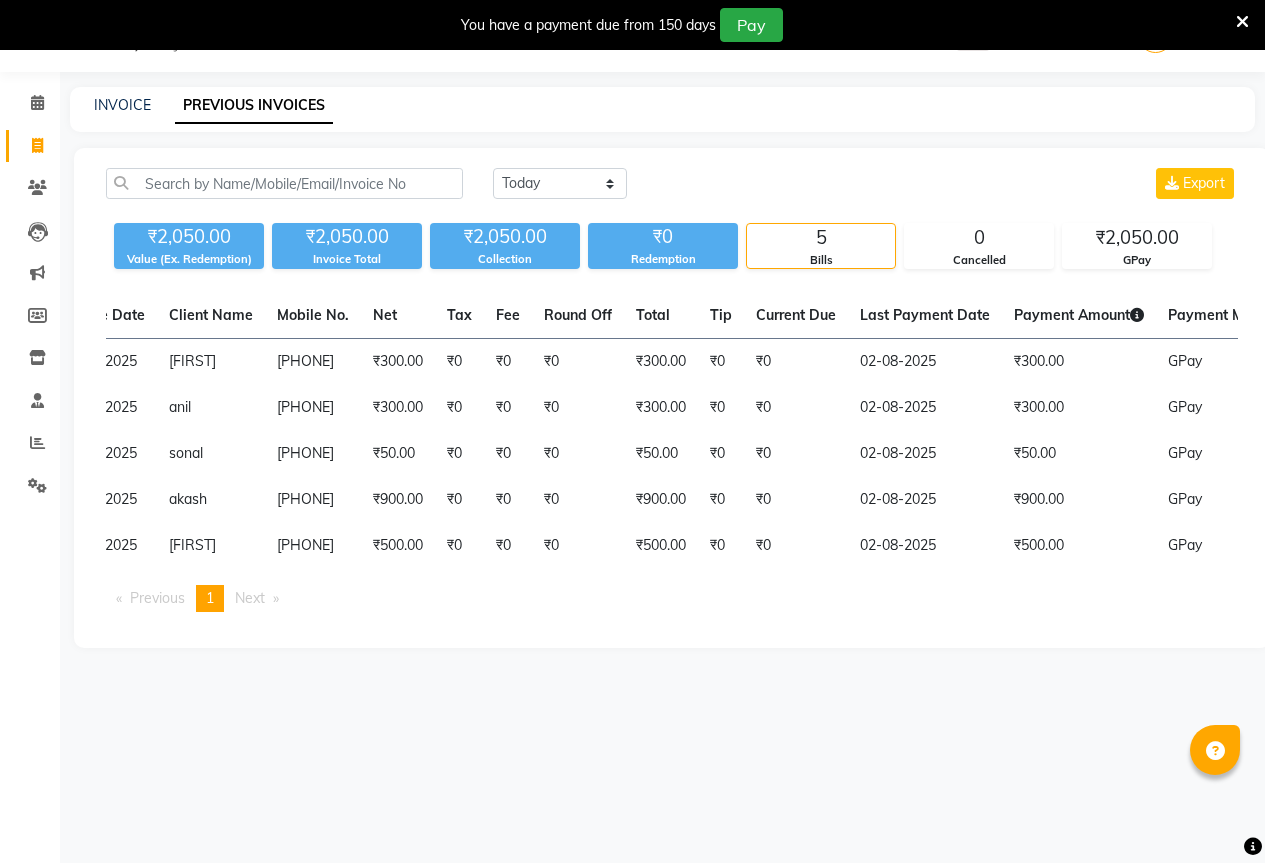 scroll, scrollTop: 0, scrollLeft: 174, axis: horizontal 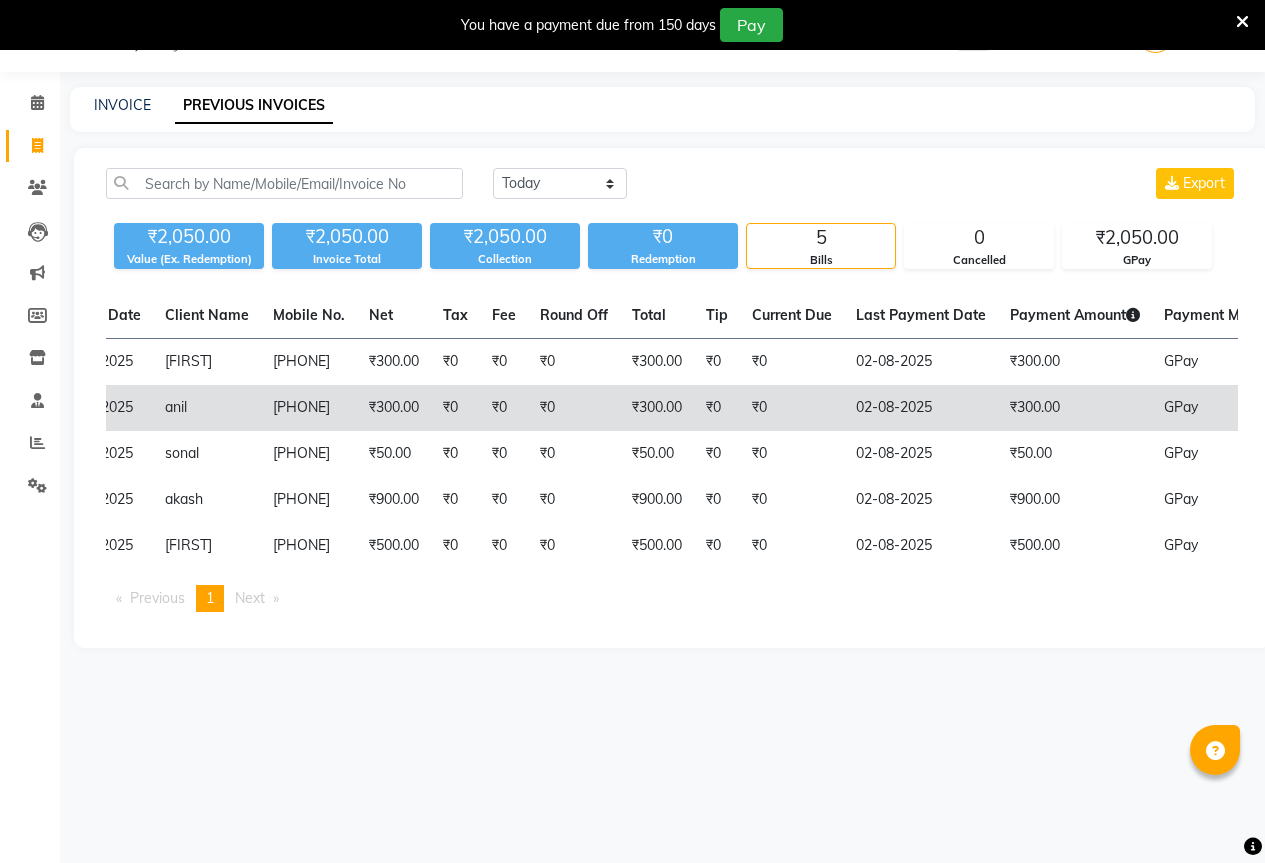 click on "₹300.00" 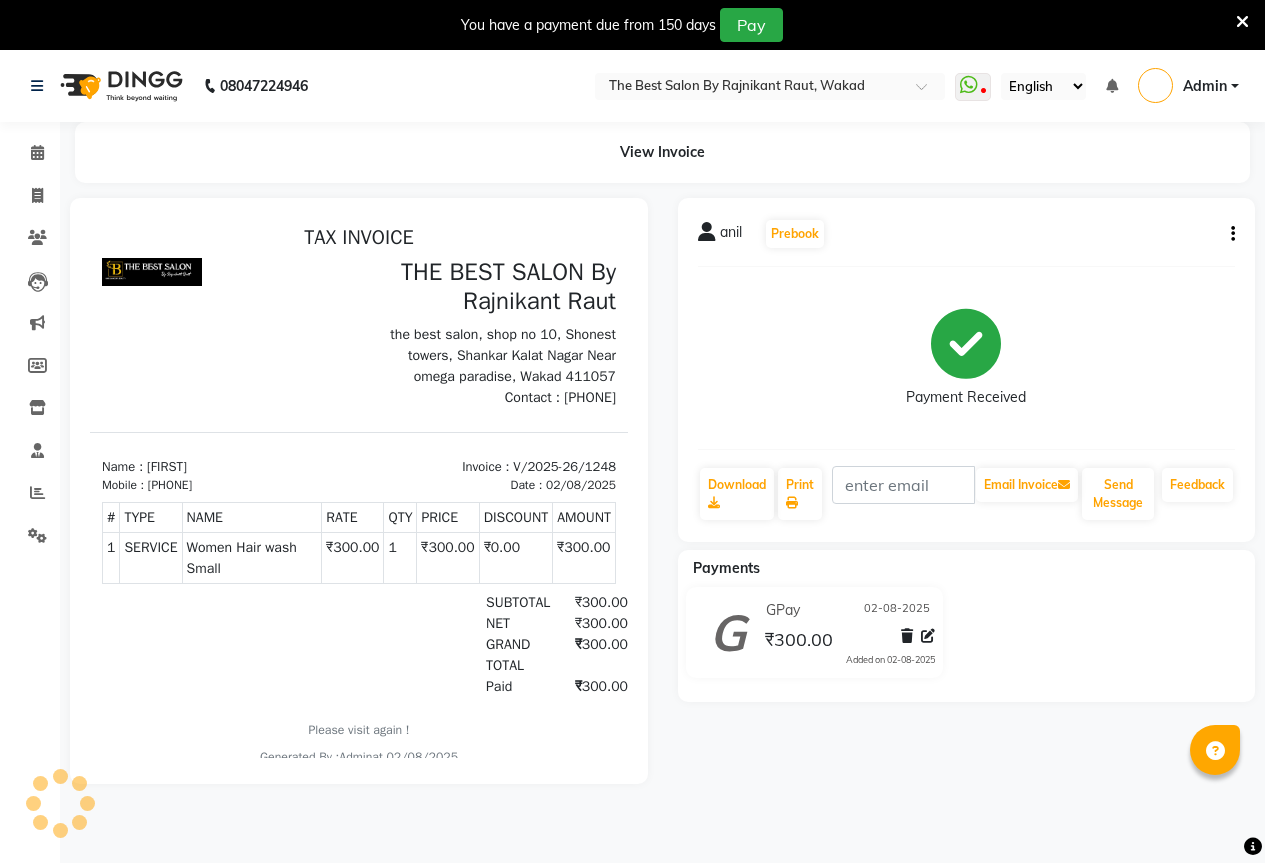 scroll, scrollTop: 0, scrollLeft: 0, axis: both 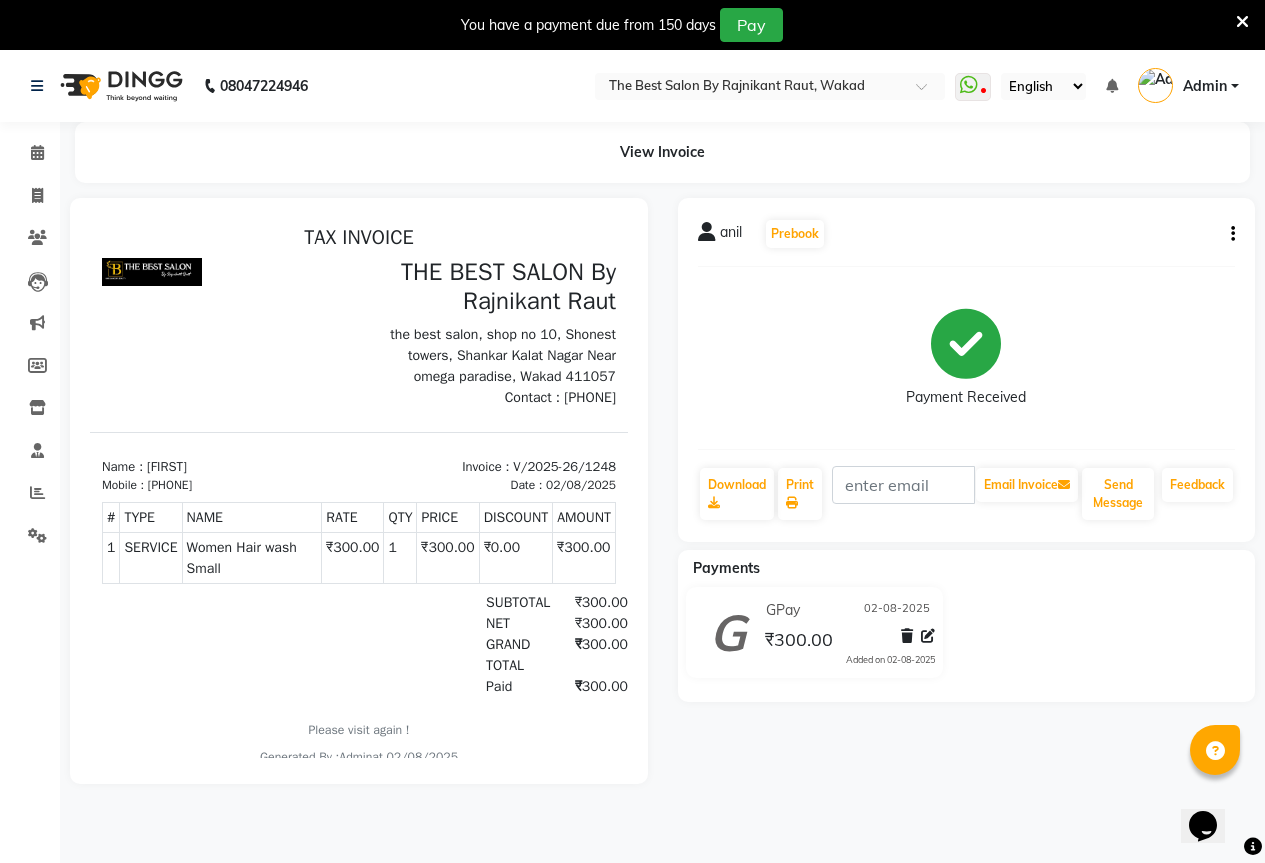 click 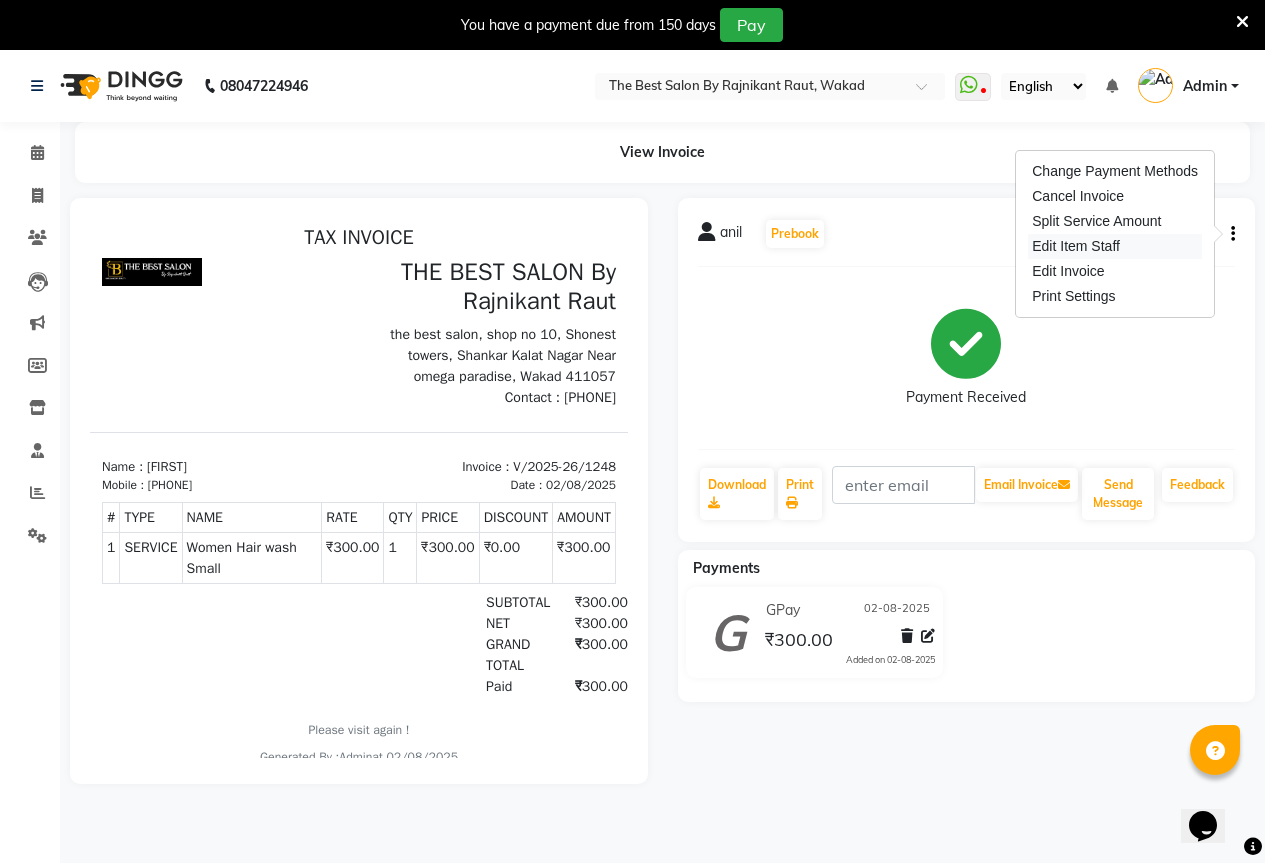 click on "Edit Item Staff" at bounding box center [1115, 246] 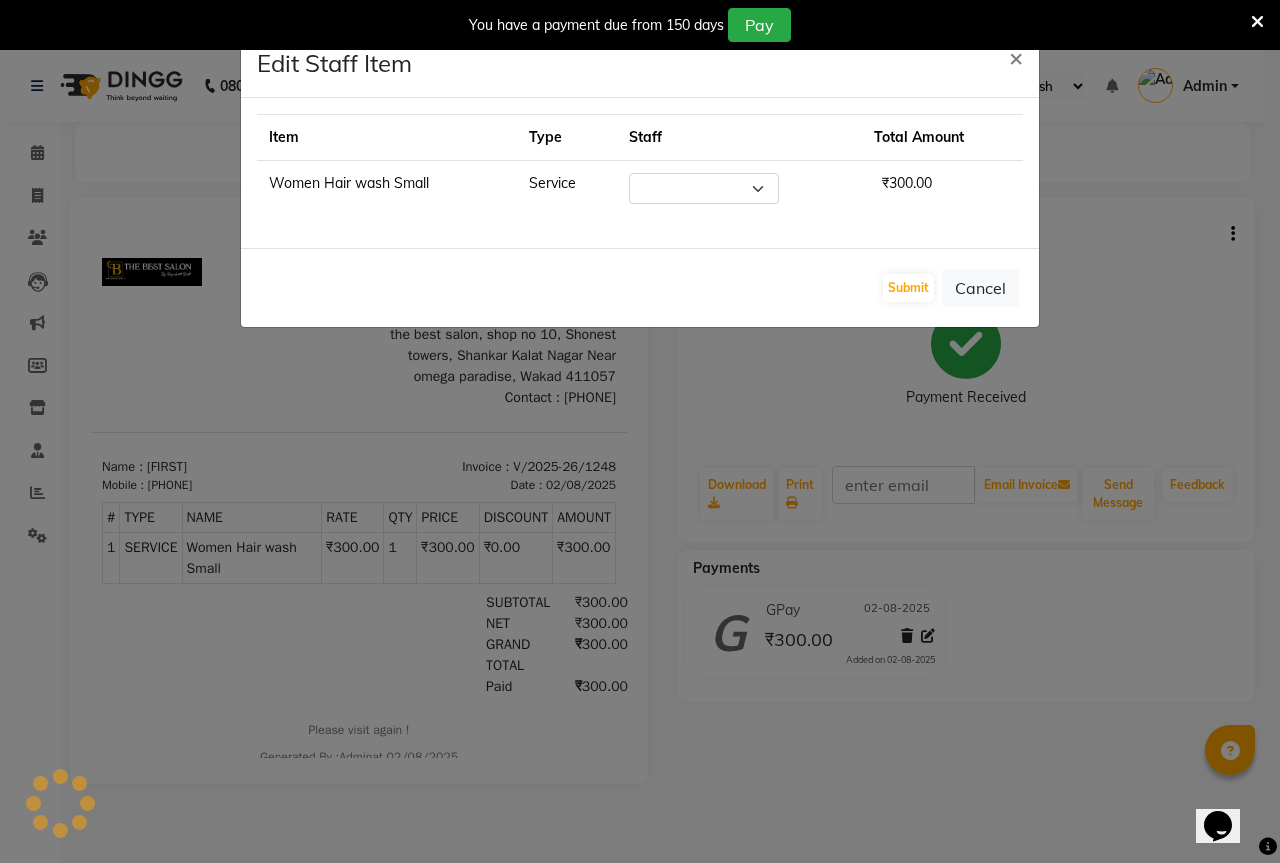 select on "70744" 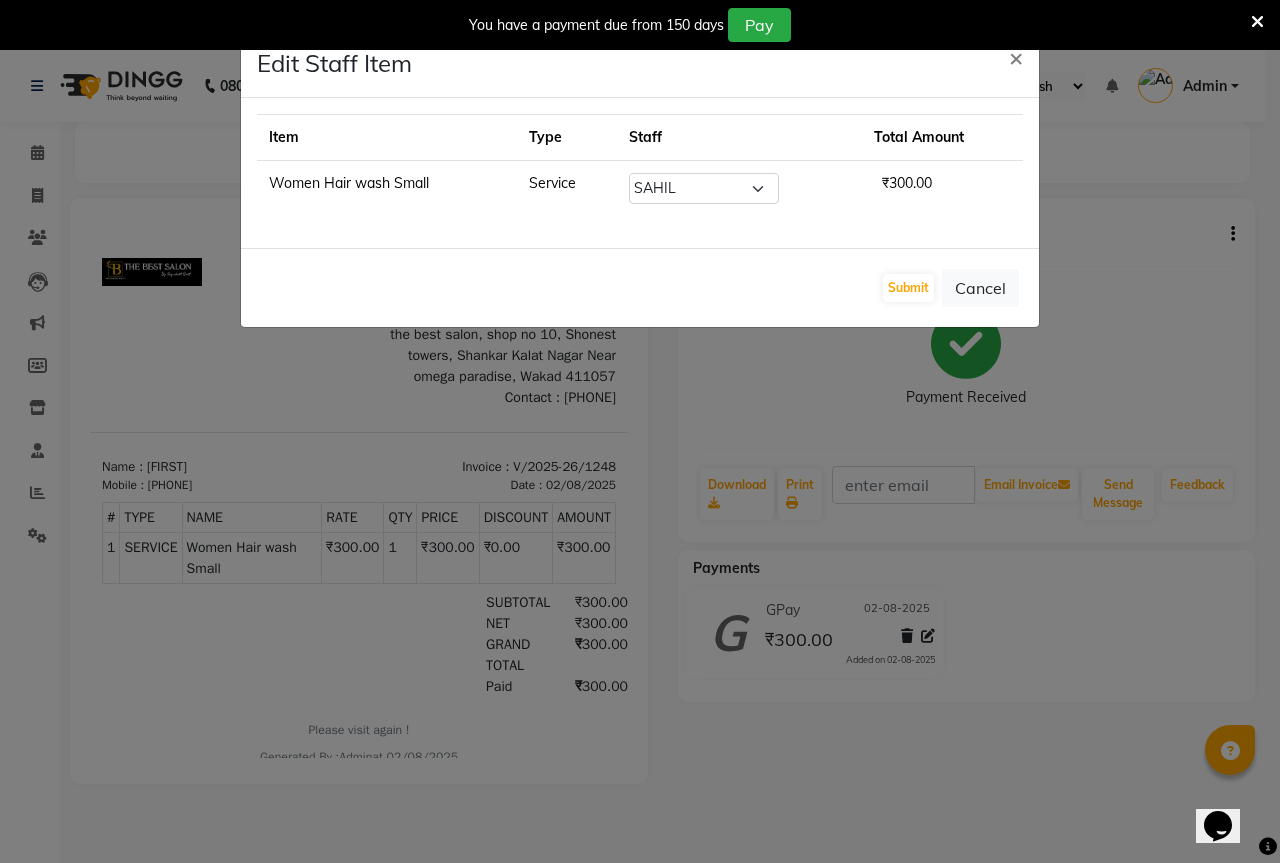 click on "Edit Staff Item  × Item Type Staff Total Amount Women Hair wash Small Service Select  AKASH   KAJAL   PAYAL   RAJ   RUTUJA   SAHIL  ₹300.00  Submit   Cancel" 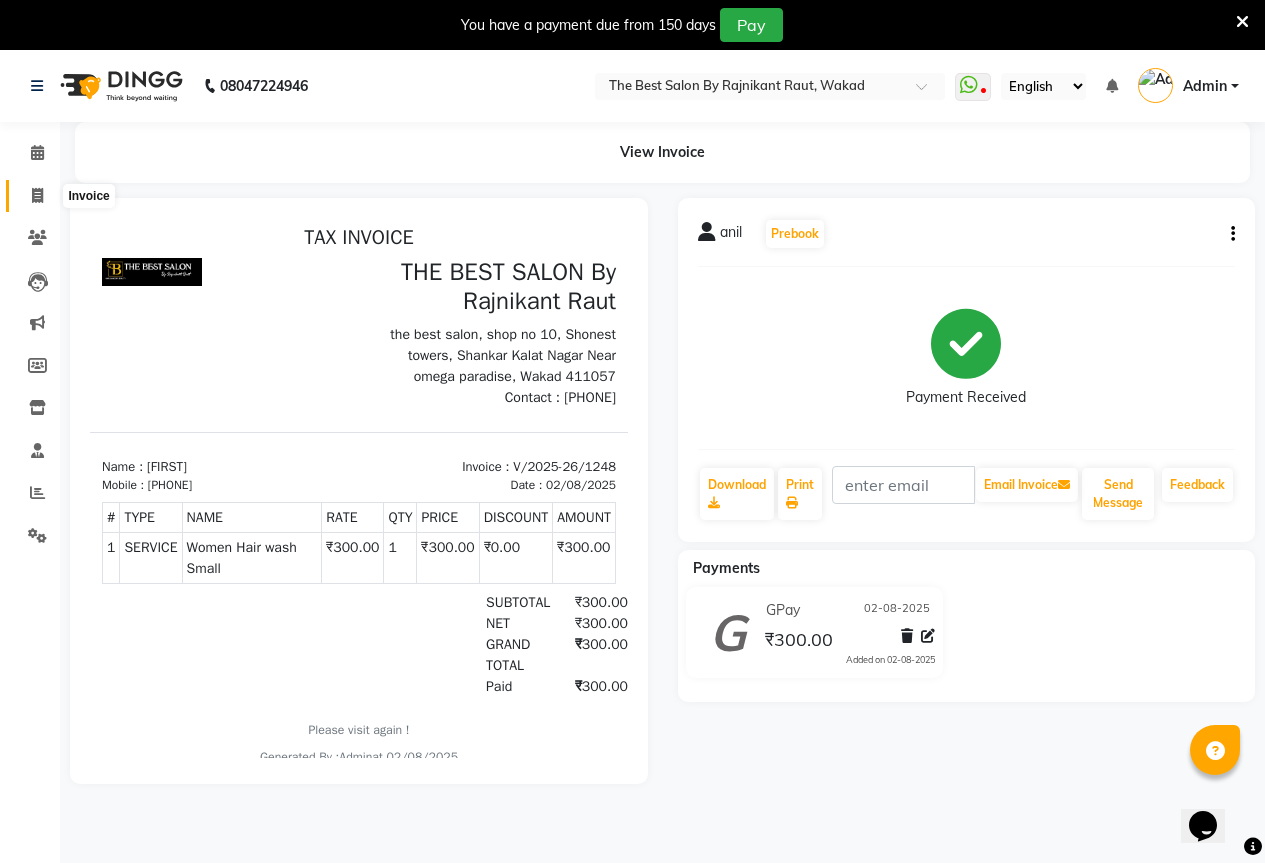 click 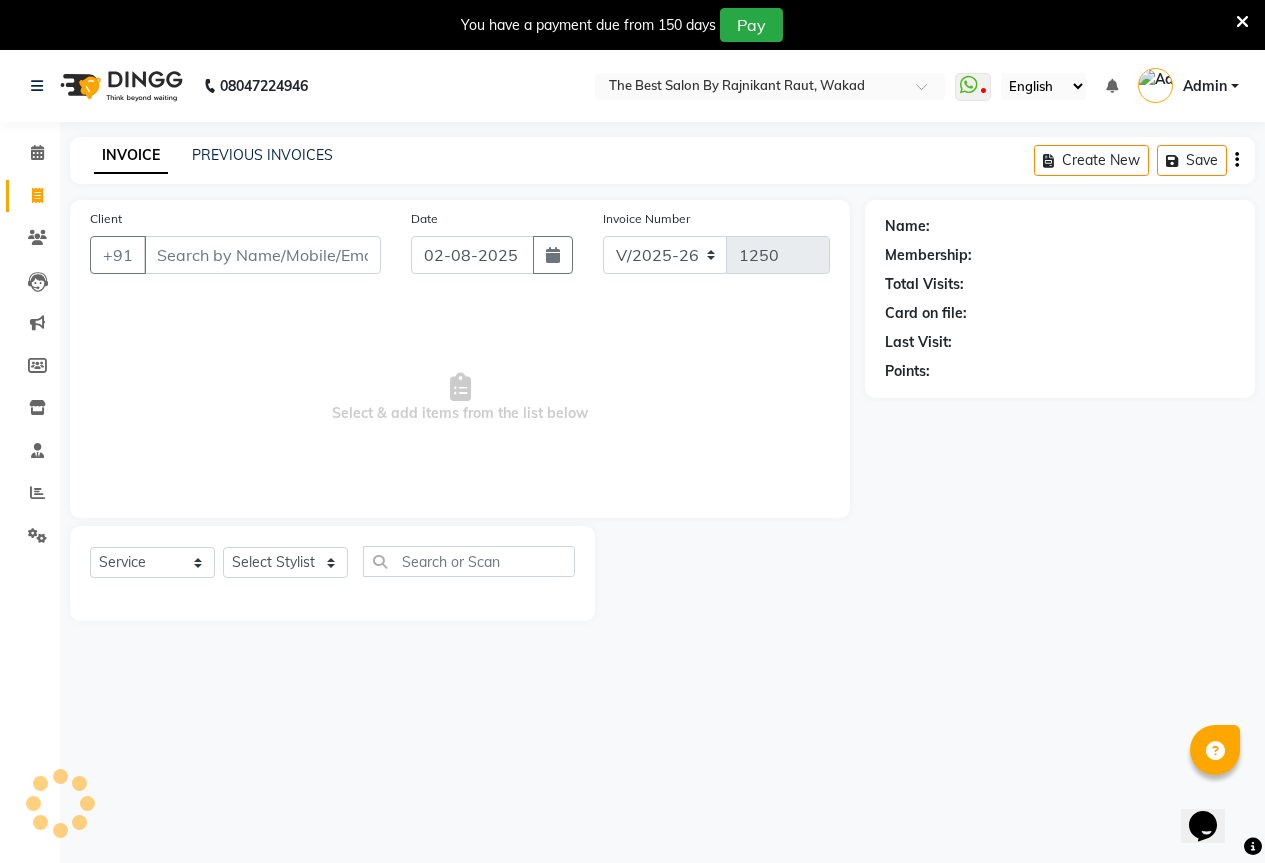 scroll, scrollTop: 50, scrollLeft: 0, axis: vertical 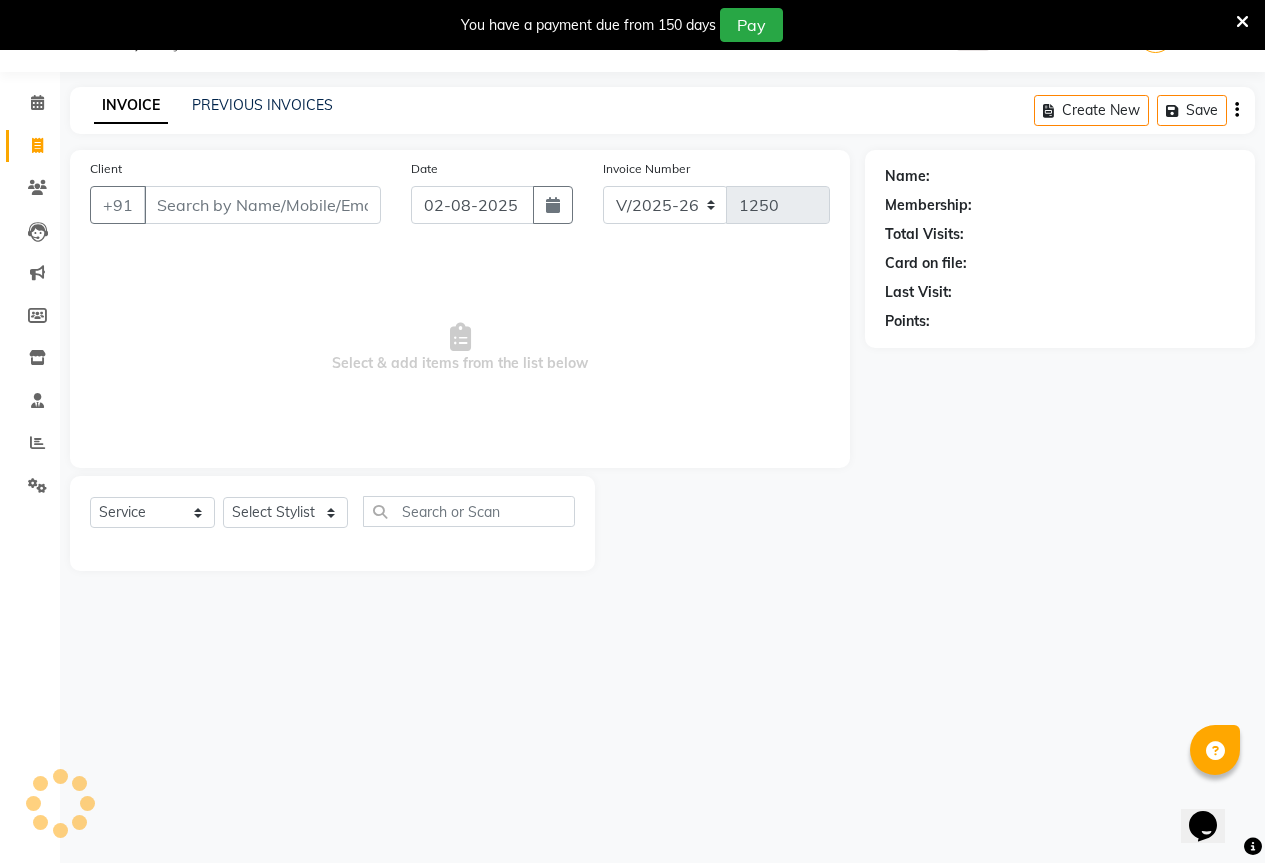 click on "Client" at bounding box center [262, 205] 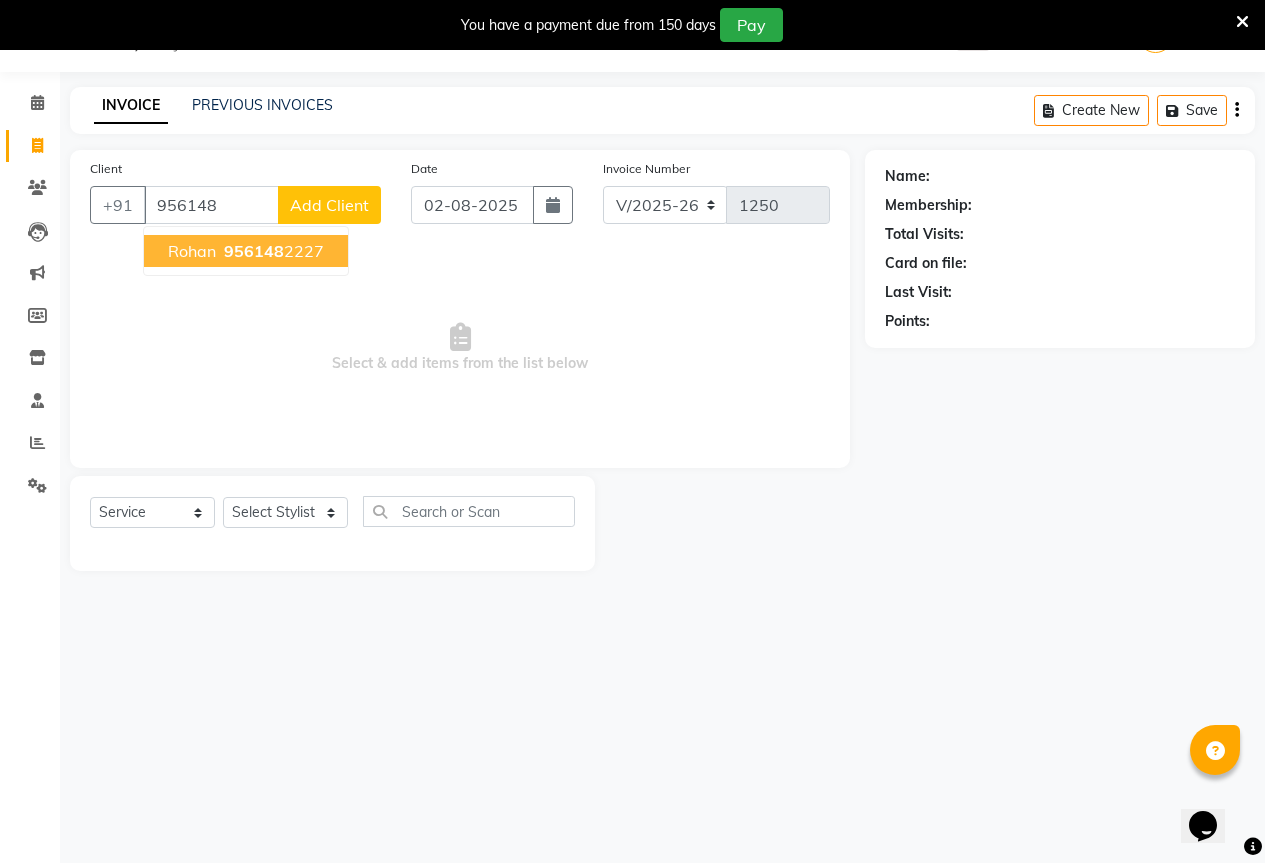 click on "956148" at bounding box center (254, 251) 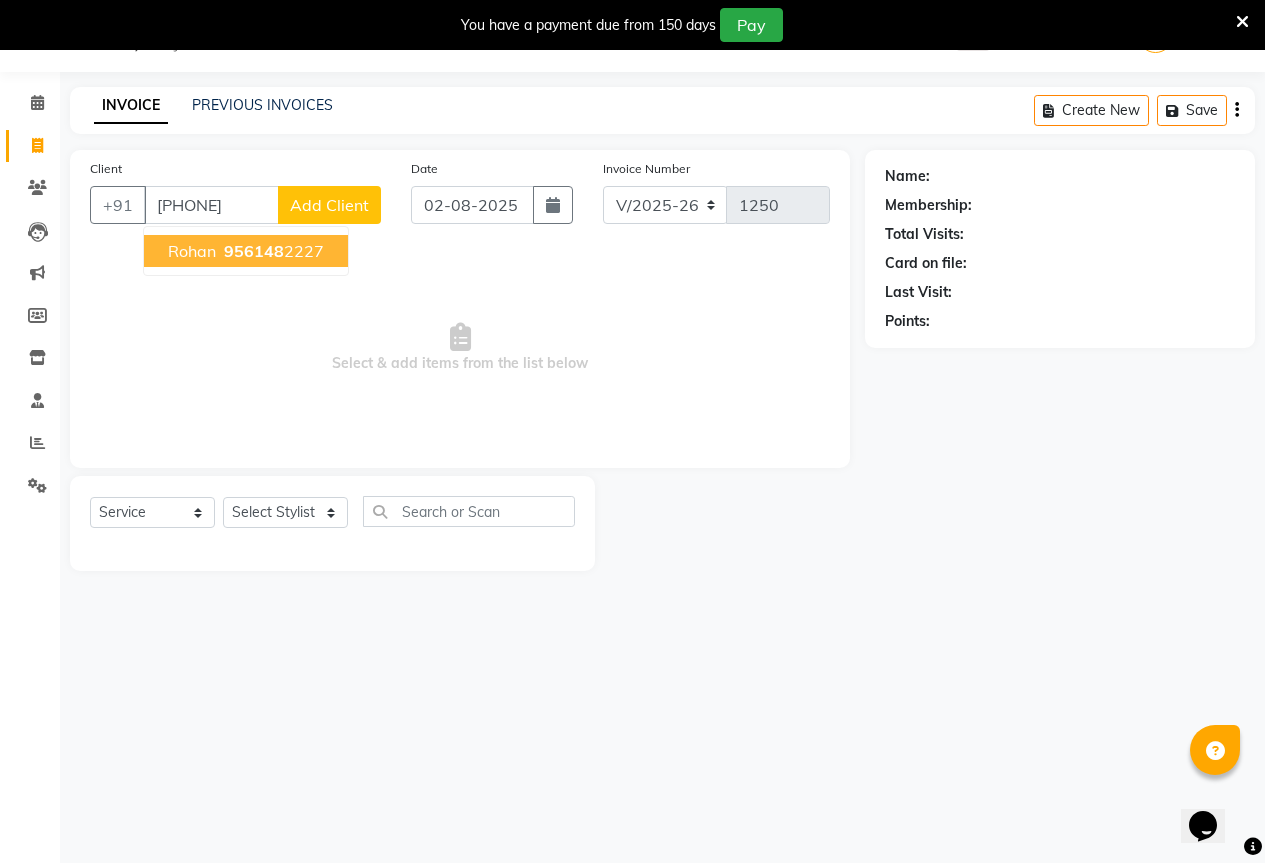 type on "9561482227" 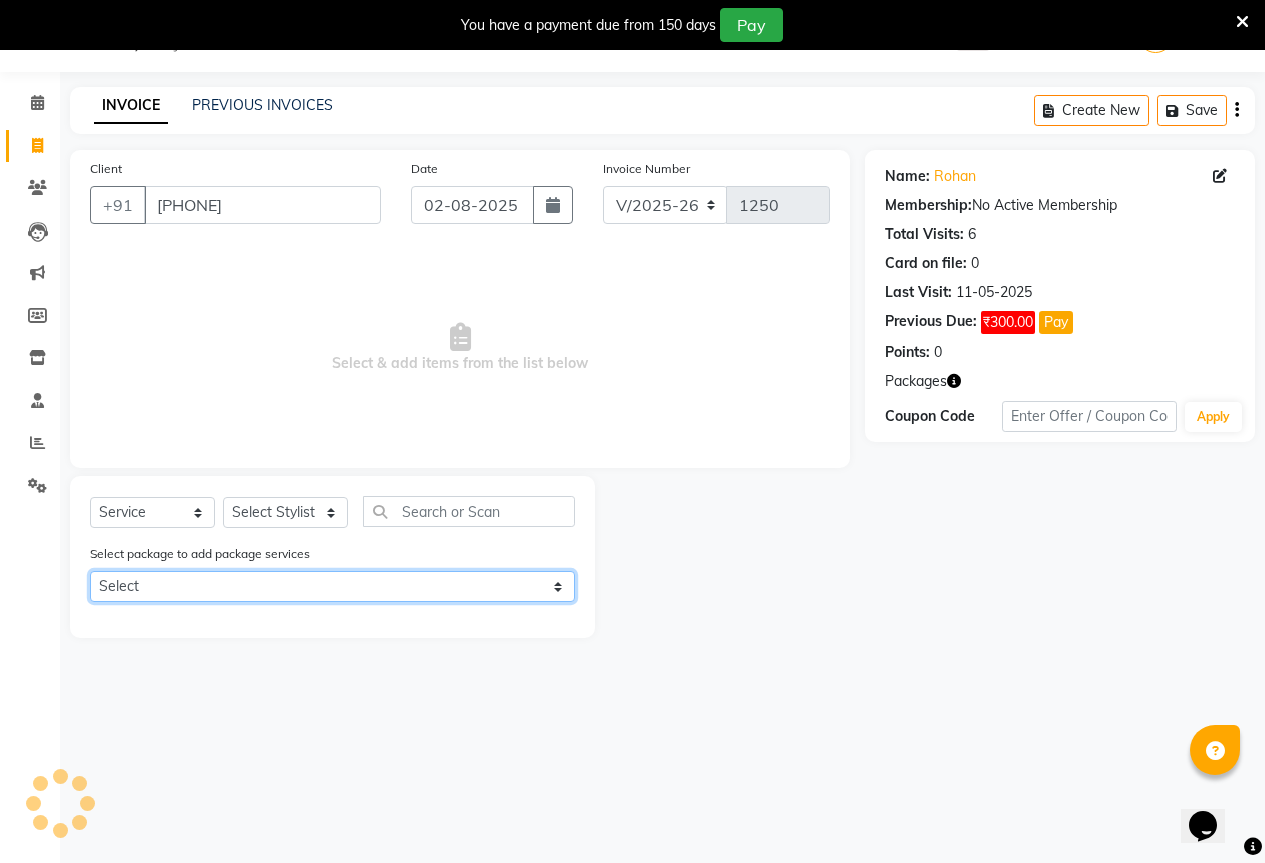 click on "Select dry hc / beard tream" 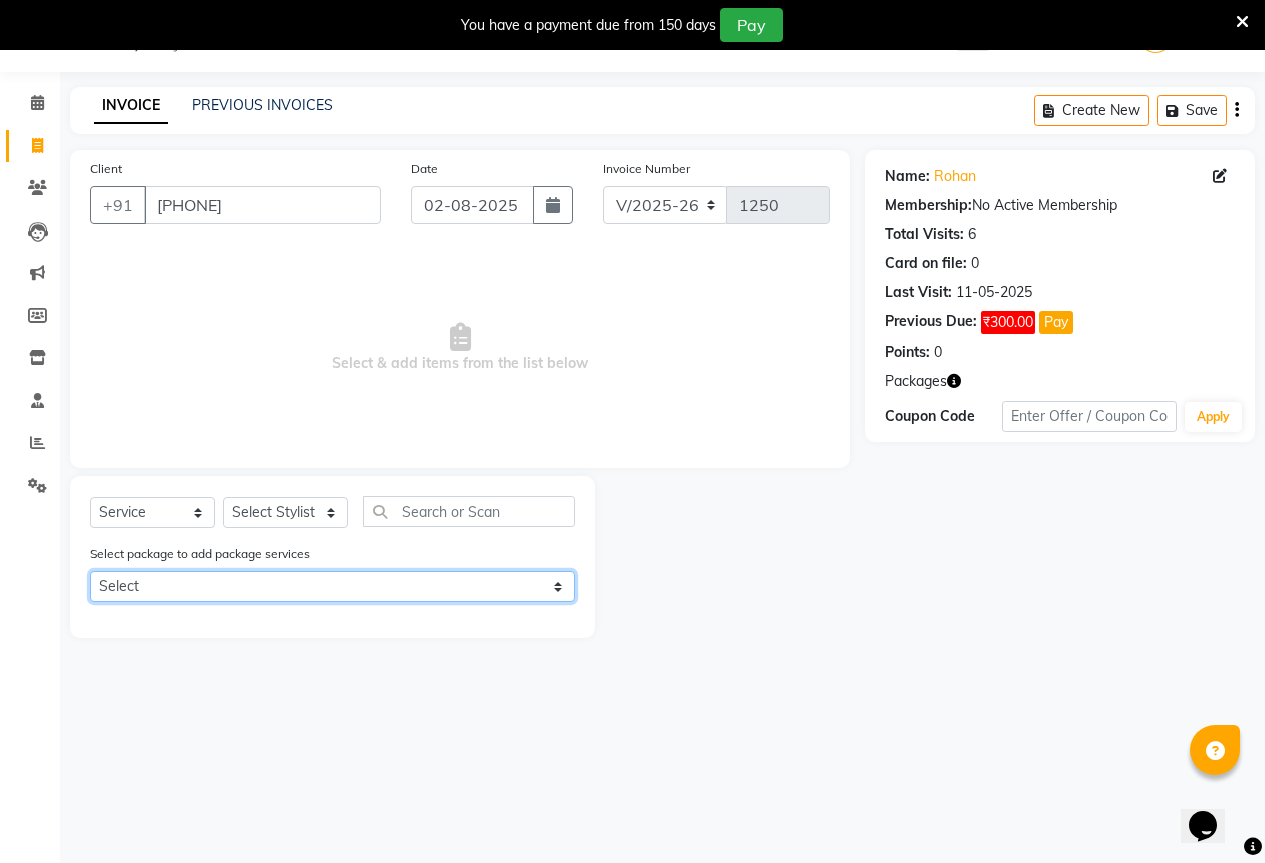 select on "1: Object" 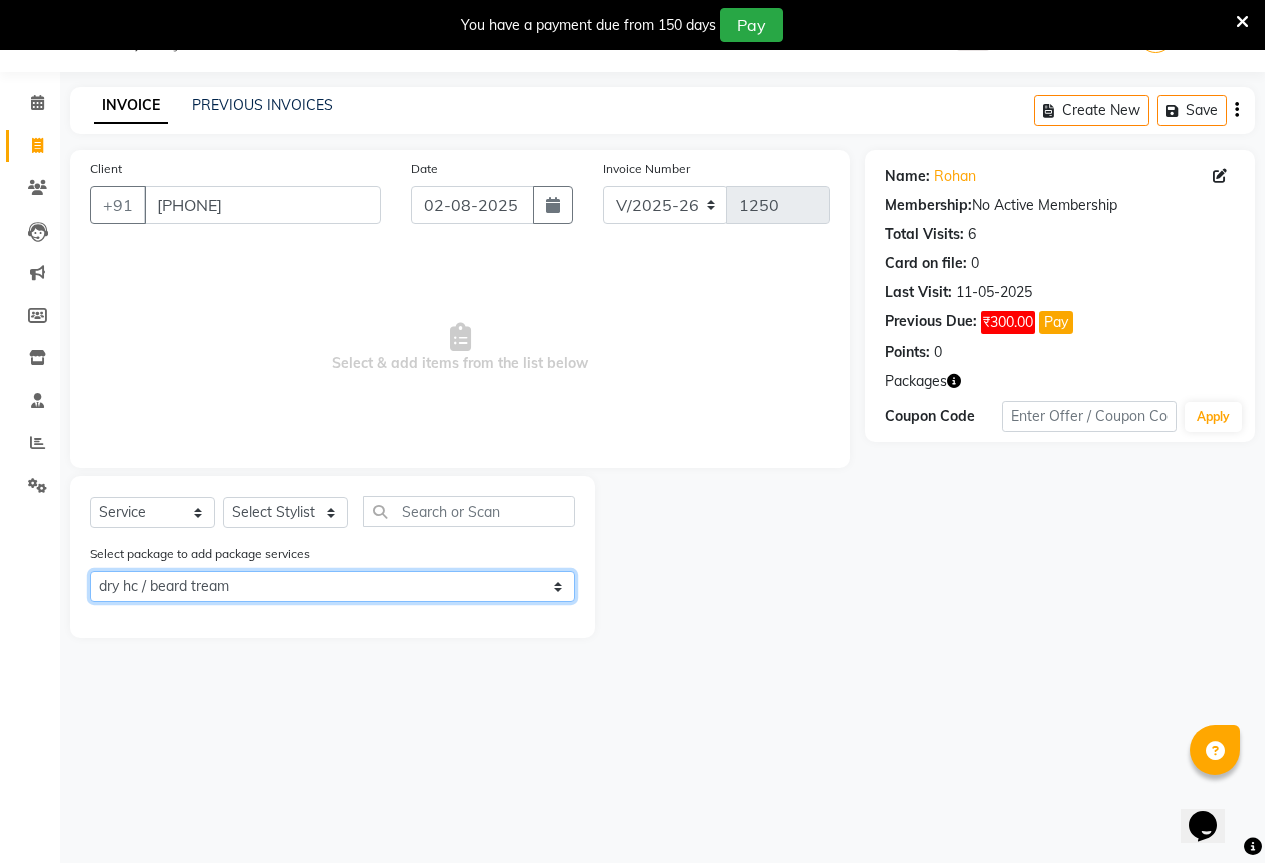 click on "Select dry hc / beard tream" 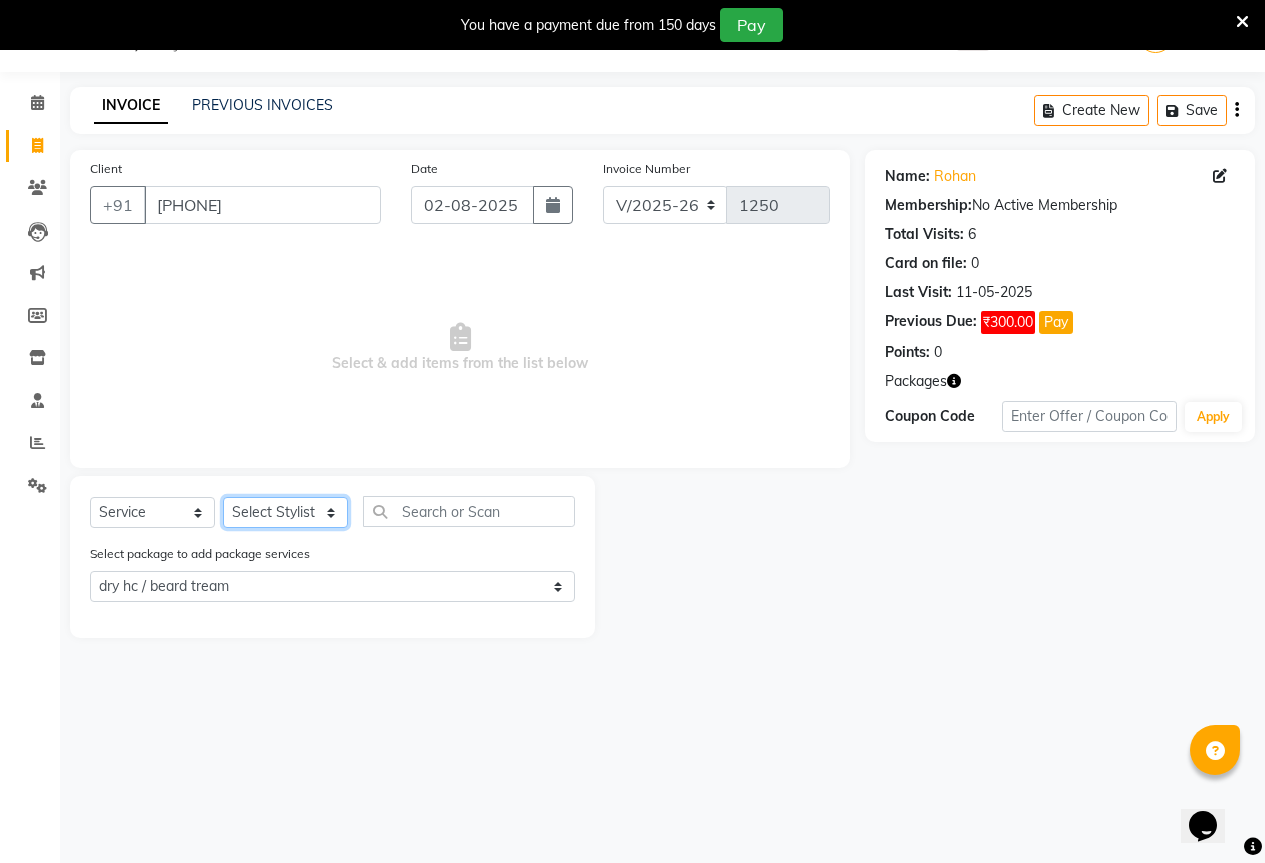 click on "Select Stylist AKASH KAJAL PAYAL RAJ RUTUJA SAHIL" 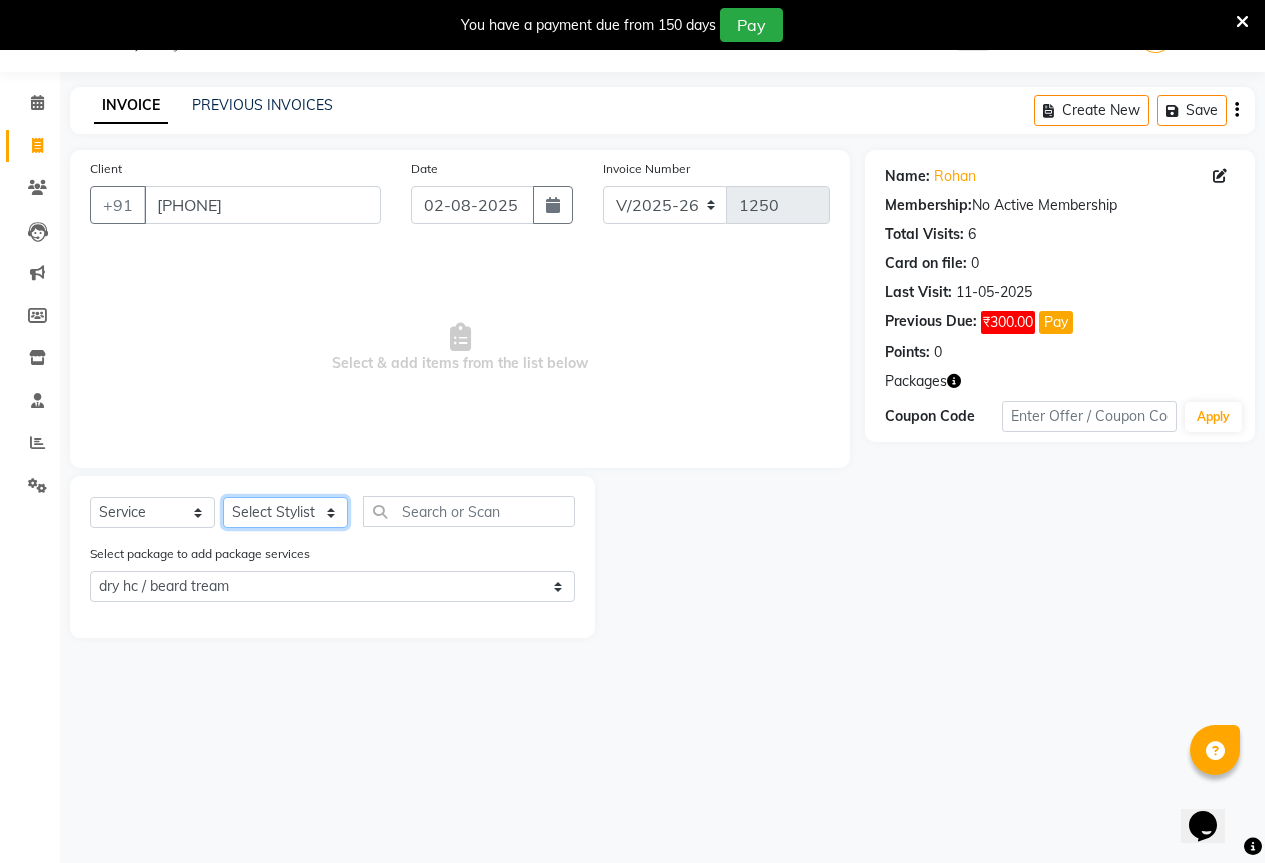 select on "61551" 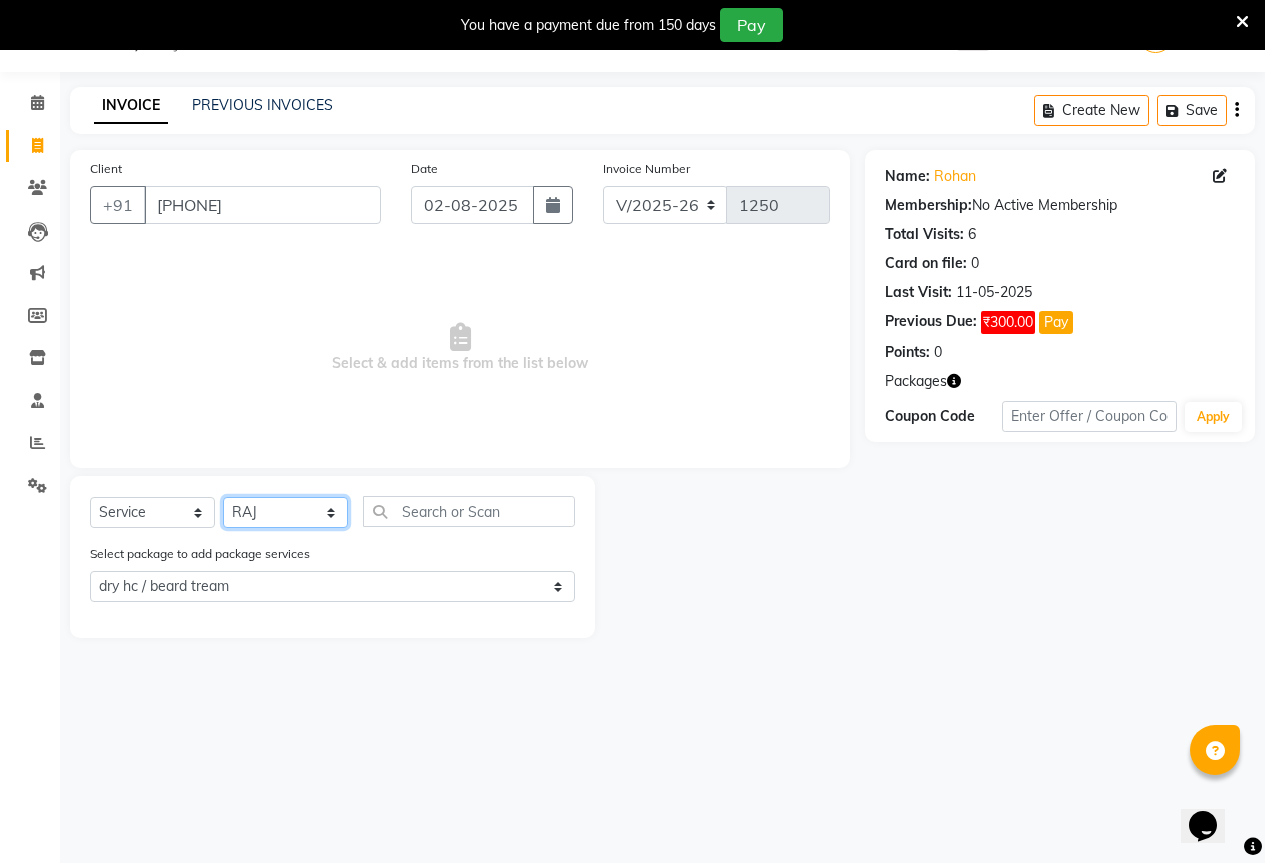 click on "Select Stylist AKASH KAJAL PAYAL RAJ RUTUJA SAHIL" 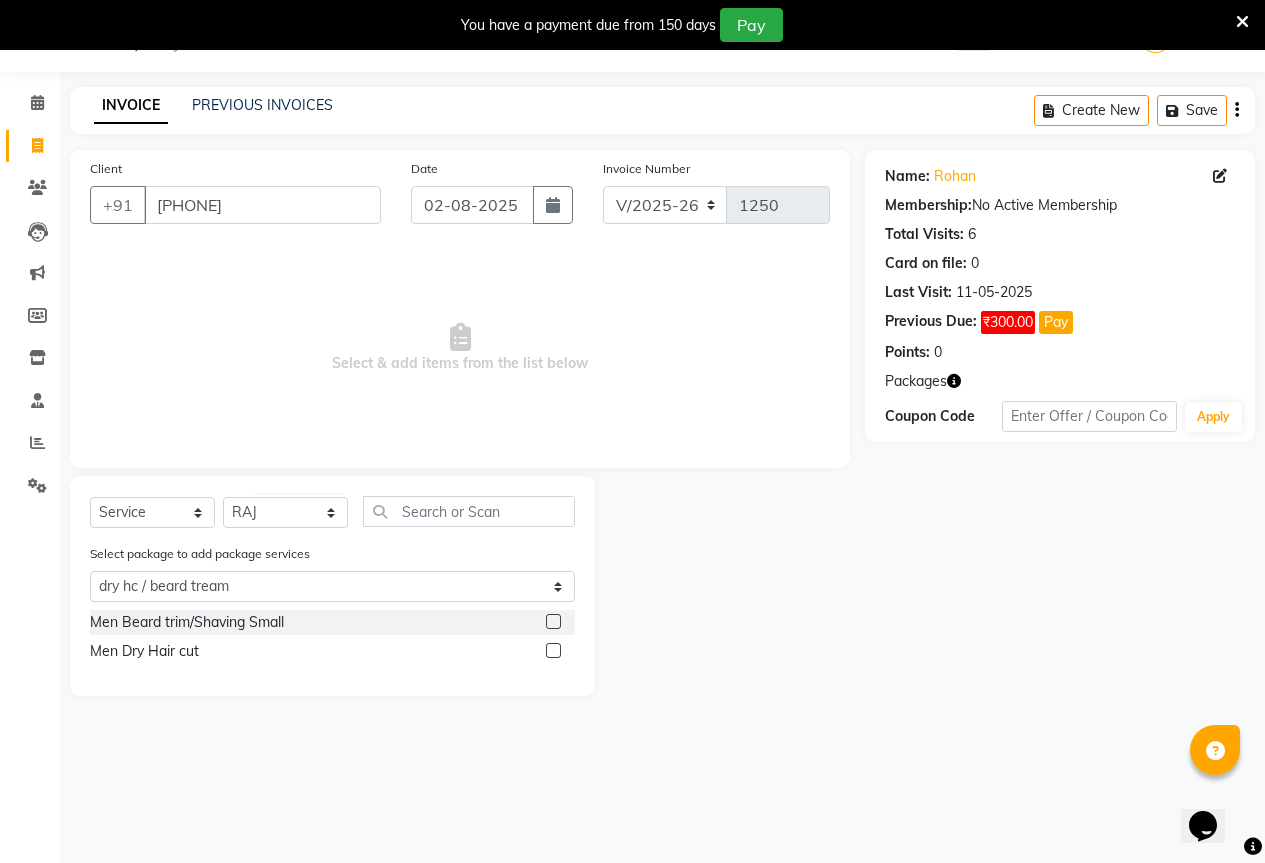 click 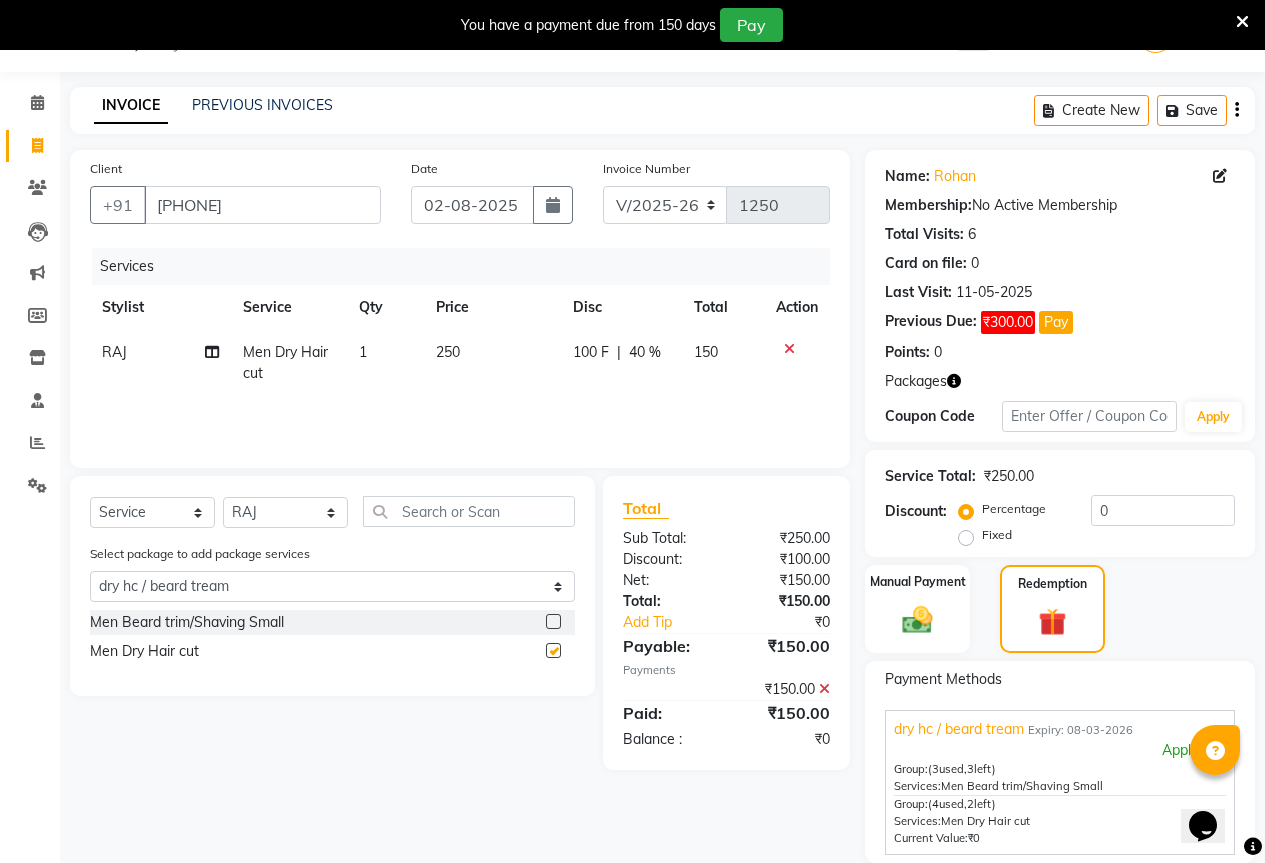 checkbox on "false" 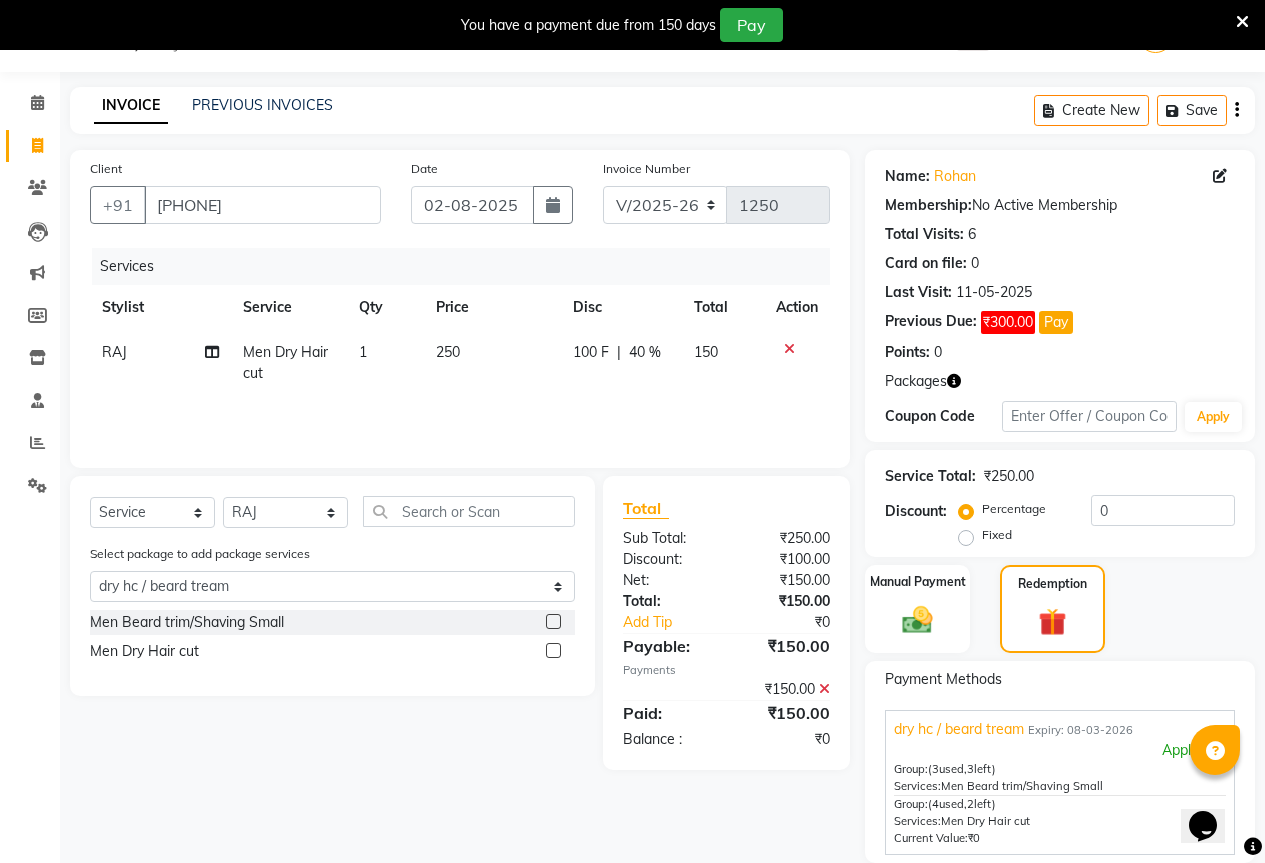 click 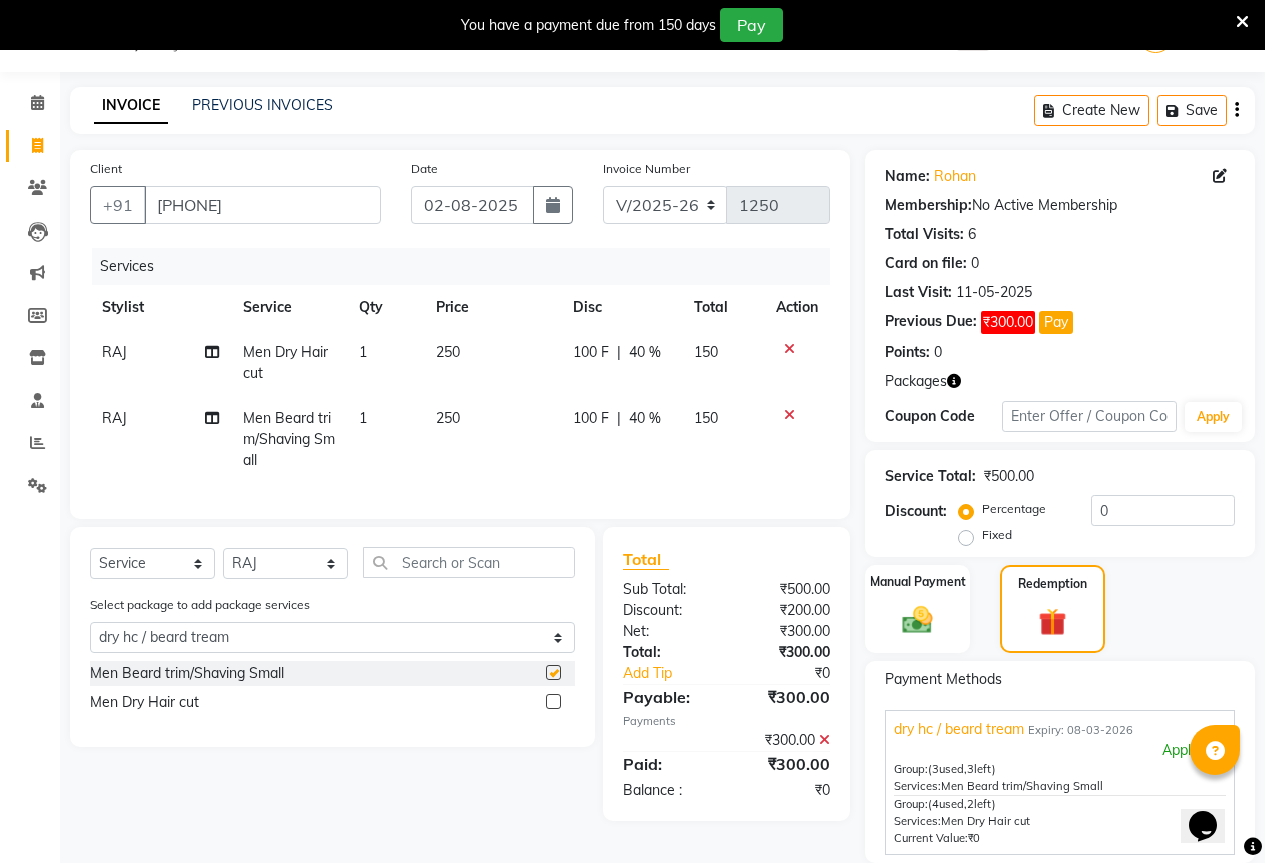 checkbox on "false" 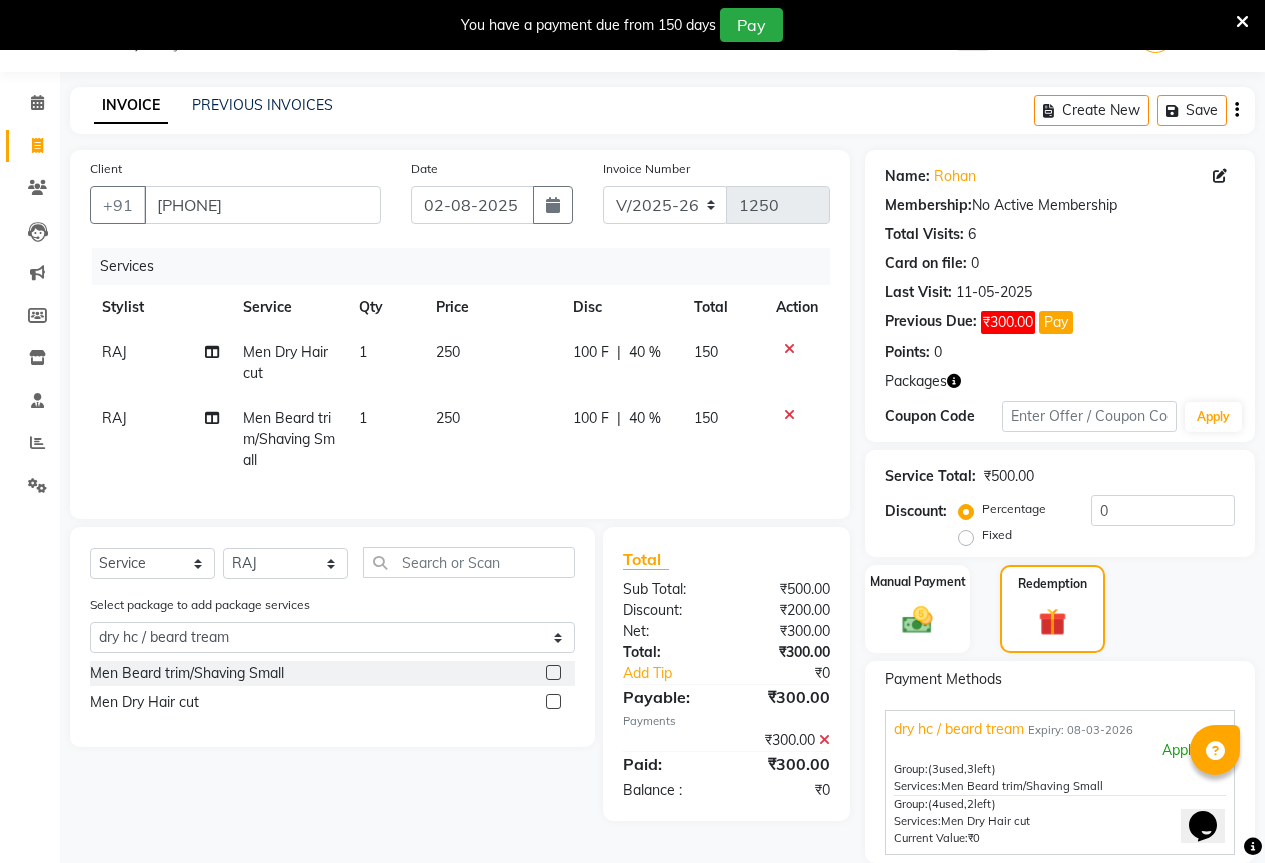 click 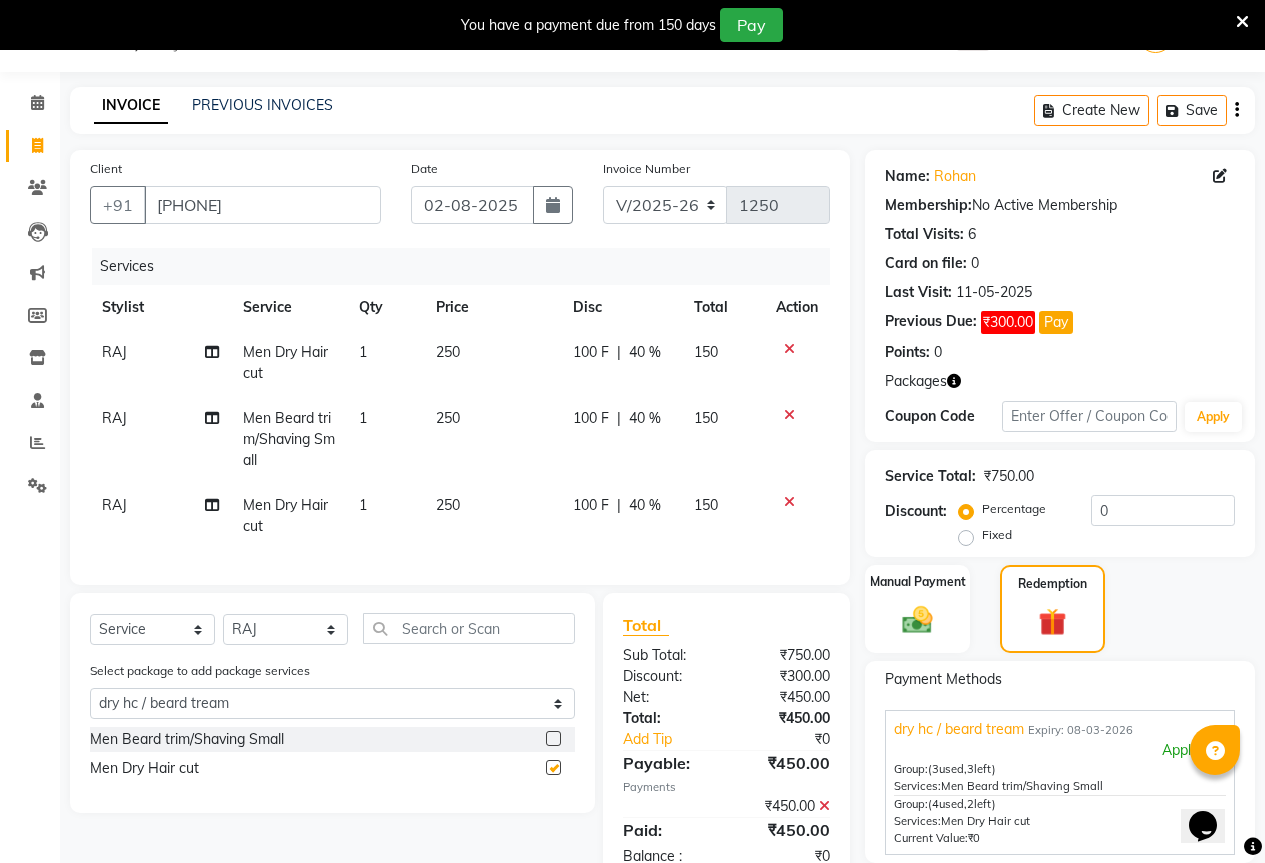 checkbox on "false" 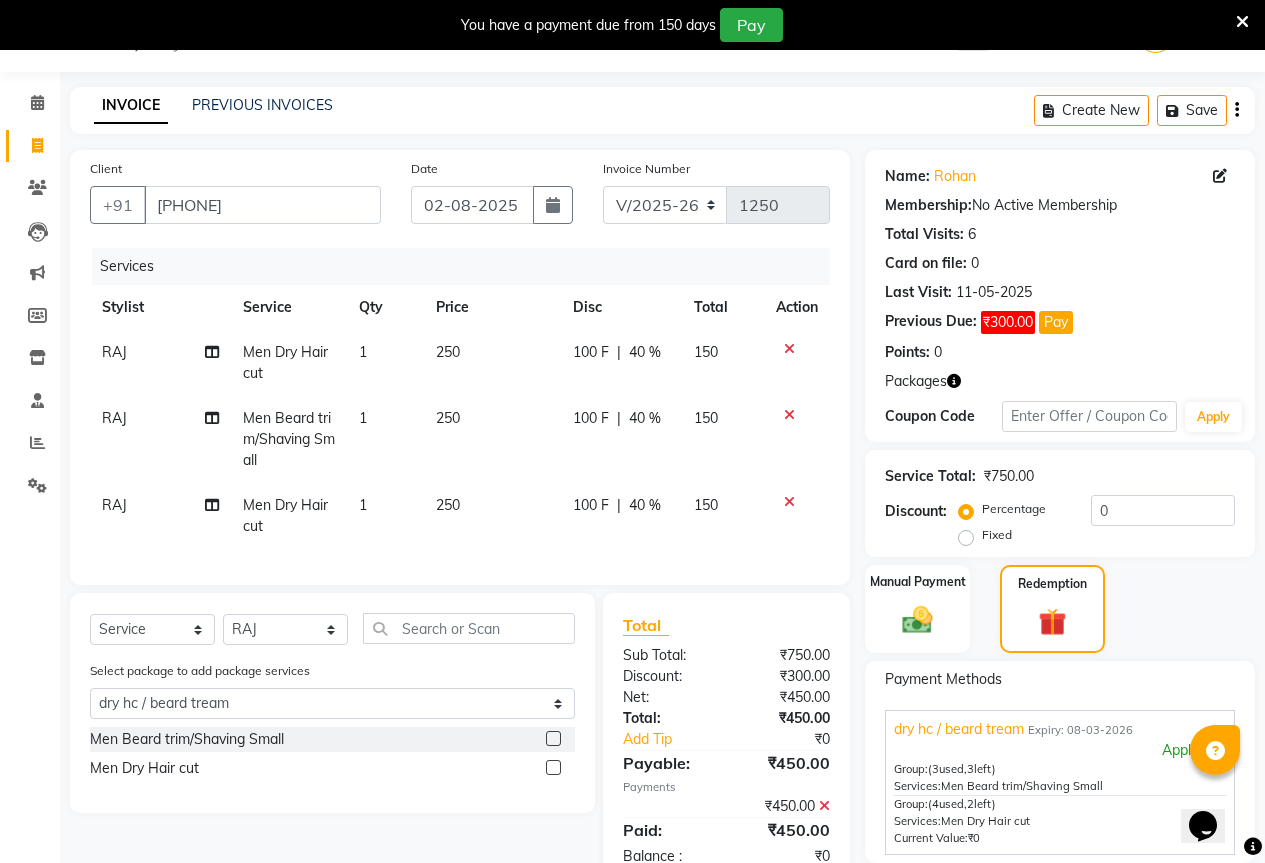 click 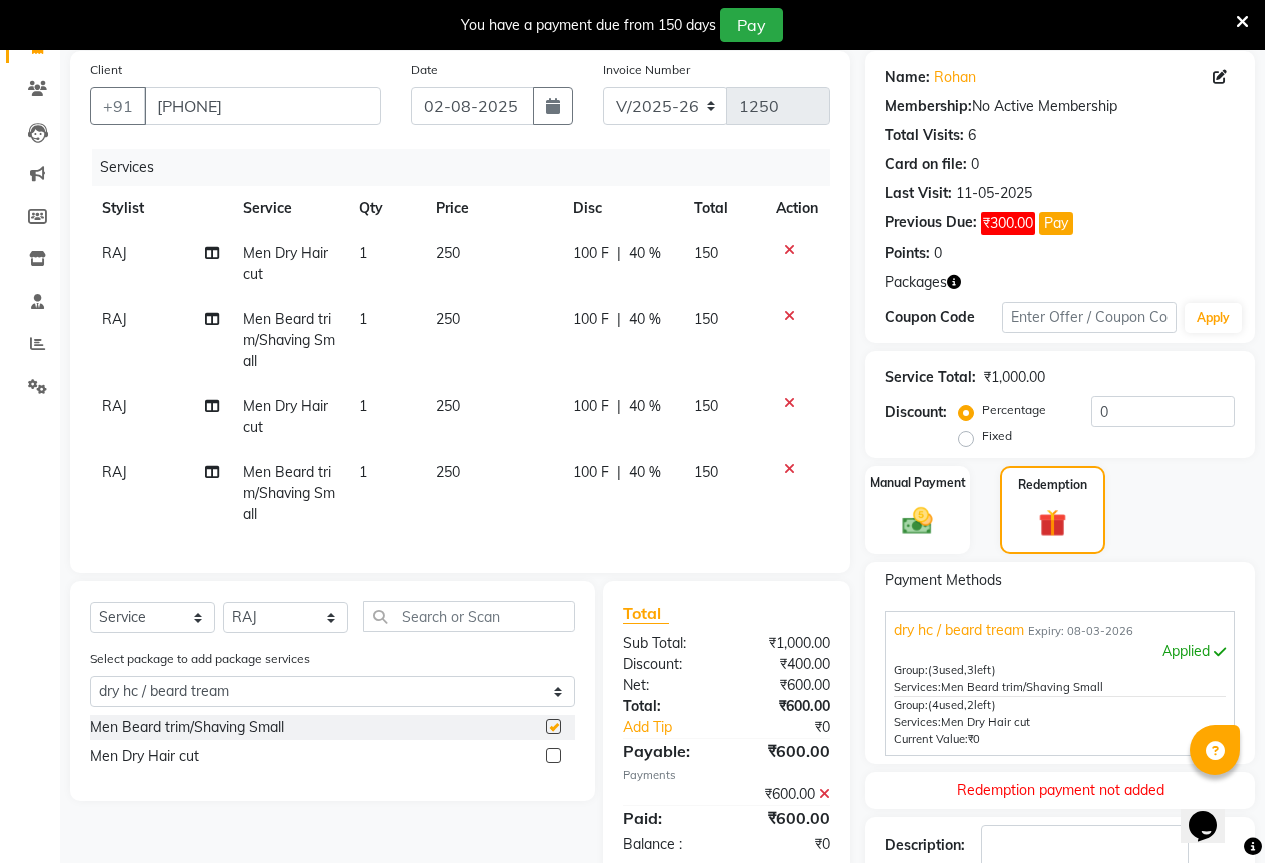 scroll, scrollTop: 150, scrollLeft: 0, axis: vertical 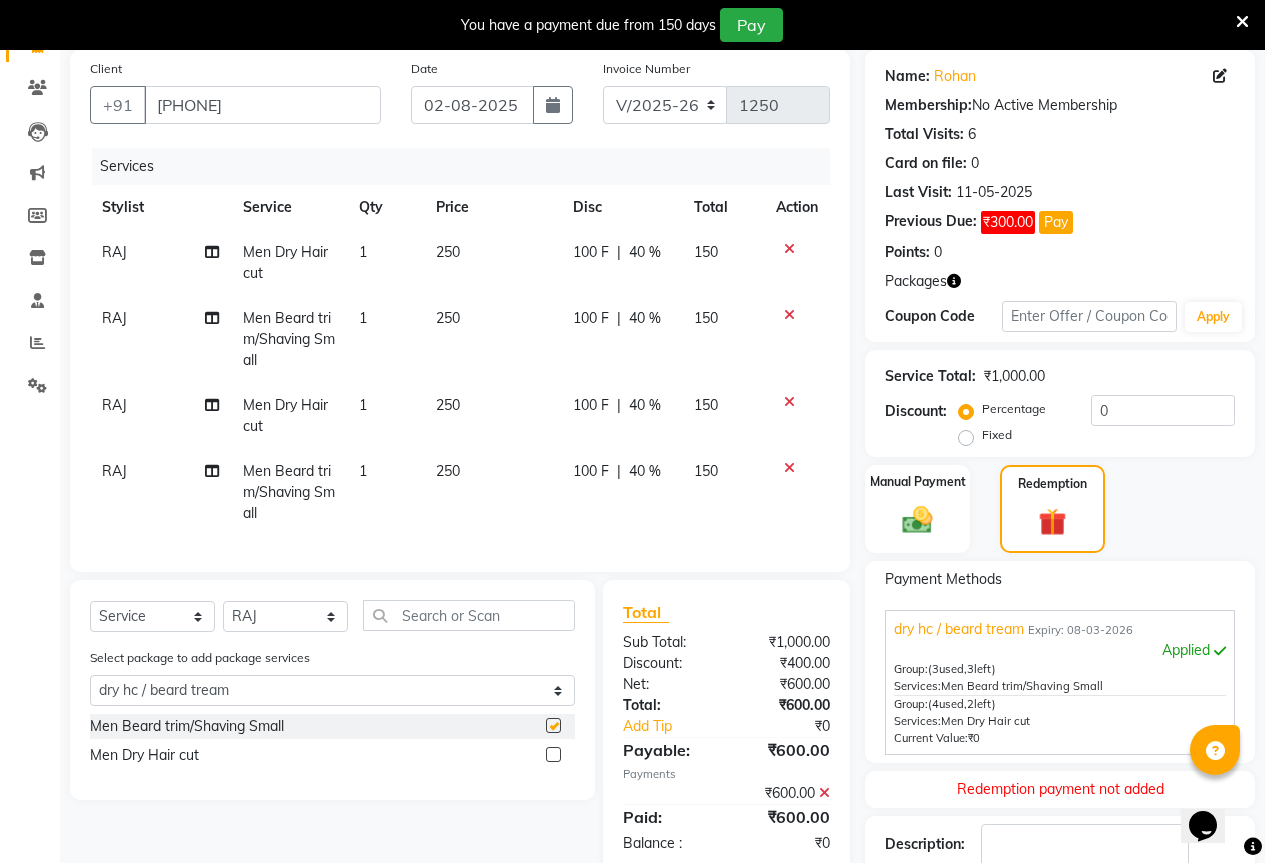 checkbox on "false" 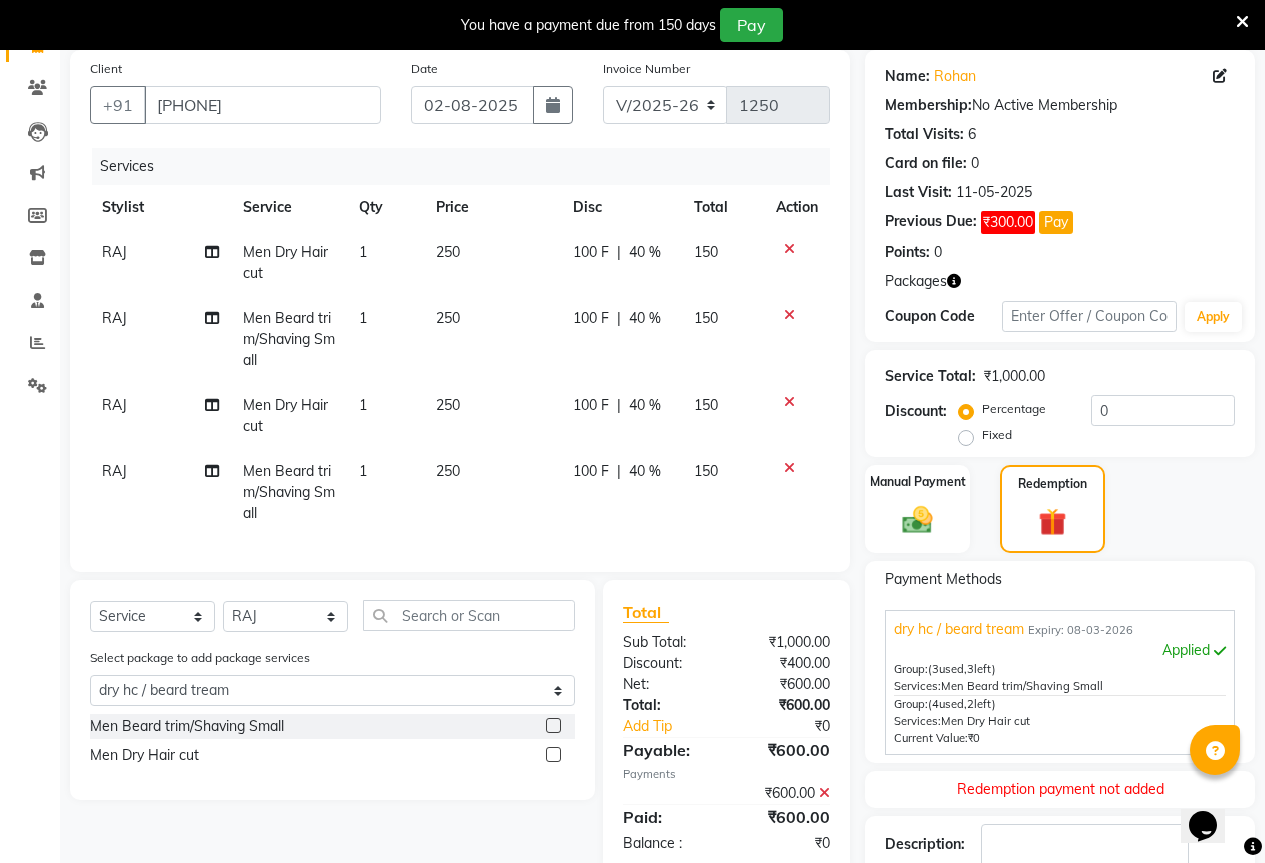 click 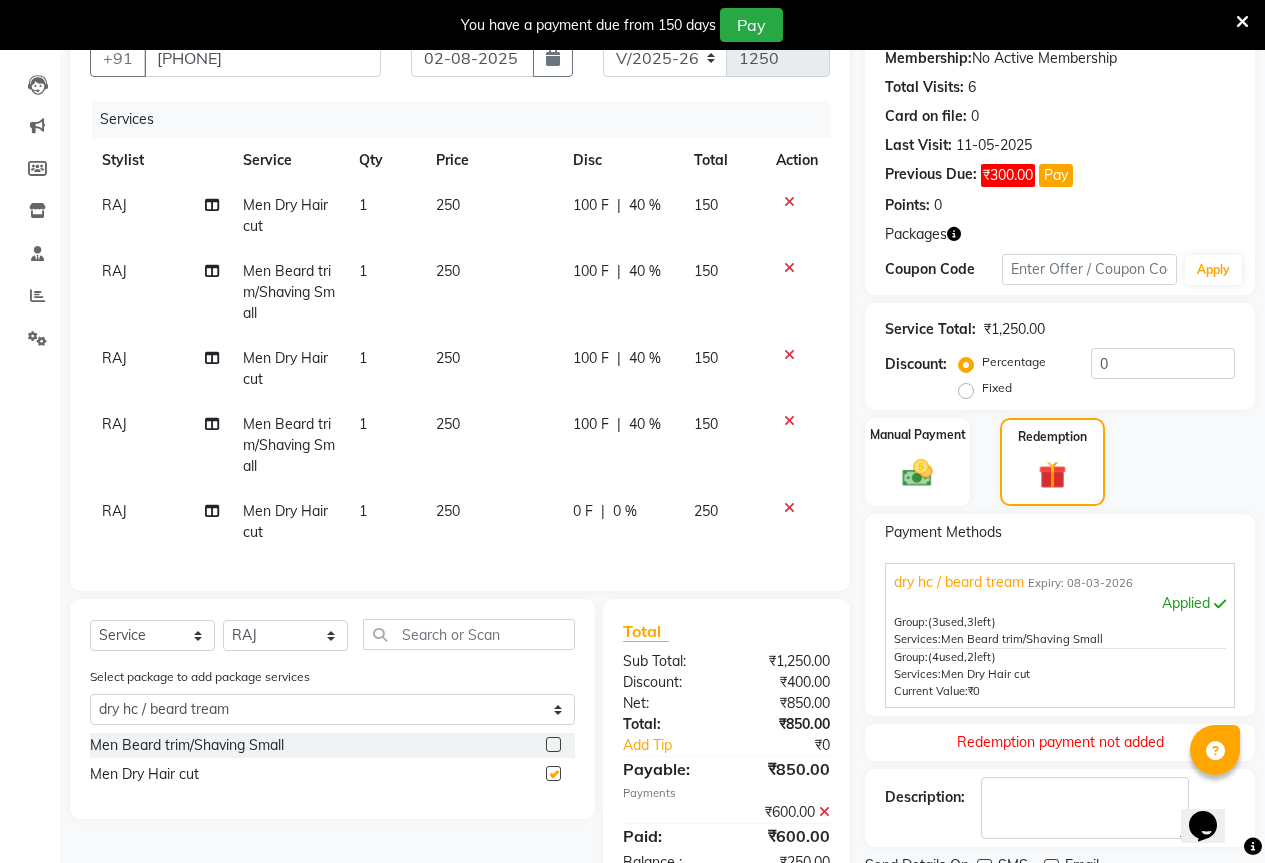 checkbox on "false" 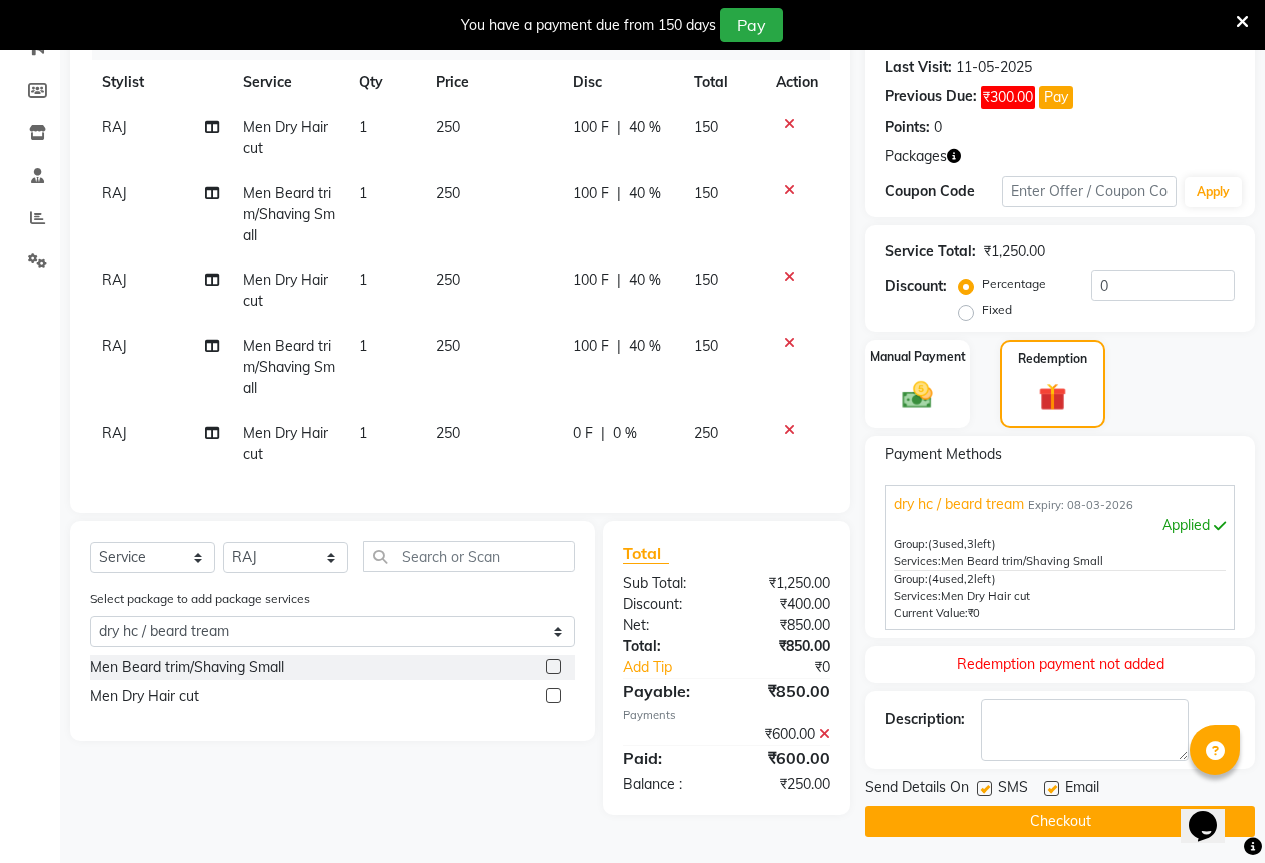 scroll, scrollTop: 279, scrollLeft: 0, axis: vertical 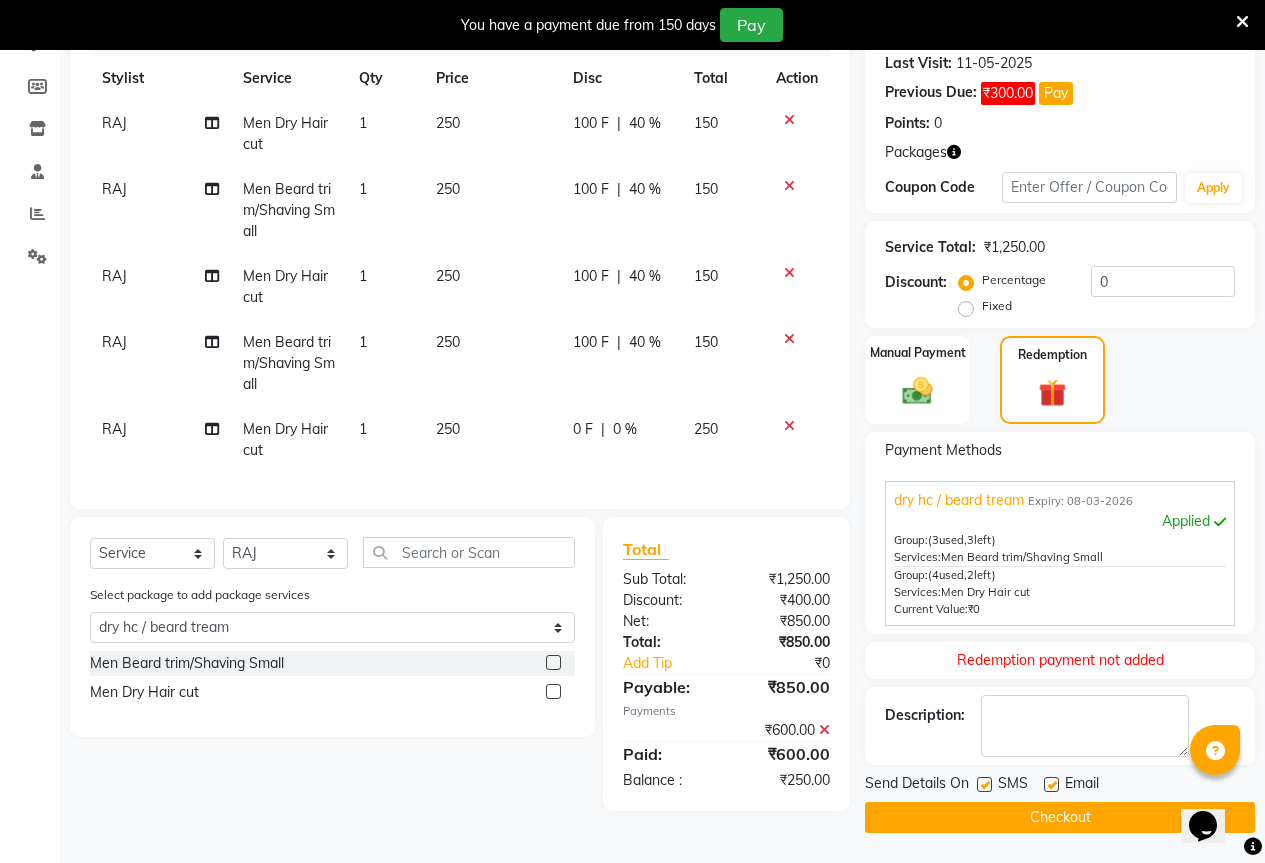 click 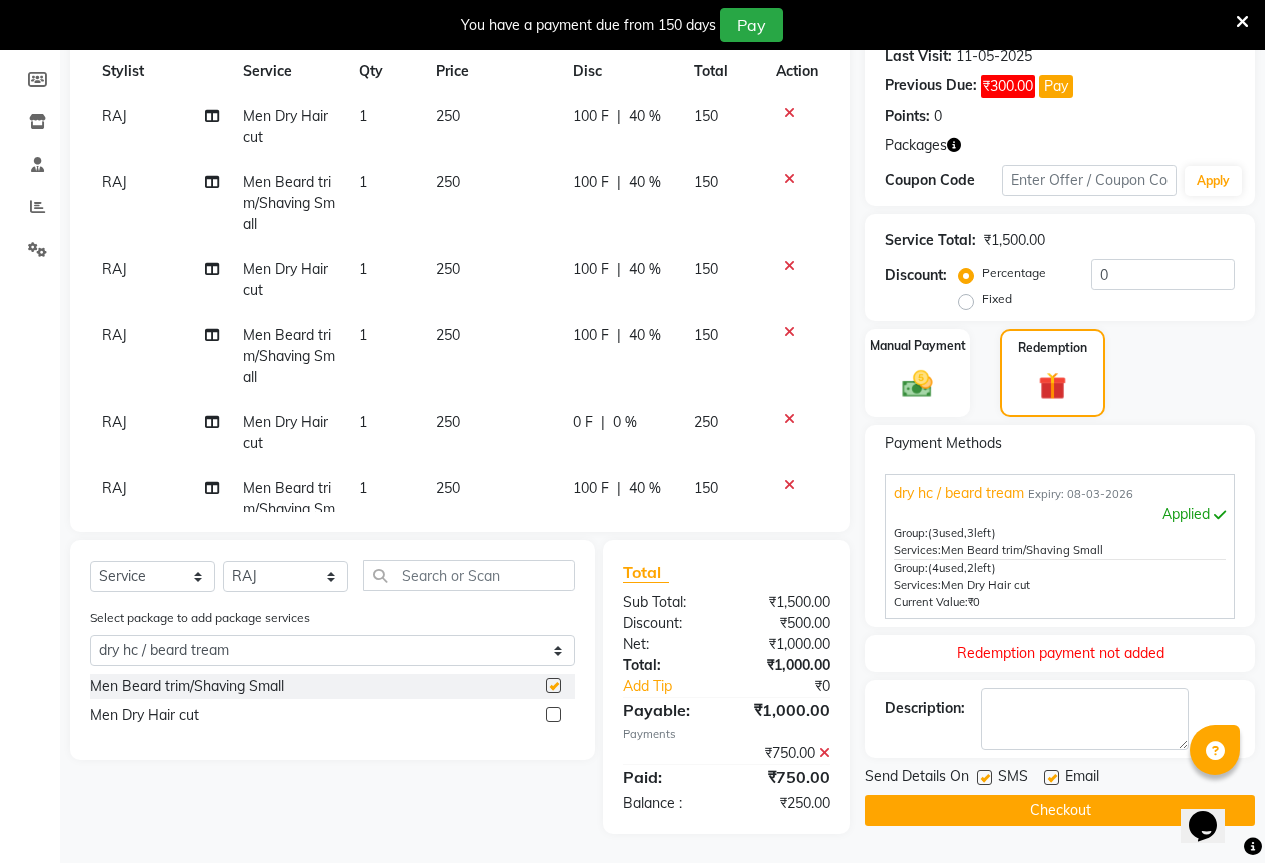 scroll, scrollTop: 287, scrollLeft: 0, axis: vertical 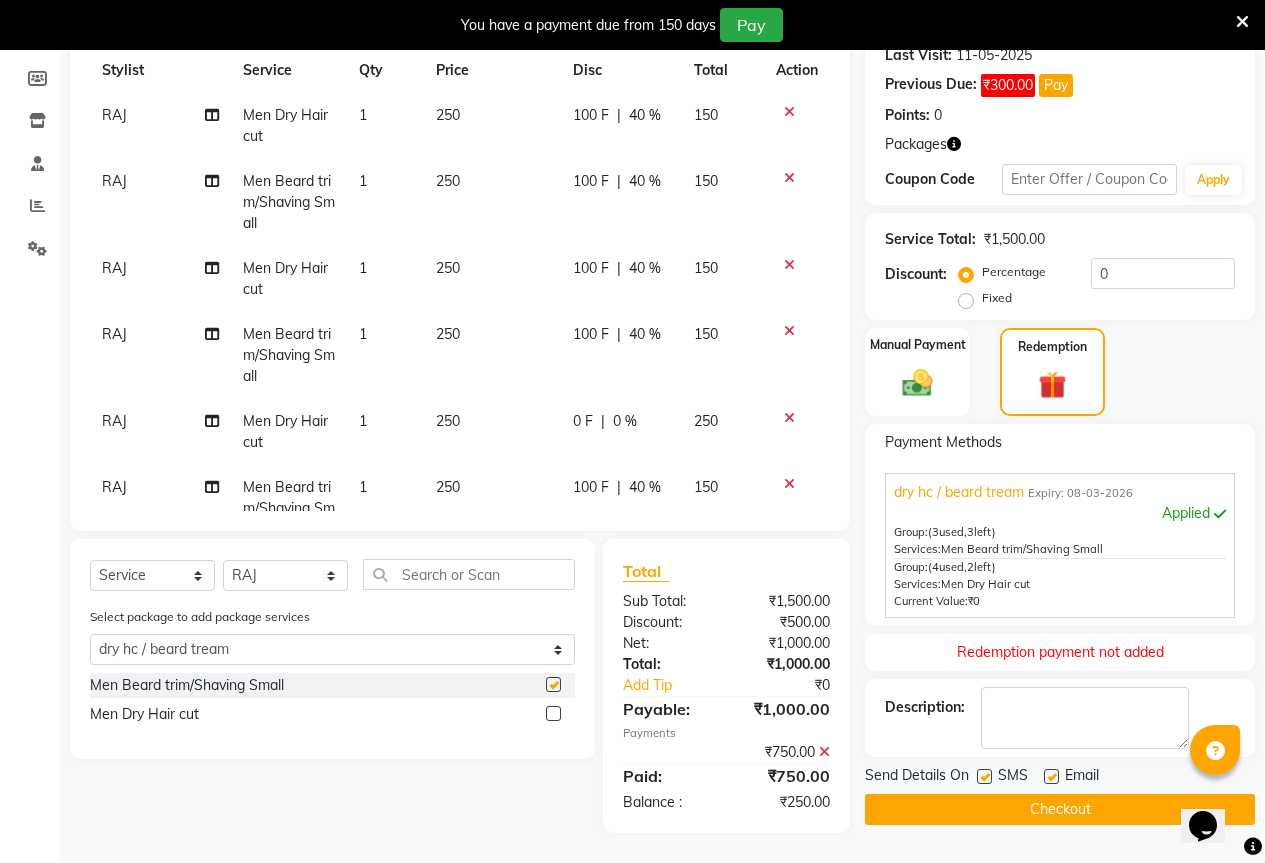 checkbox on "false" 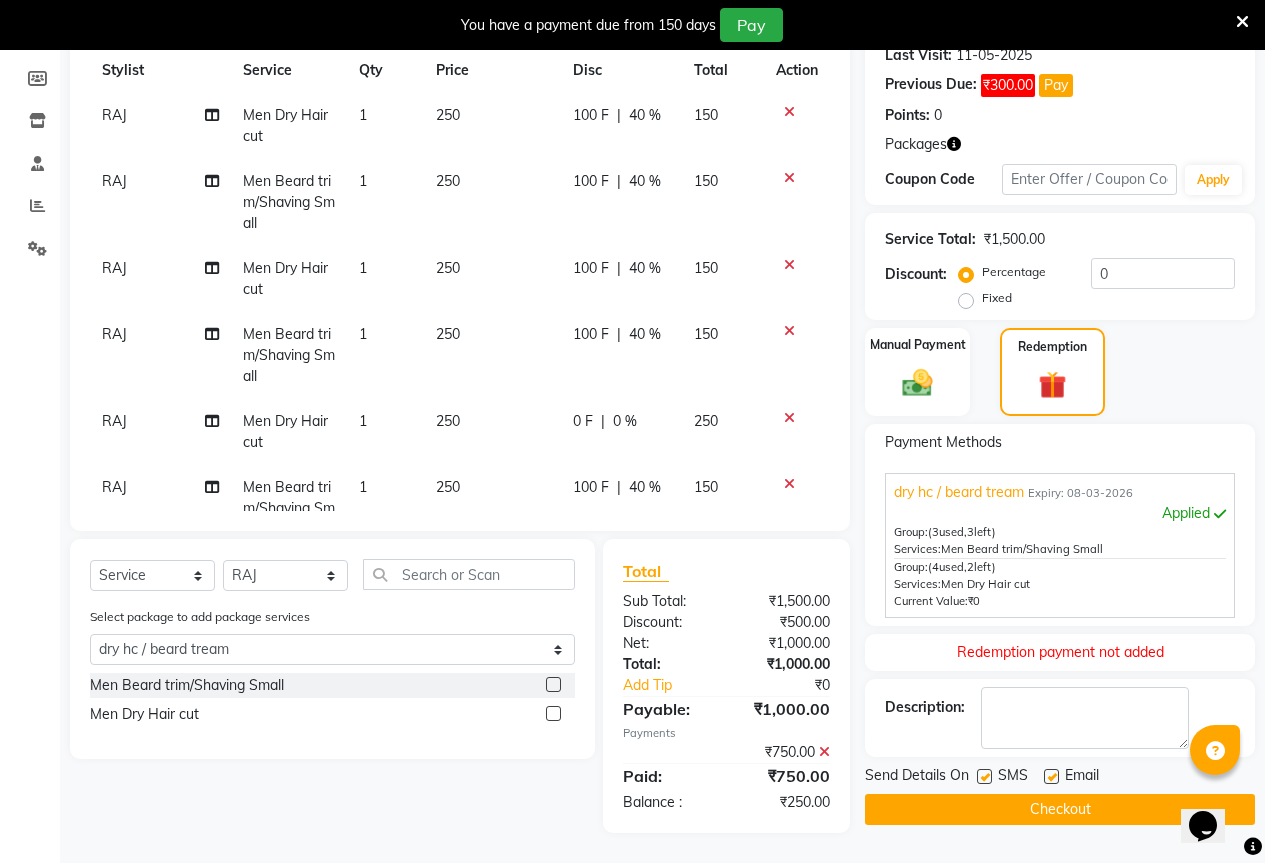 click 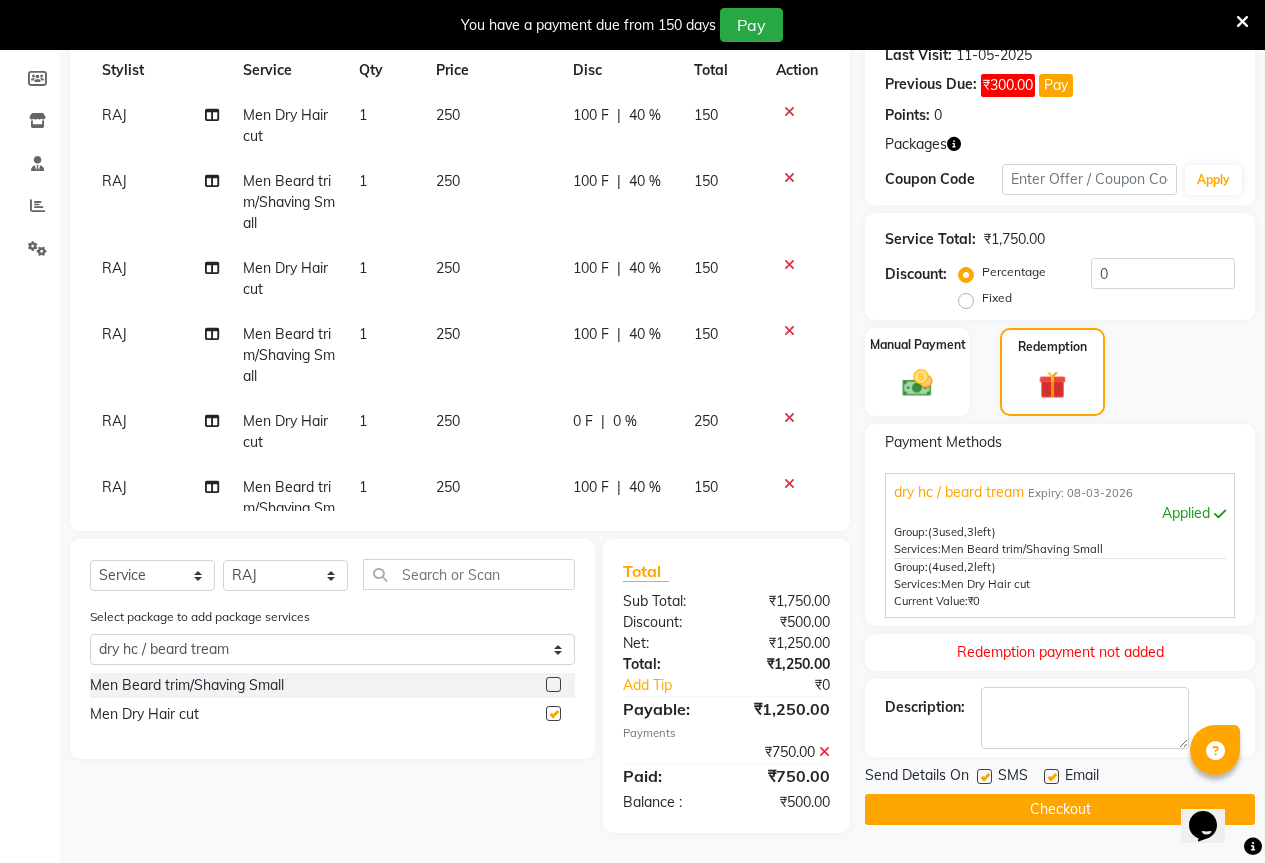 checkbox on "false" 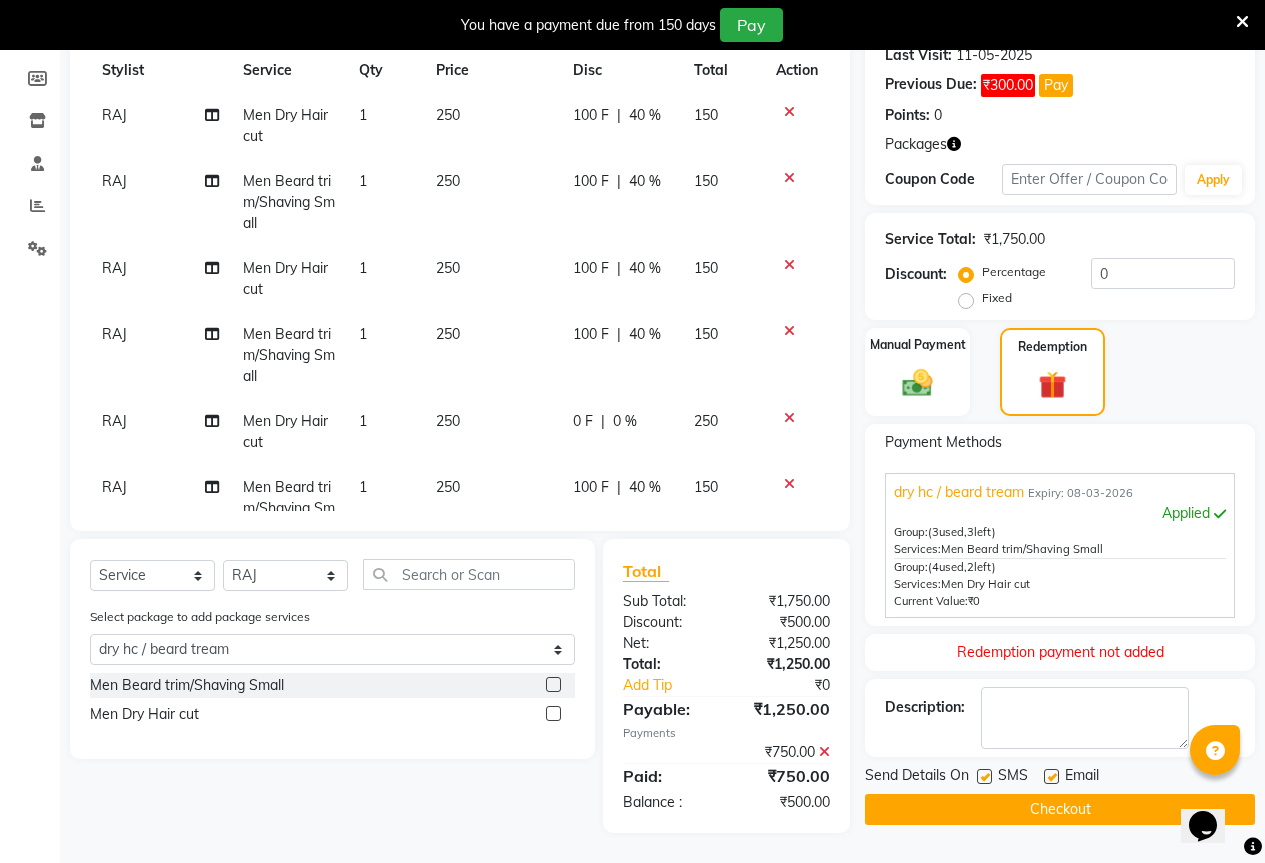 click 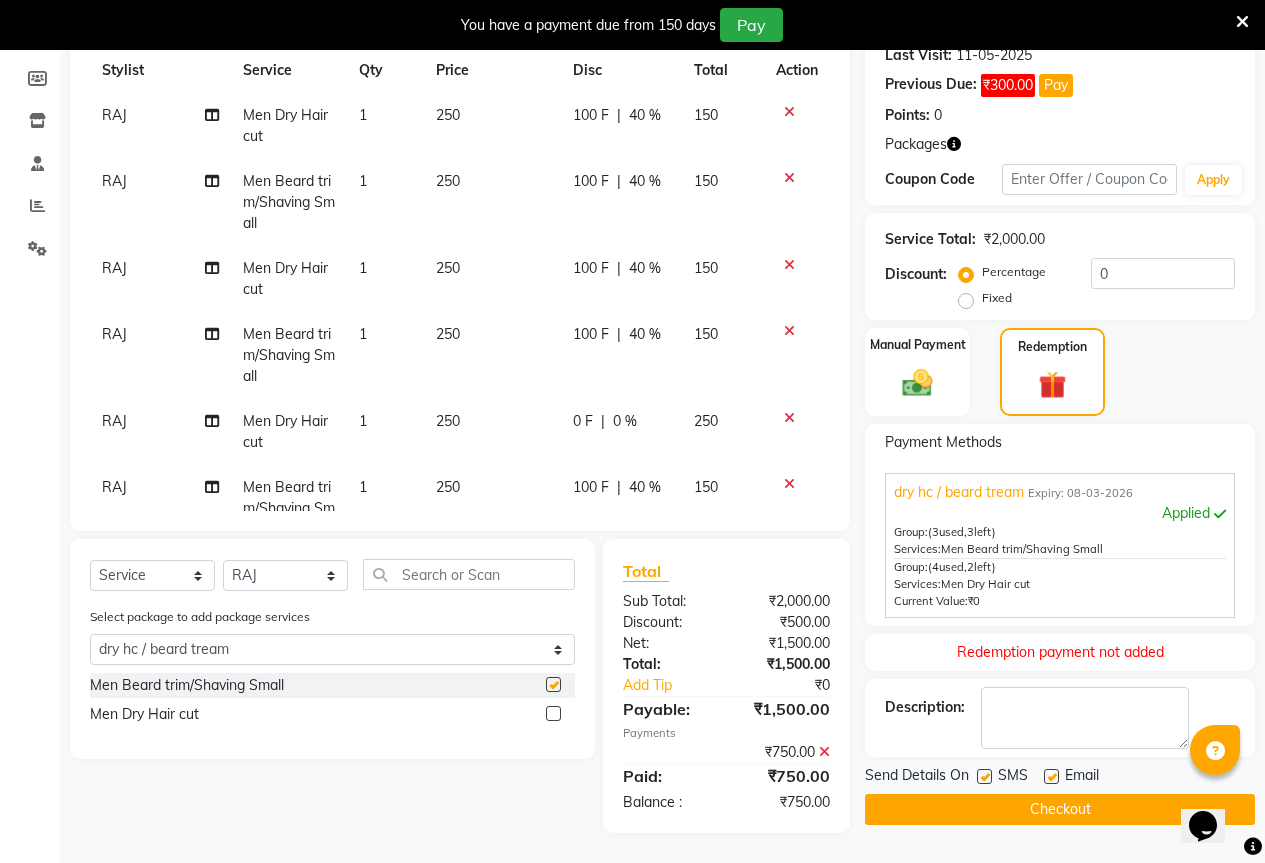 checkbox on "false" 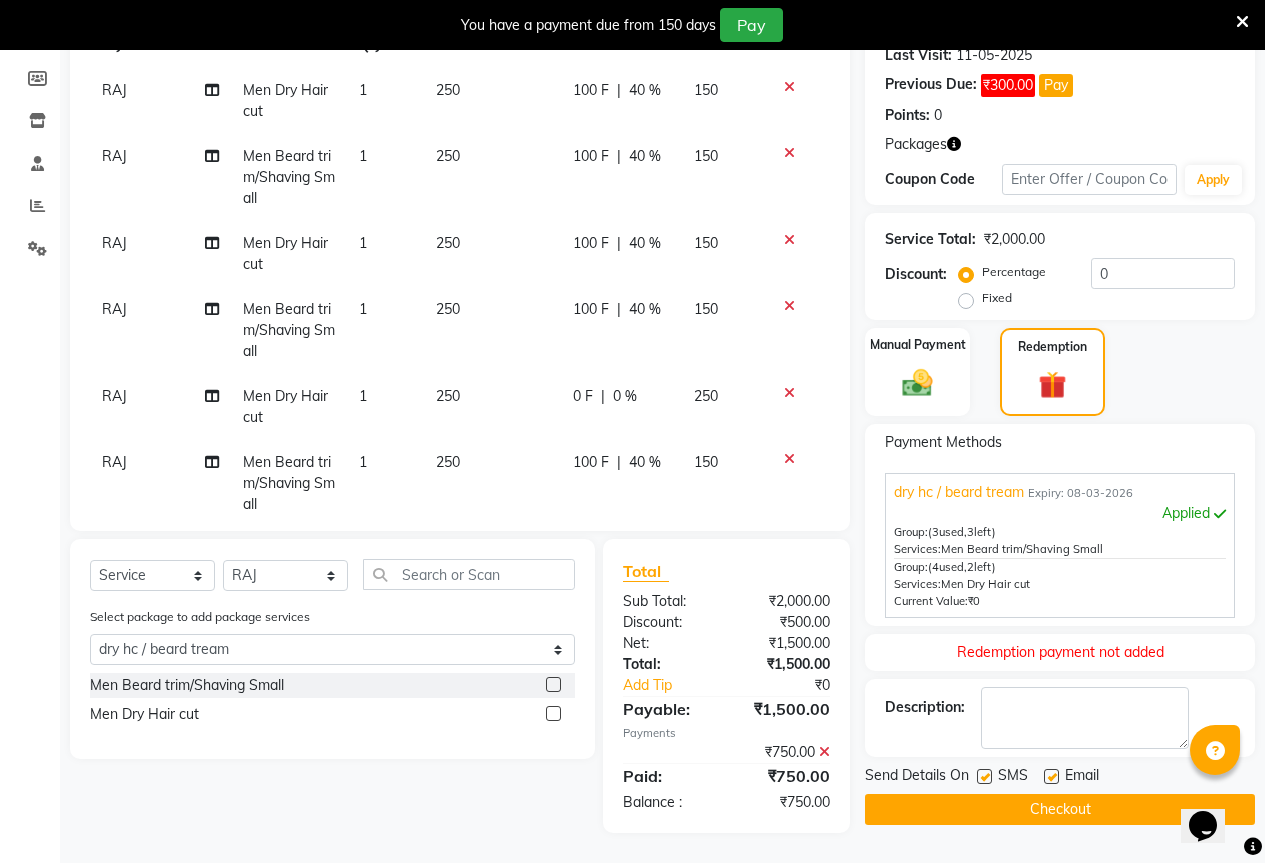 scroll, scrollTop: 0, scrollLeft: 0, axis: both 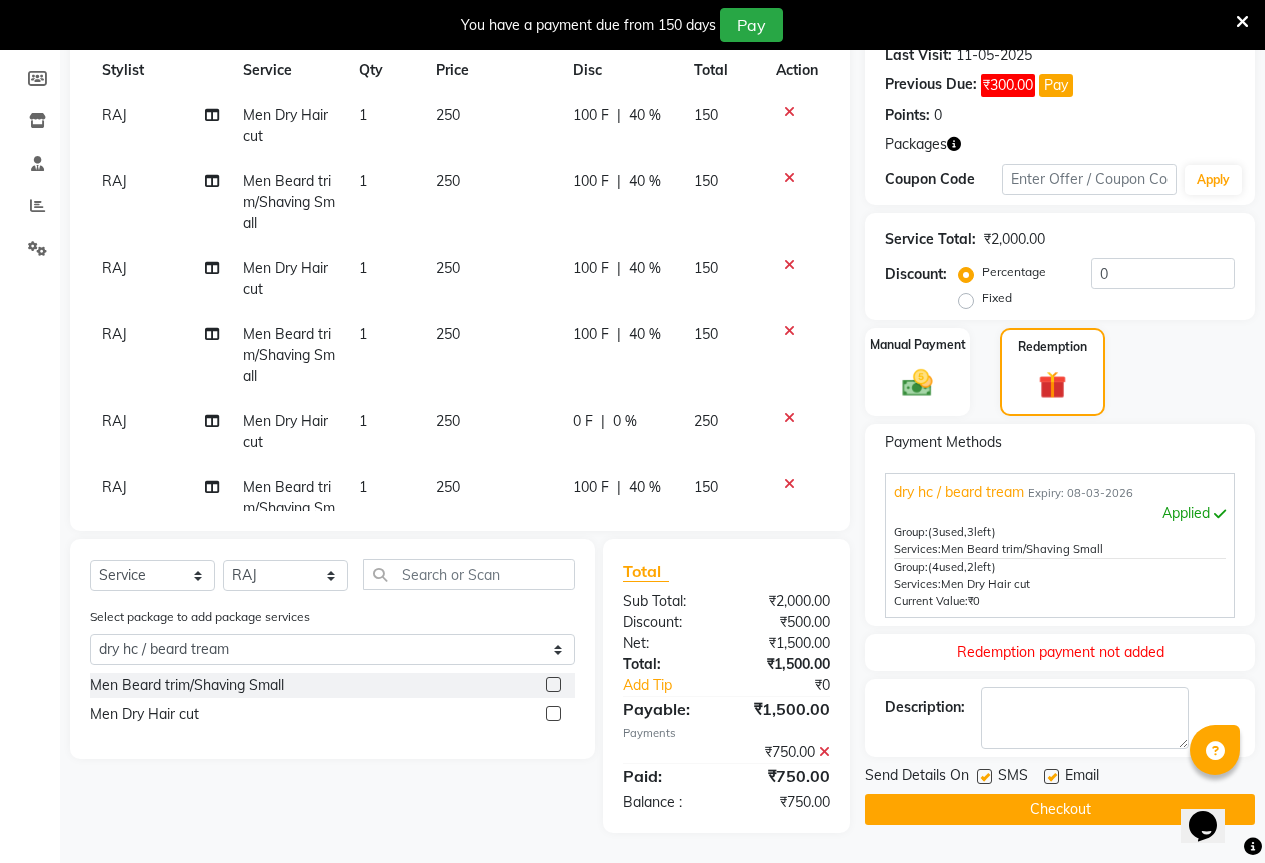 click 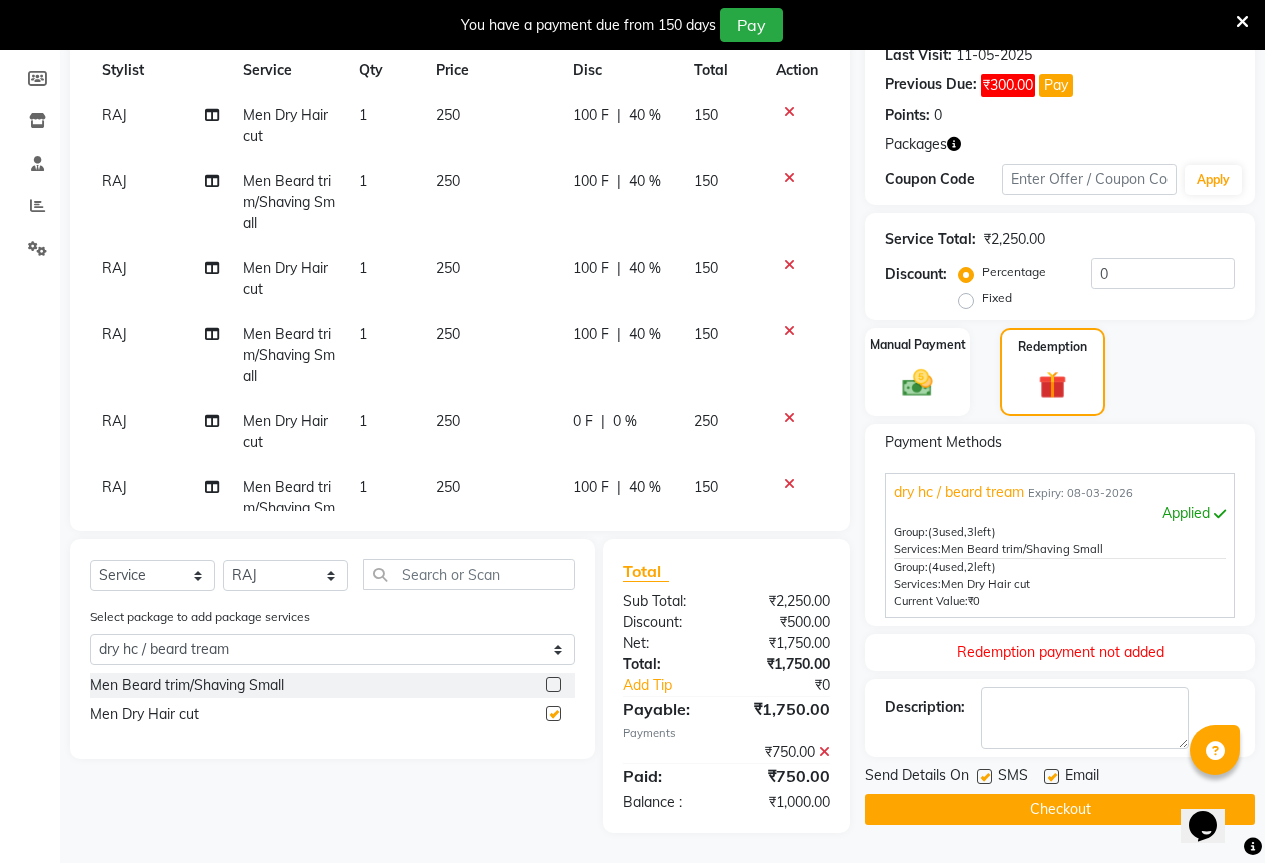 checkbox on "false" 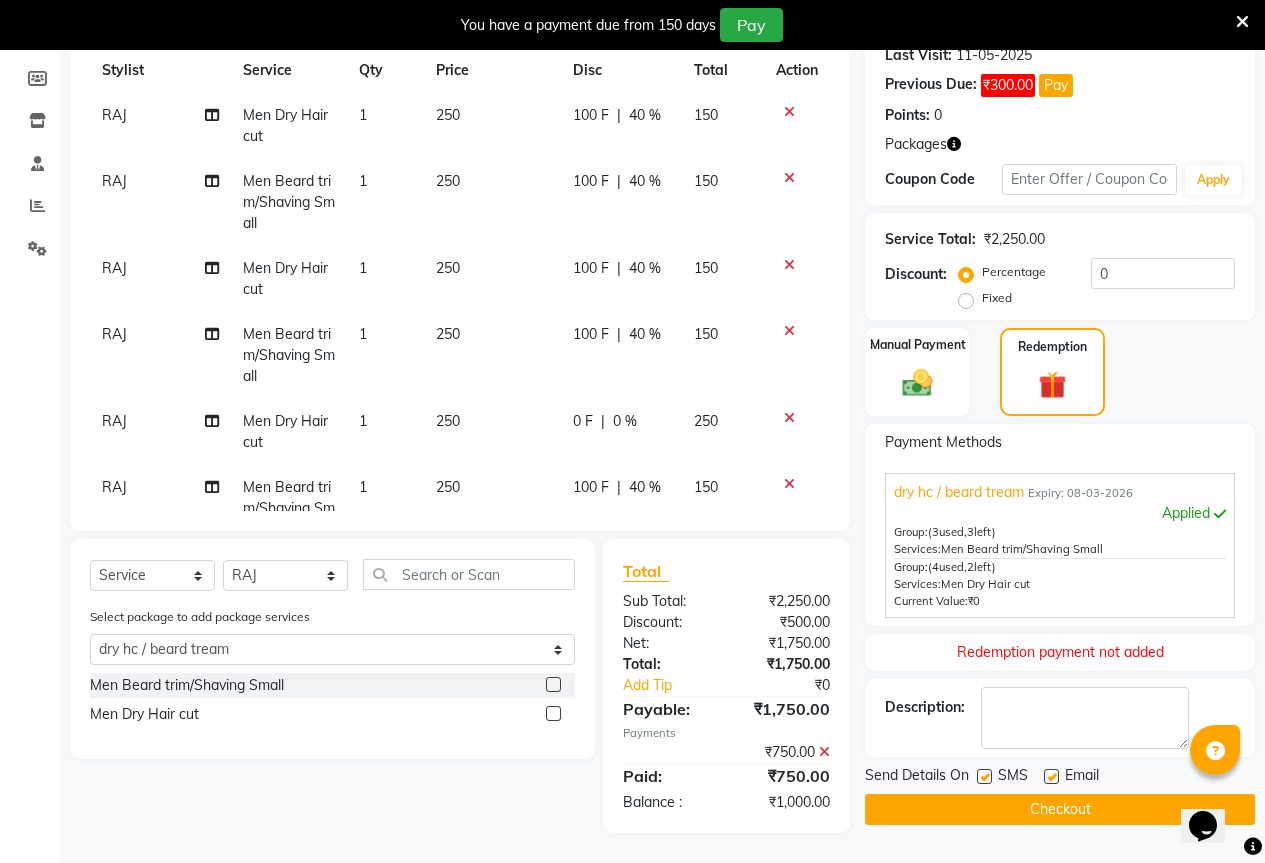 click 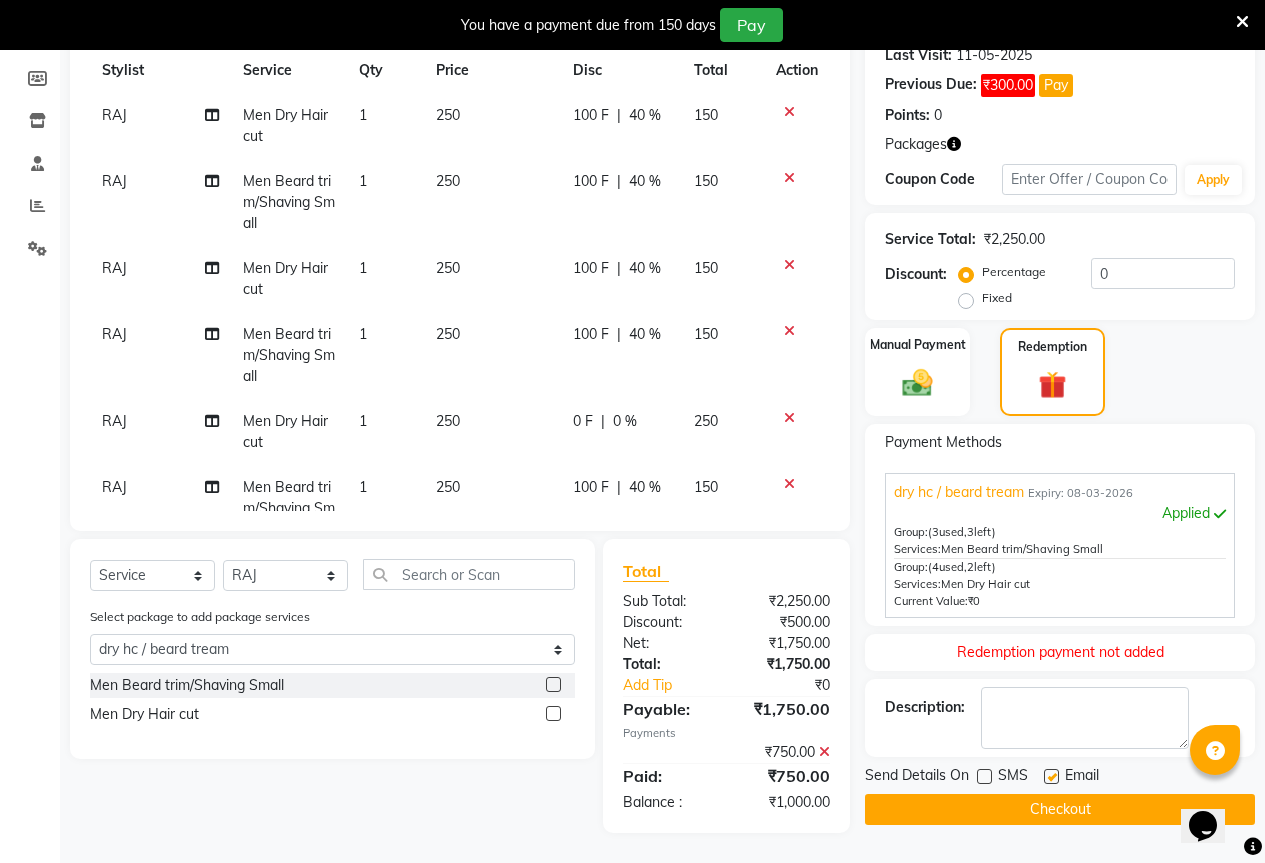 click on "Email" 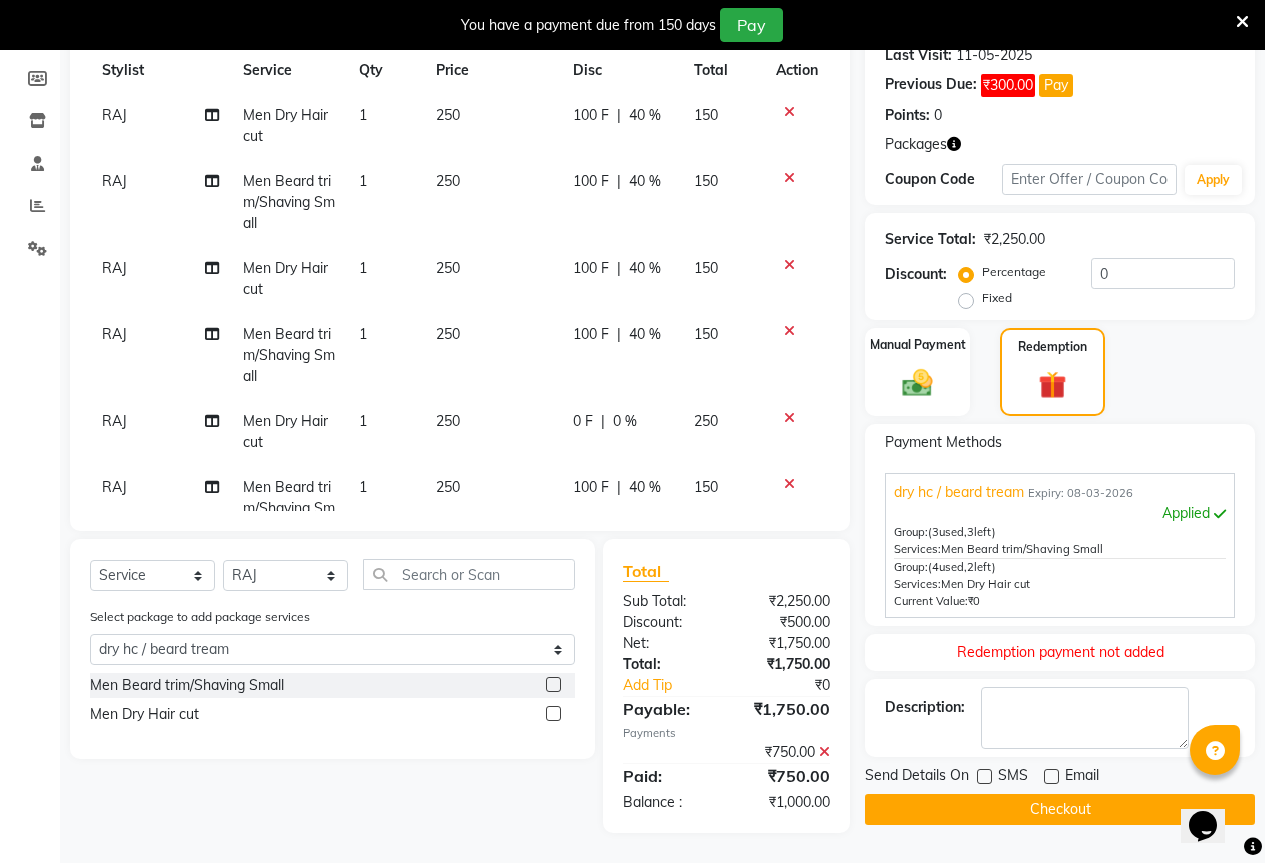 click on "Checkout" 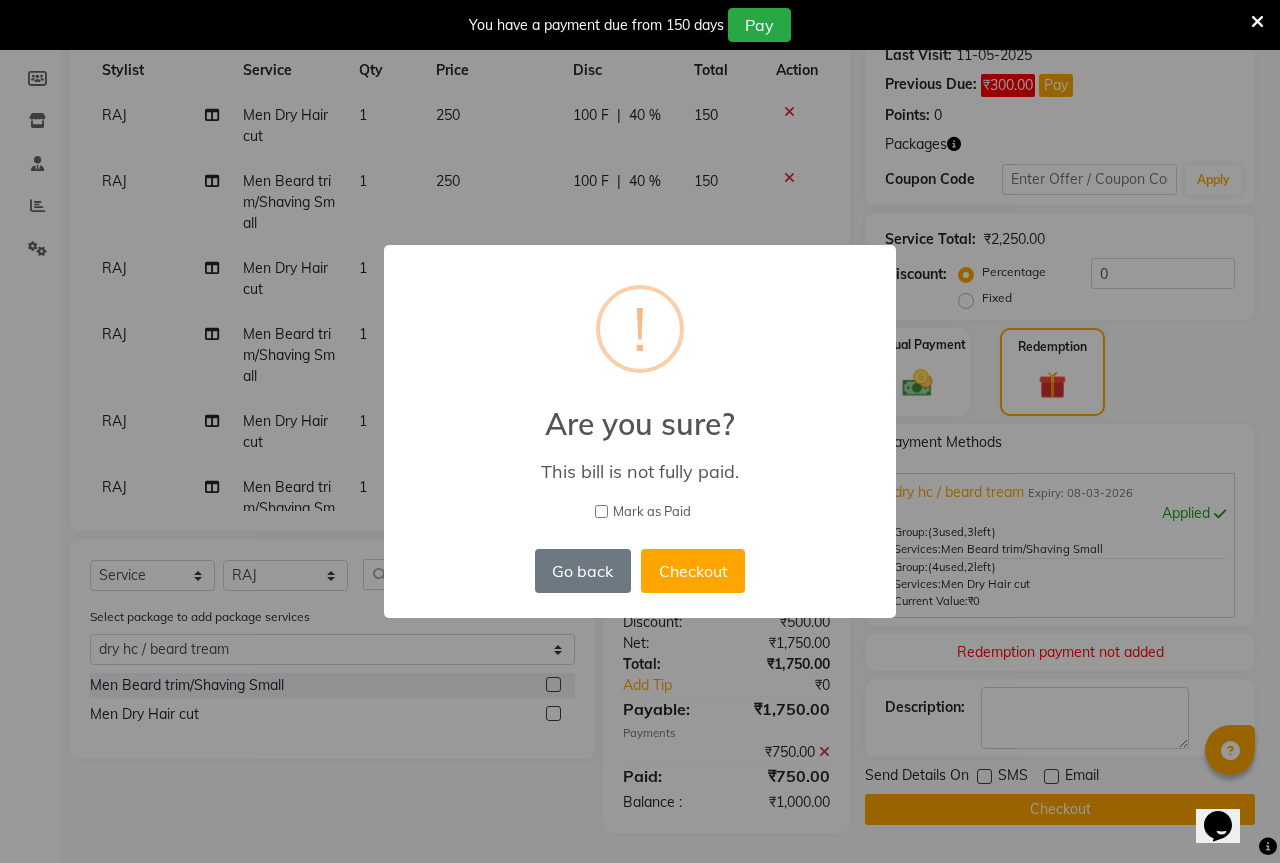 click on "× ! Are you sure? This bill is not fully paid. Mark as Paid Go back No Checkout" at bounding box center (640, 431) 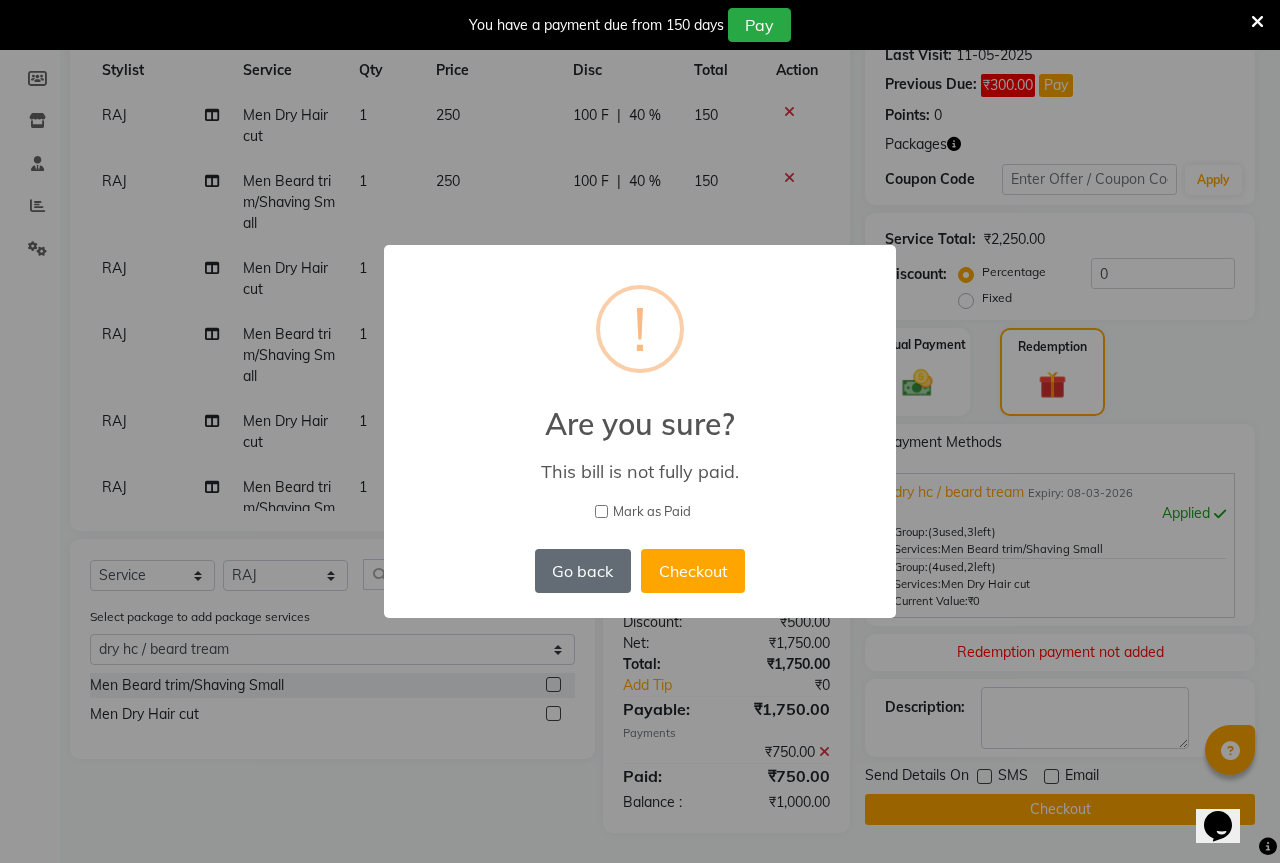 click on "Go back" at bounding box center [583, 571] 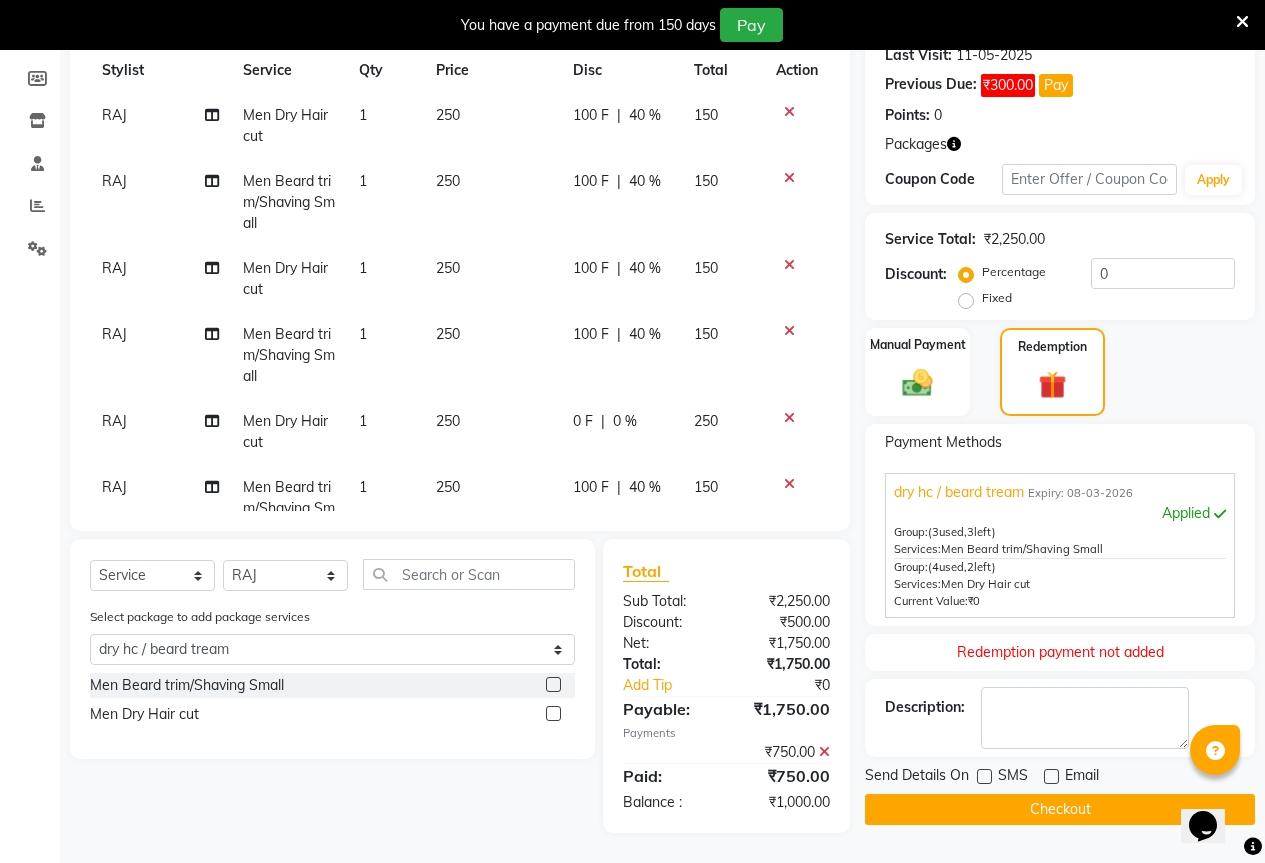click 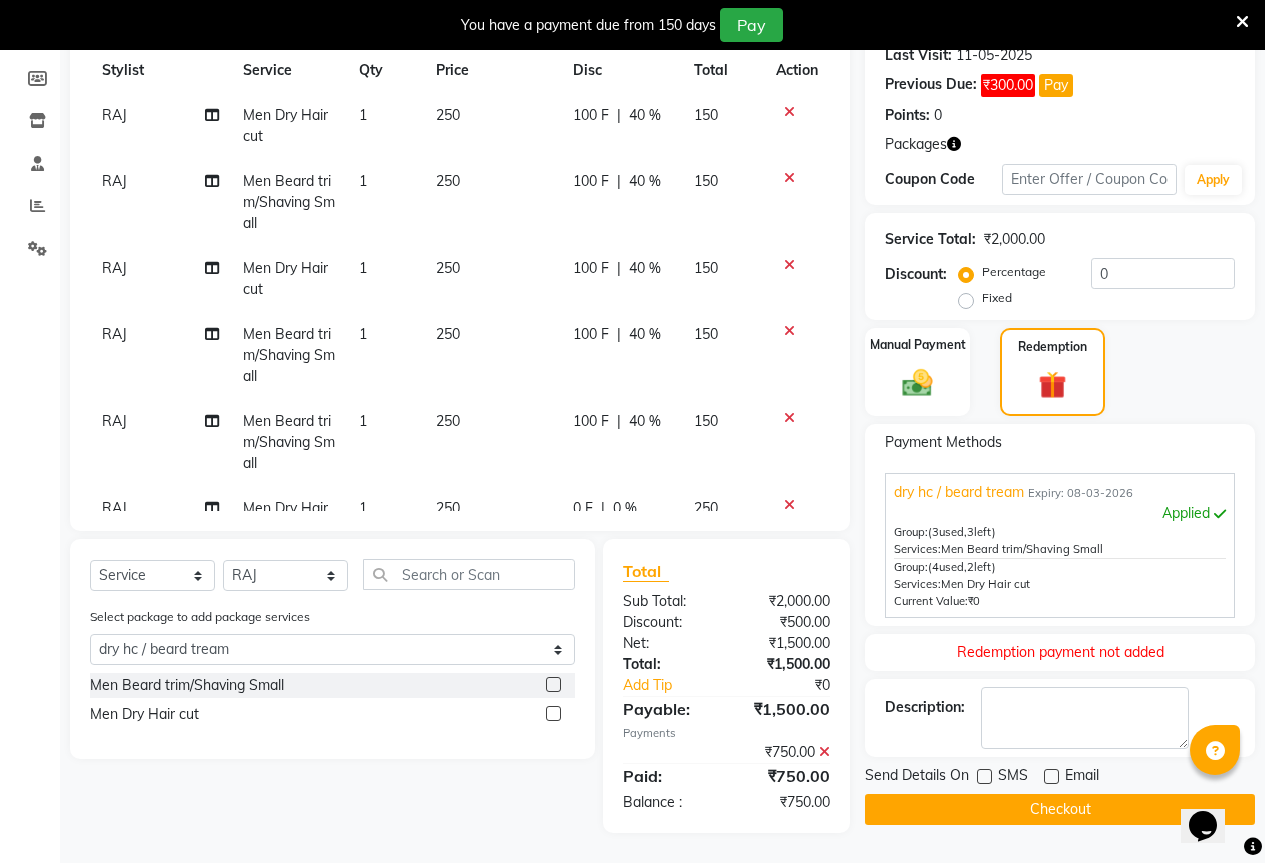click on "Checkout" 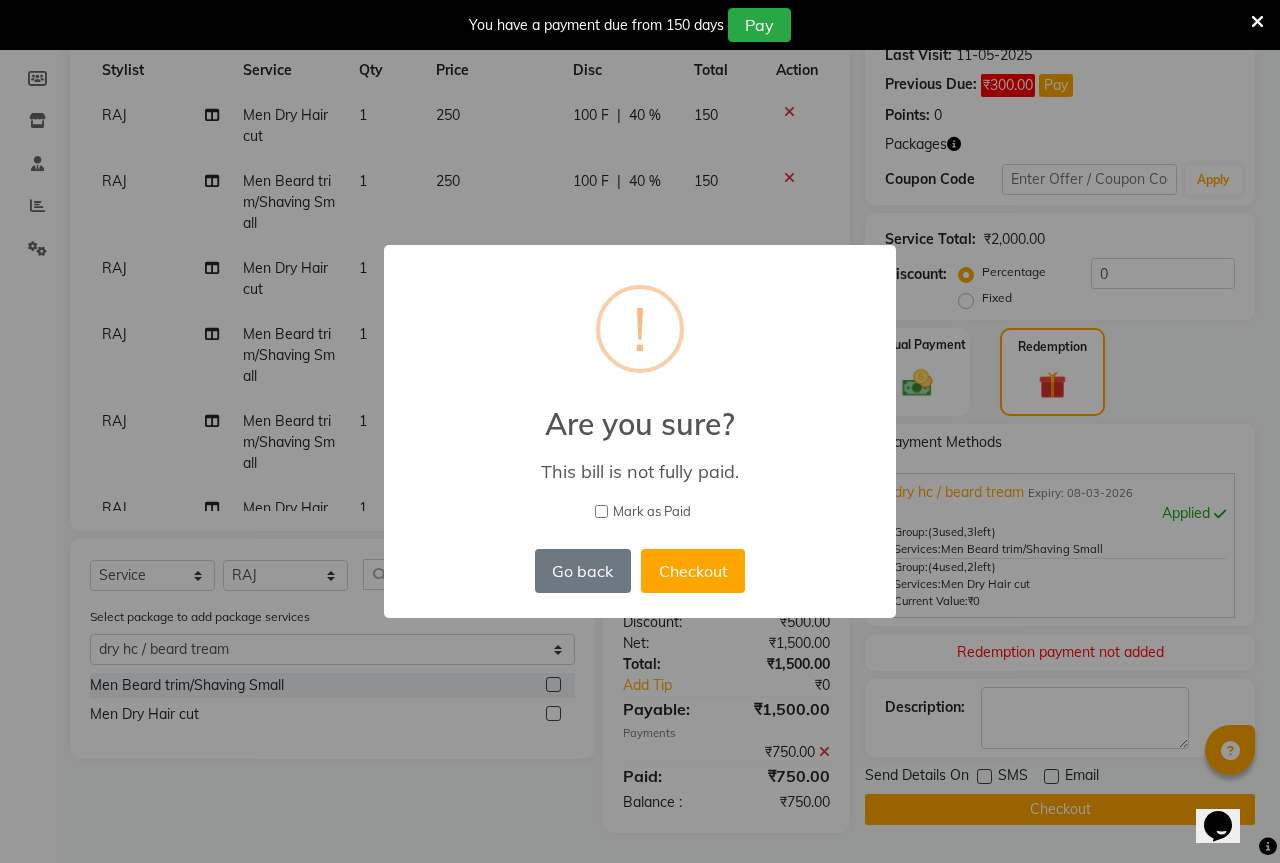 click on "× ! Are you sure? This bill is not fully paid. Mark as Paid Go back No Checkout" at bounding box center (640, 431) 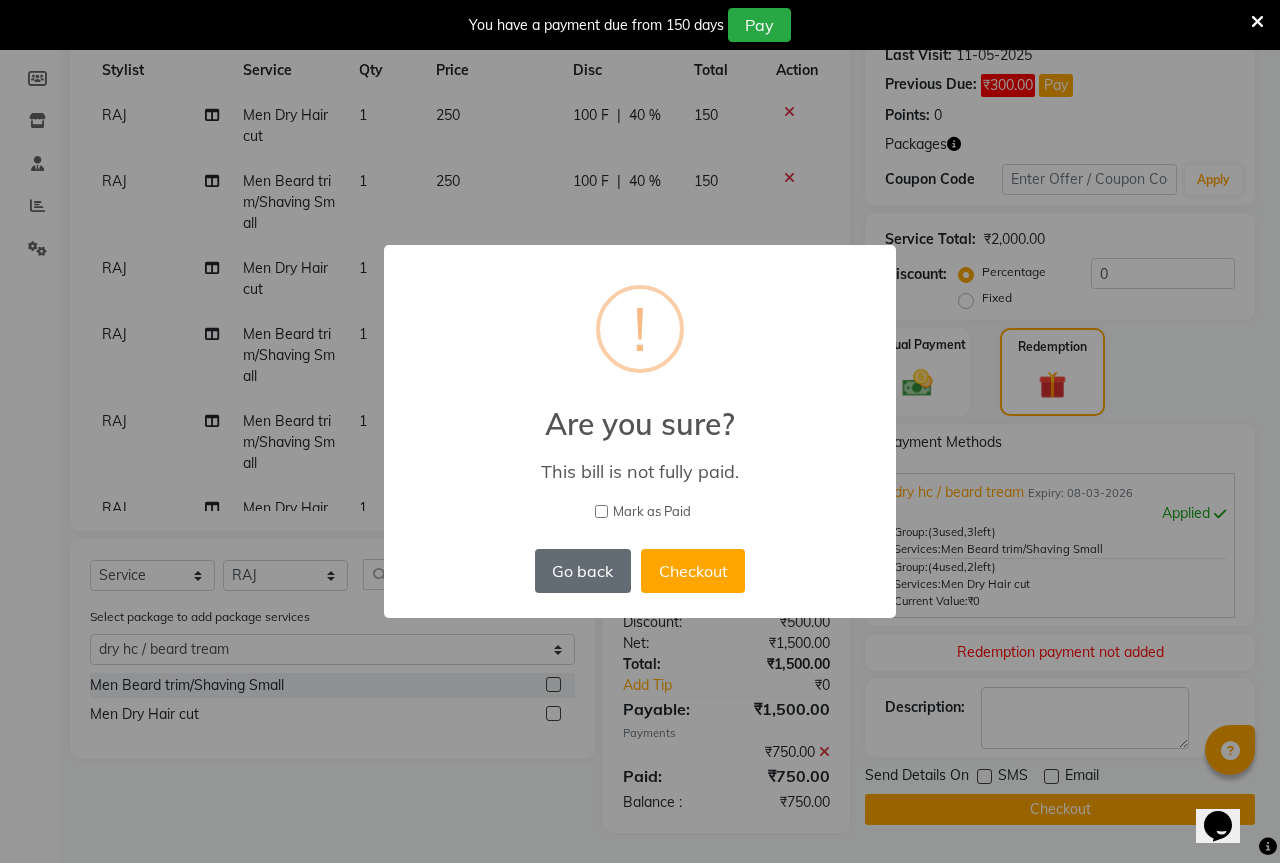 click on "Go back" at bounding box center [583, 571] 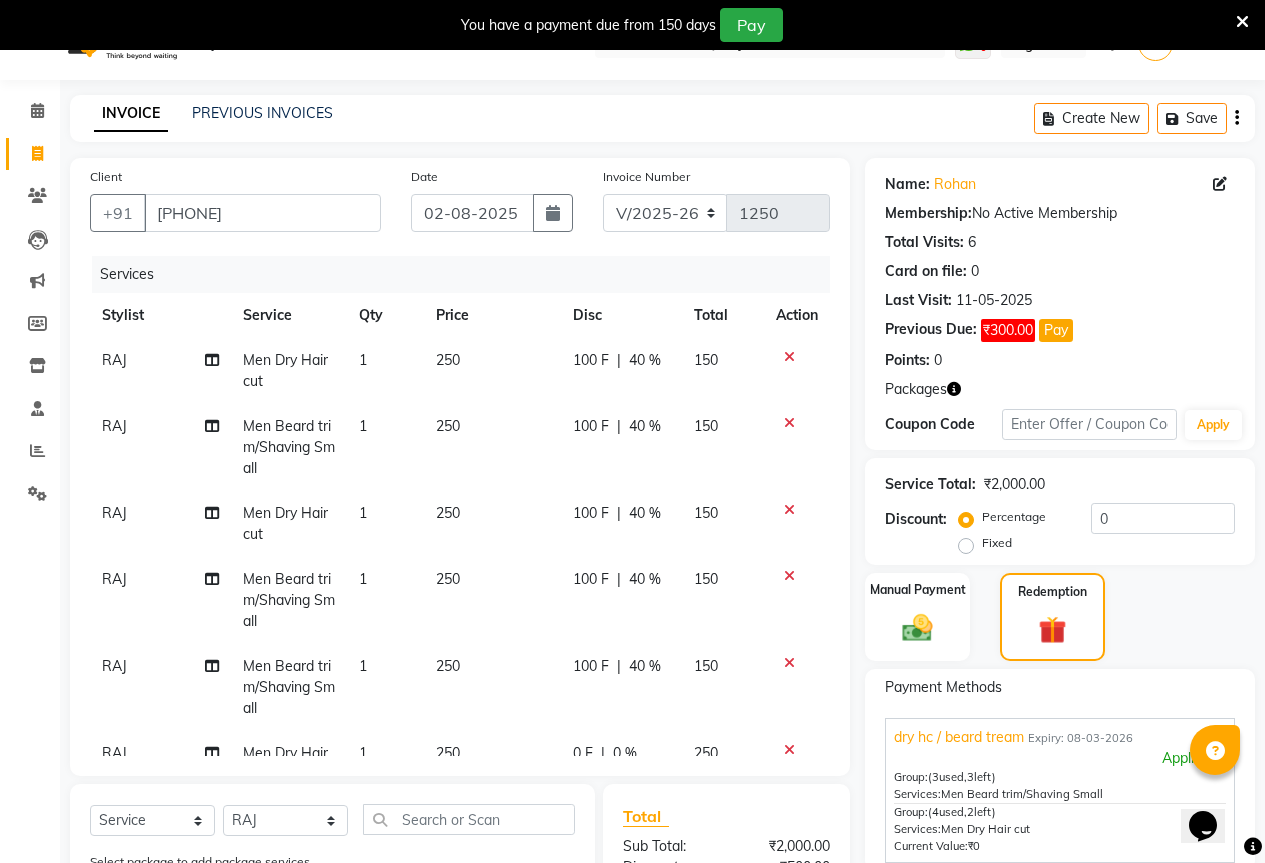 scroll, scrollTop: 0, scrollLeft: 0, axis: both 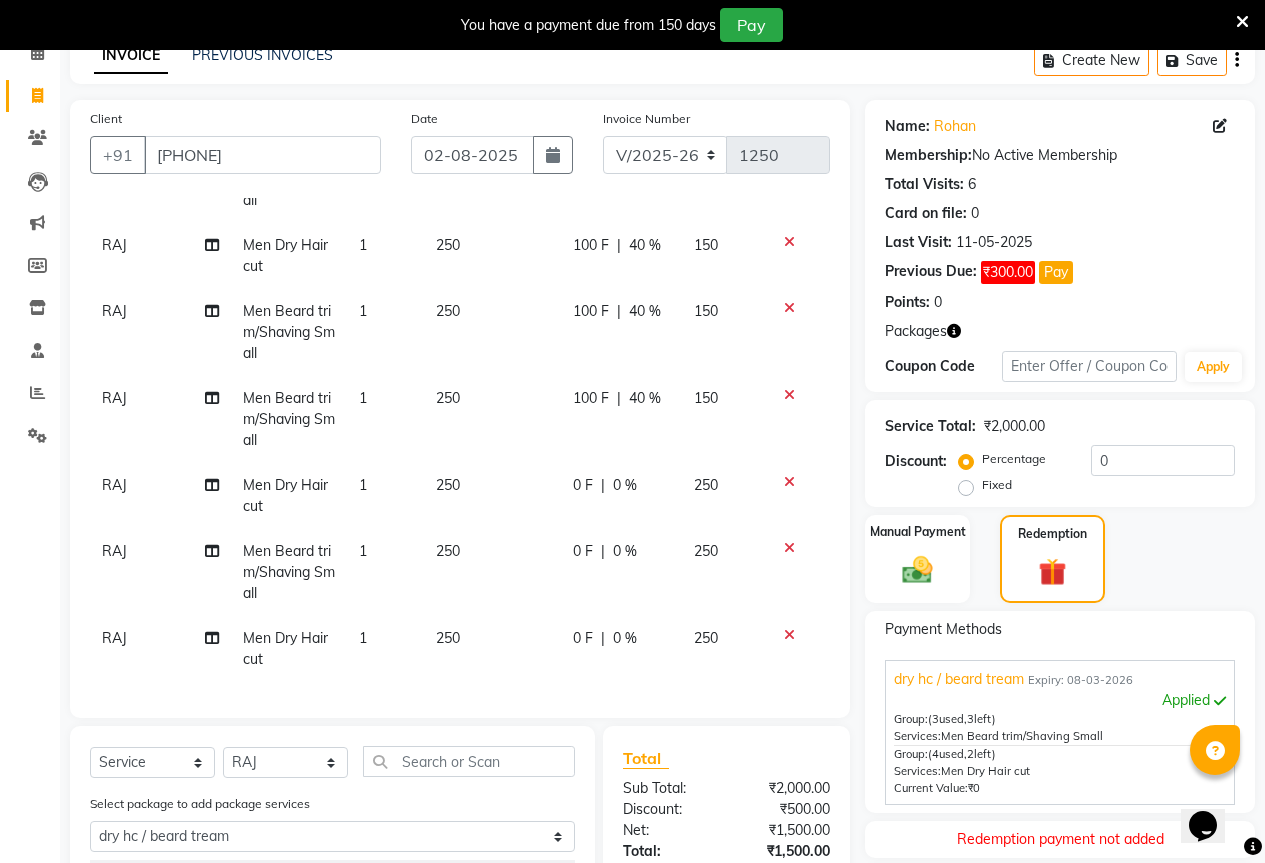 click 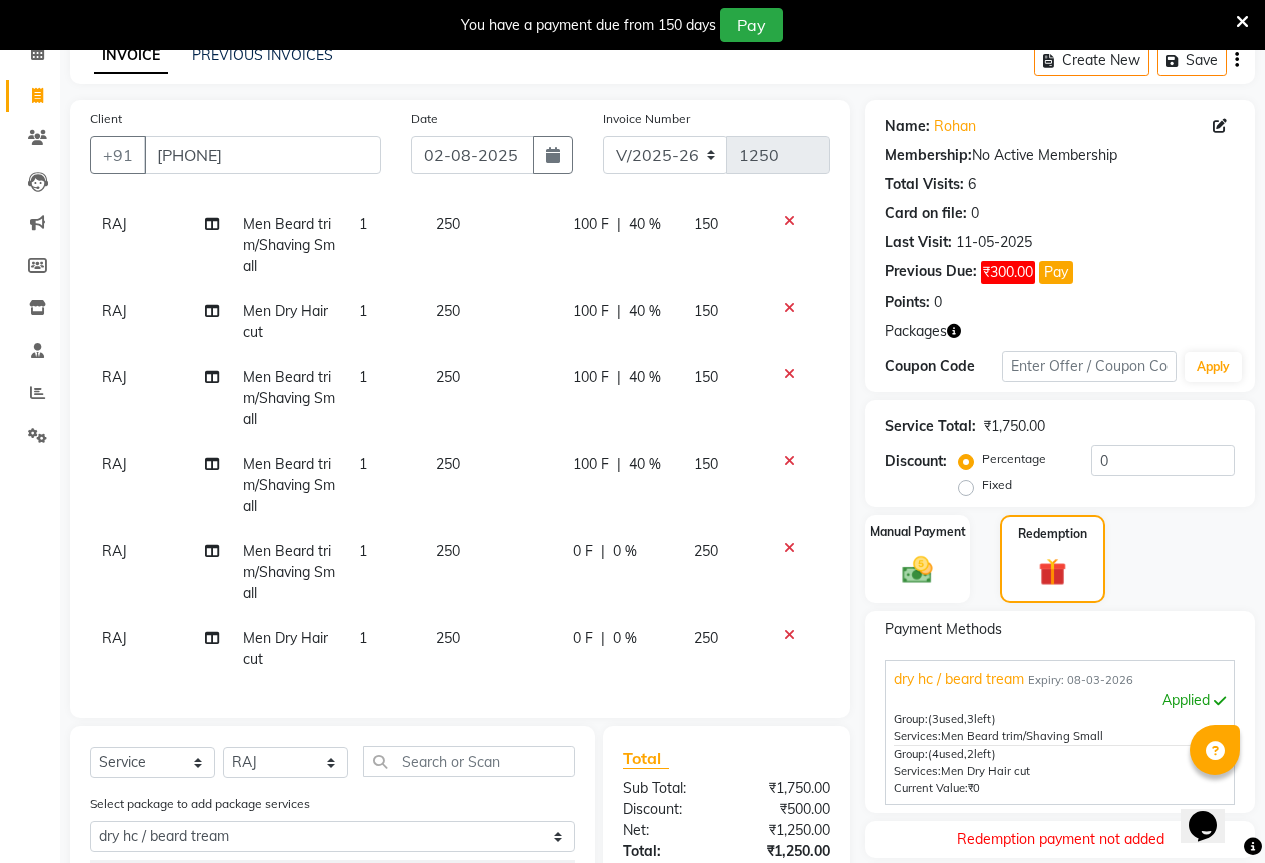 click 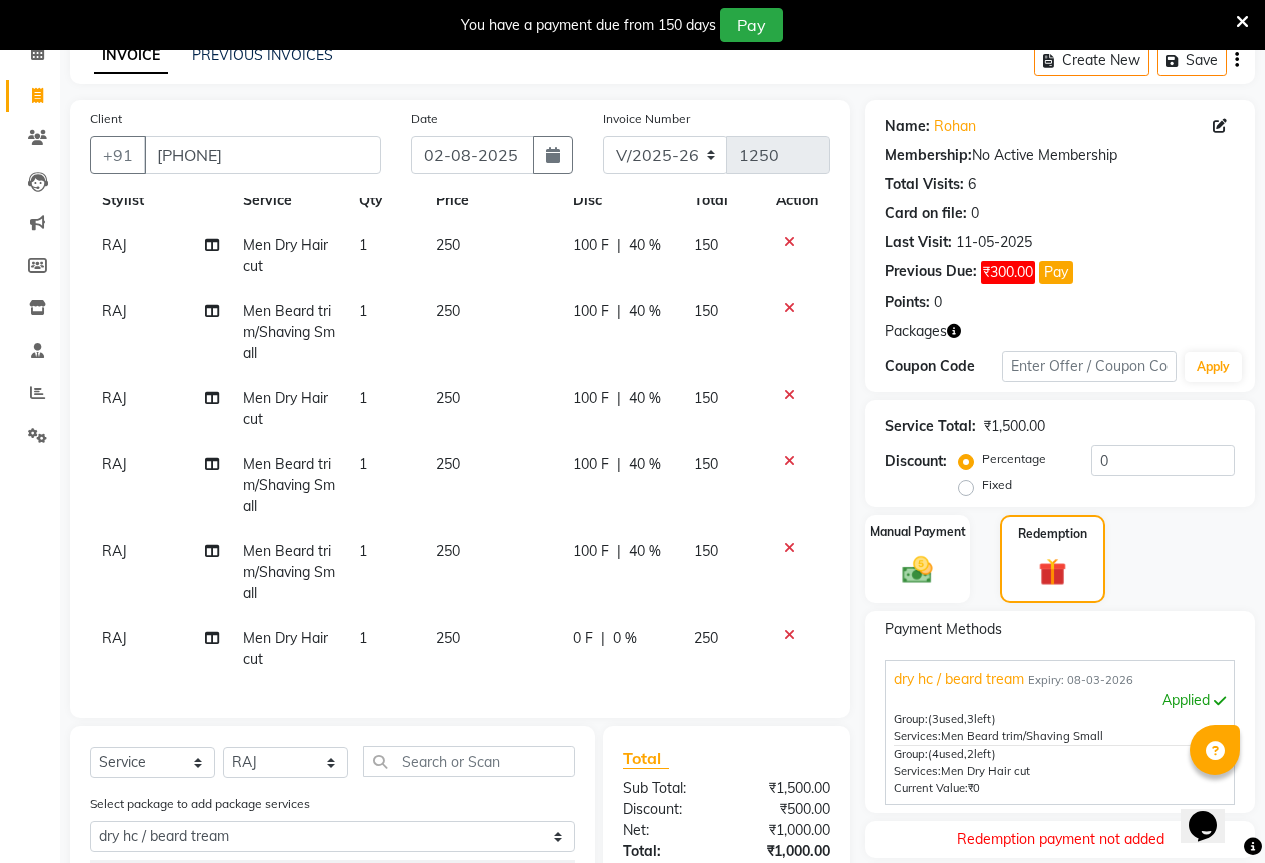 click 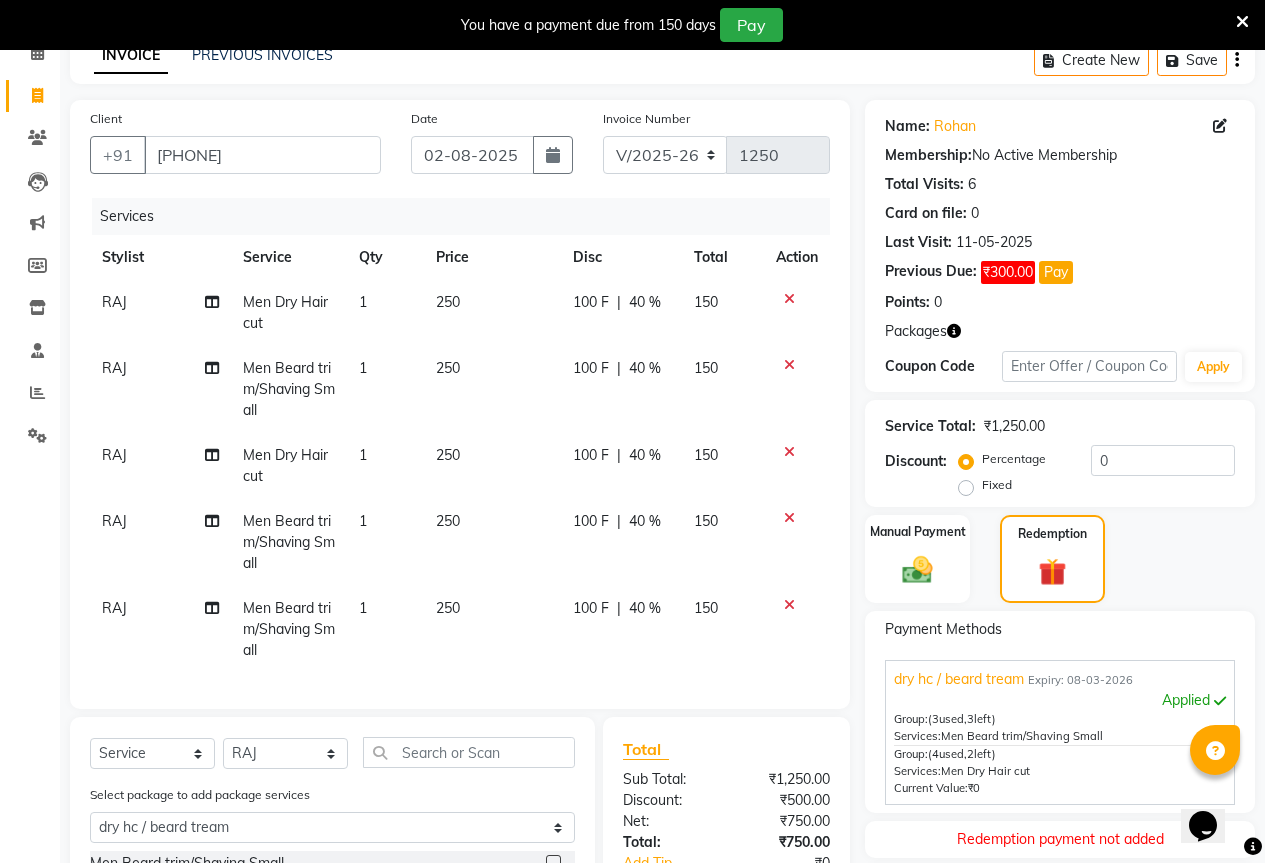 scroll, scrollTop: 0, scrollLeft: 0, axis: both 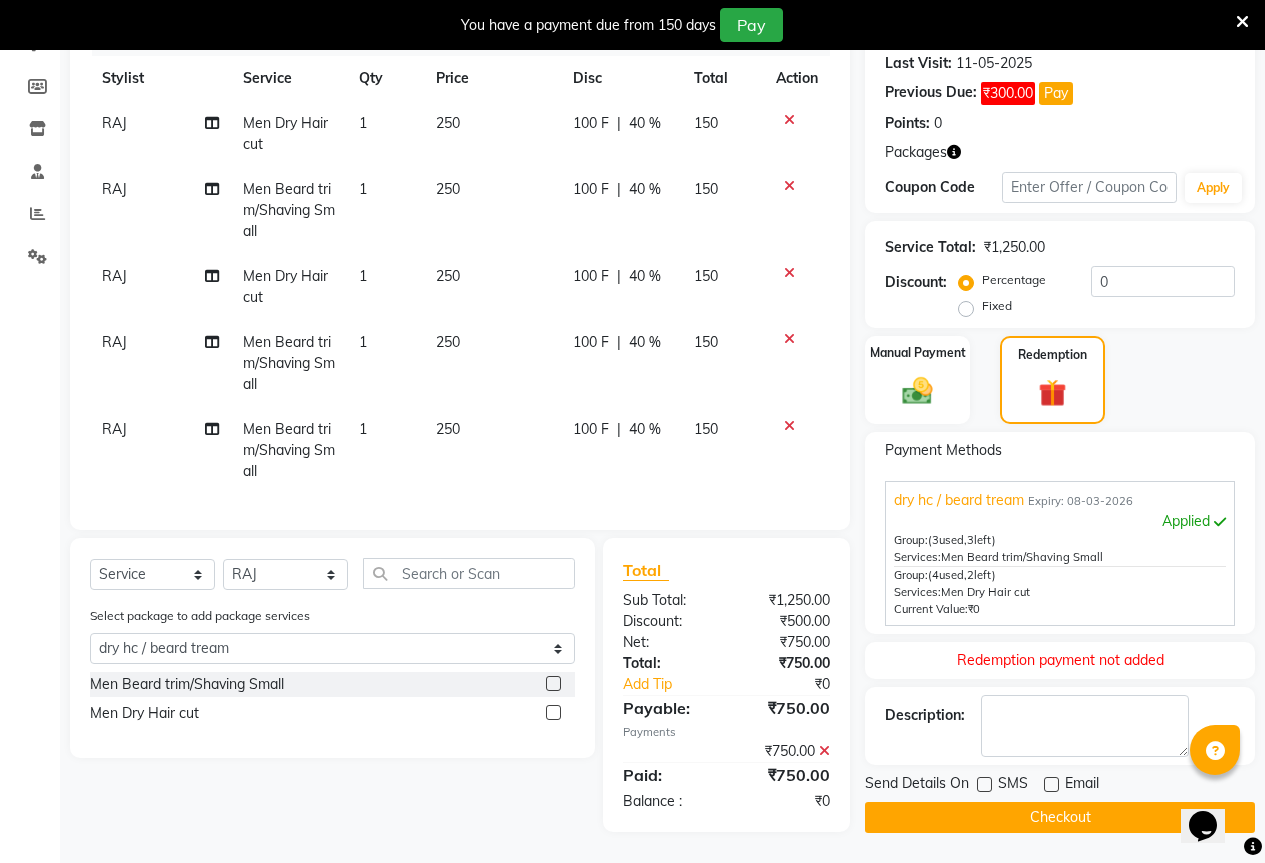 click 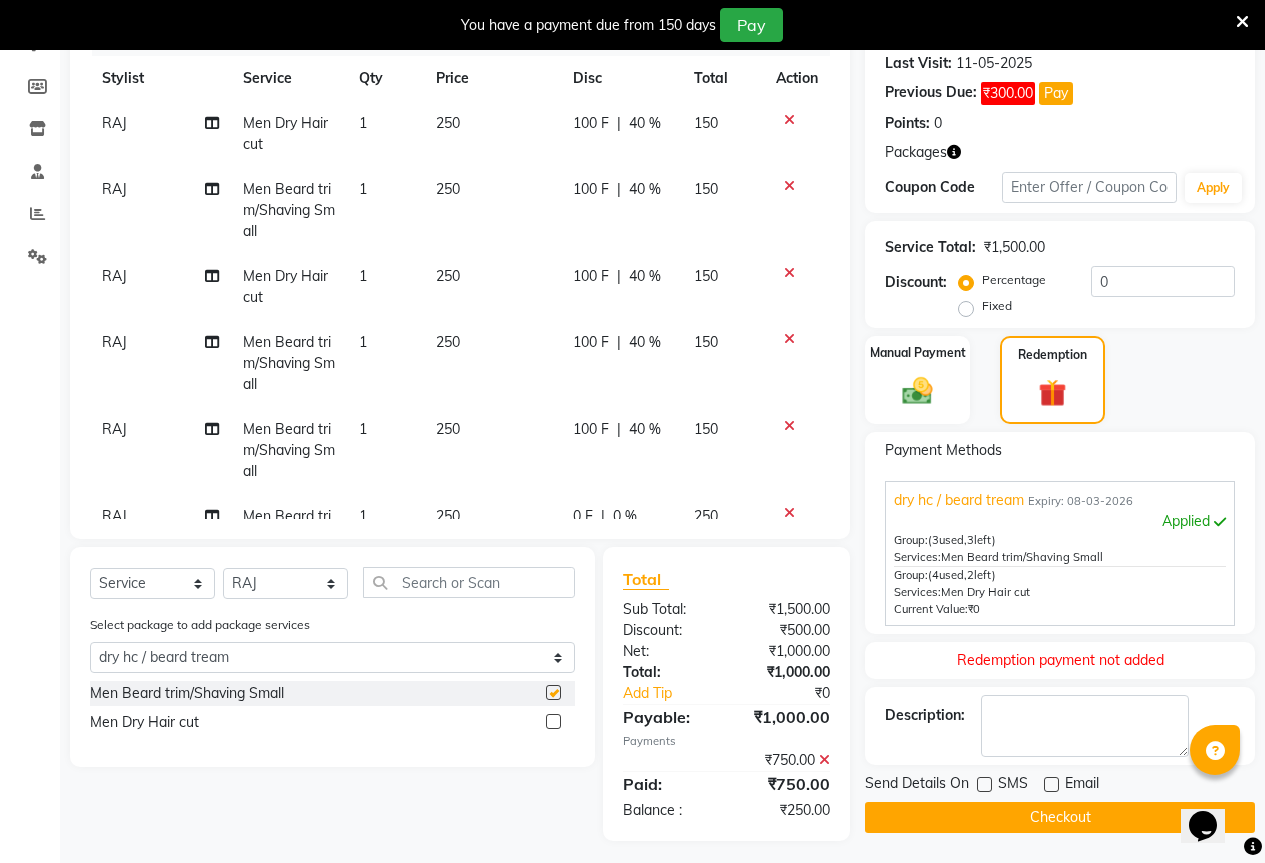 checkbox on "false" 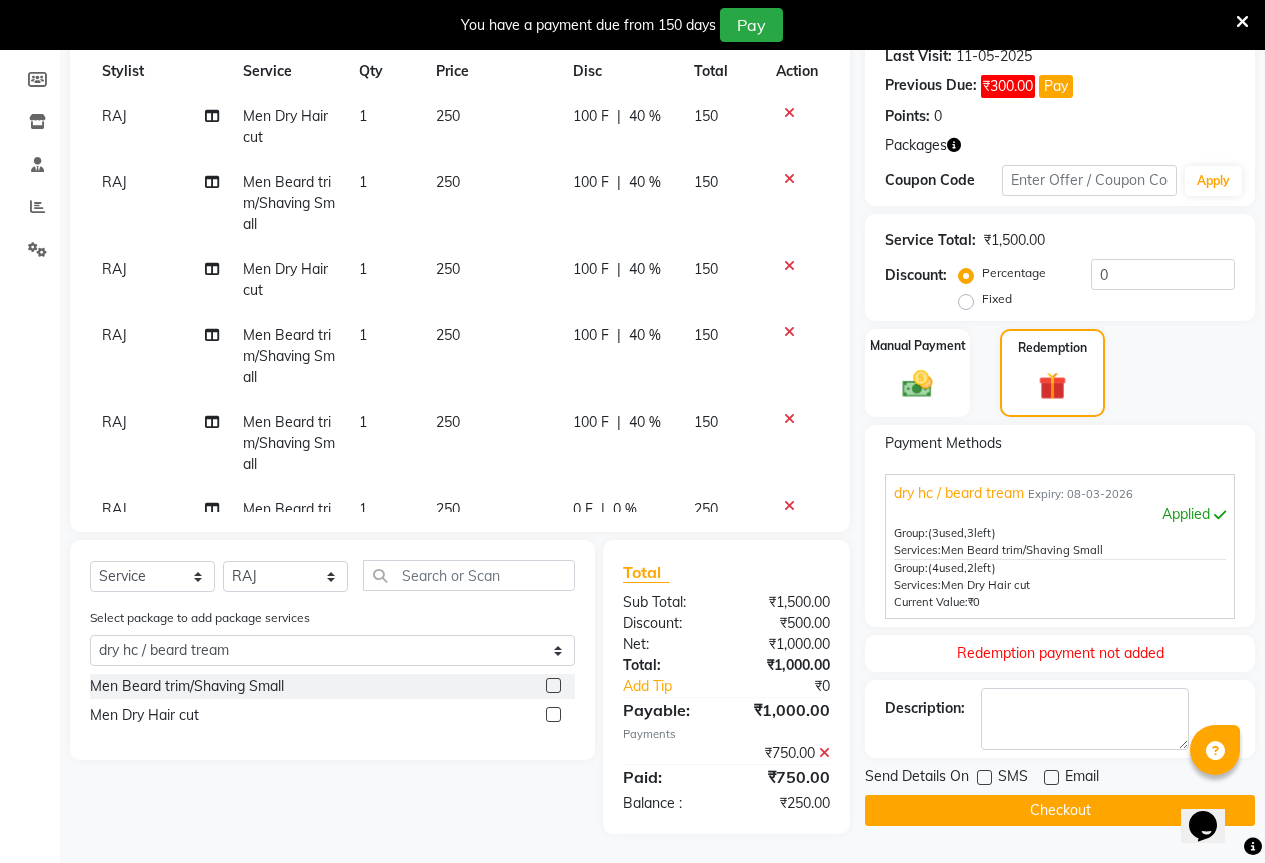 scroll, scrollTop: 287, scrollLeft: 0, axis: vertical 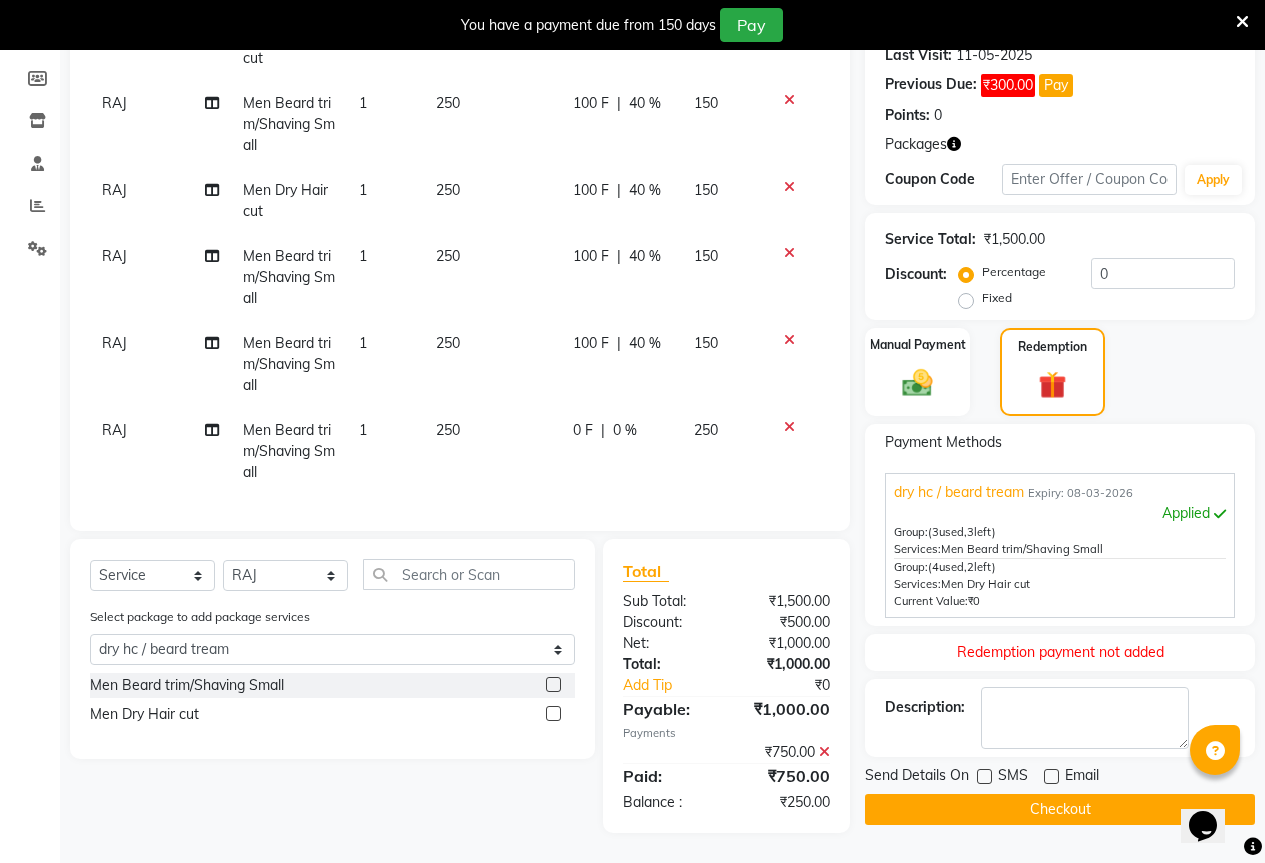 click 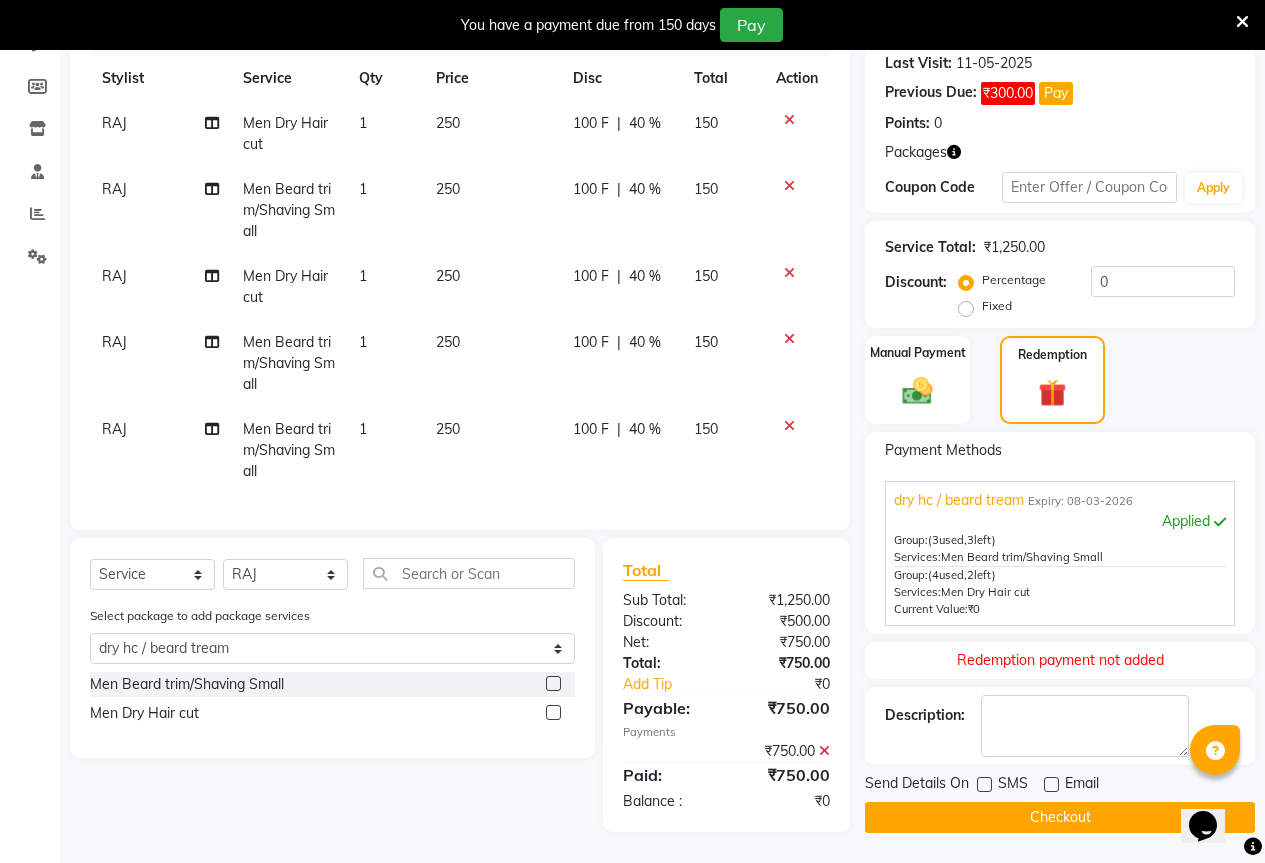 scroll, scrollTop: 279, scrollLeft: 0, axis: vertical 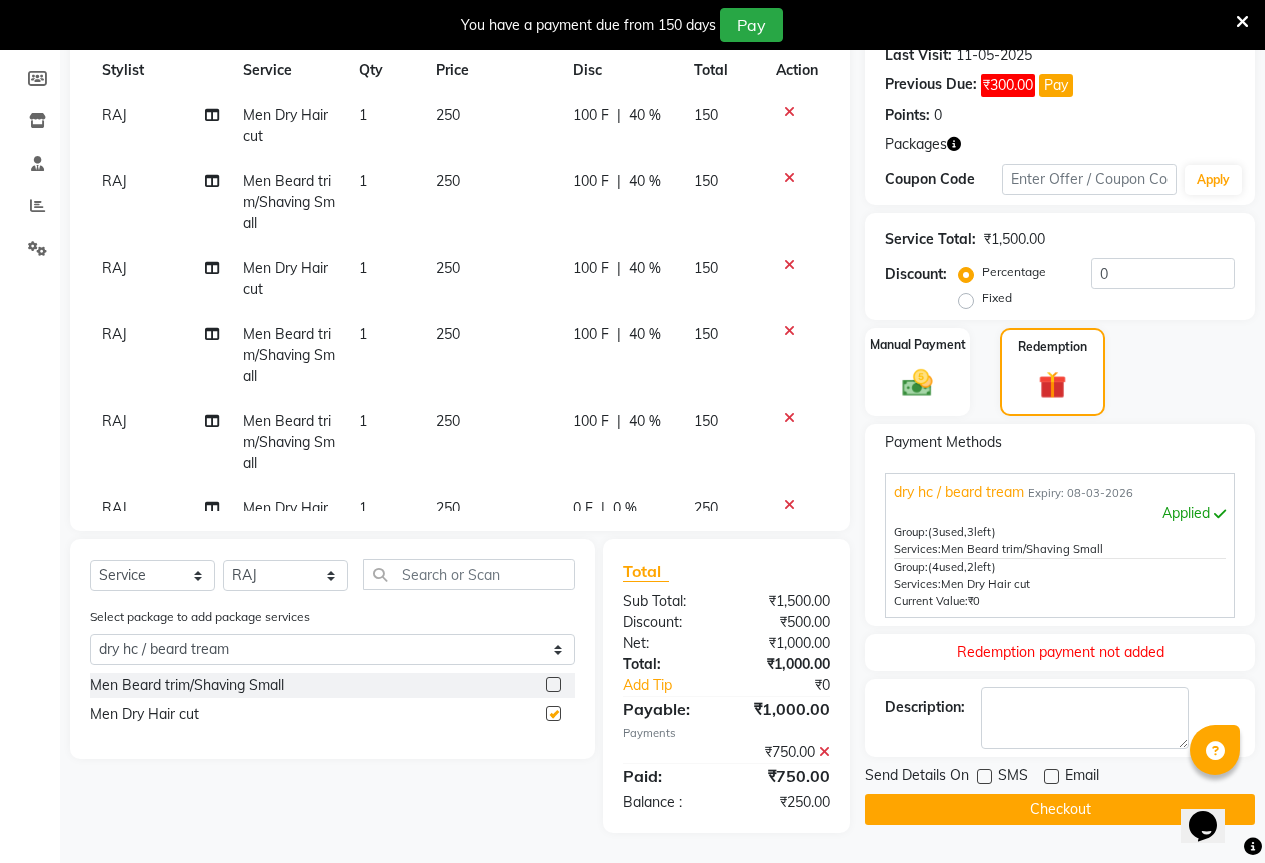 checkbox on "false" 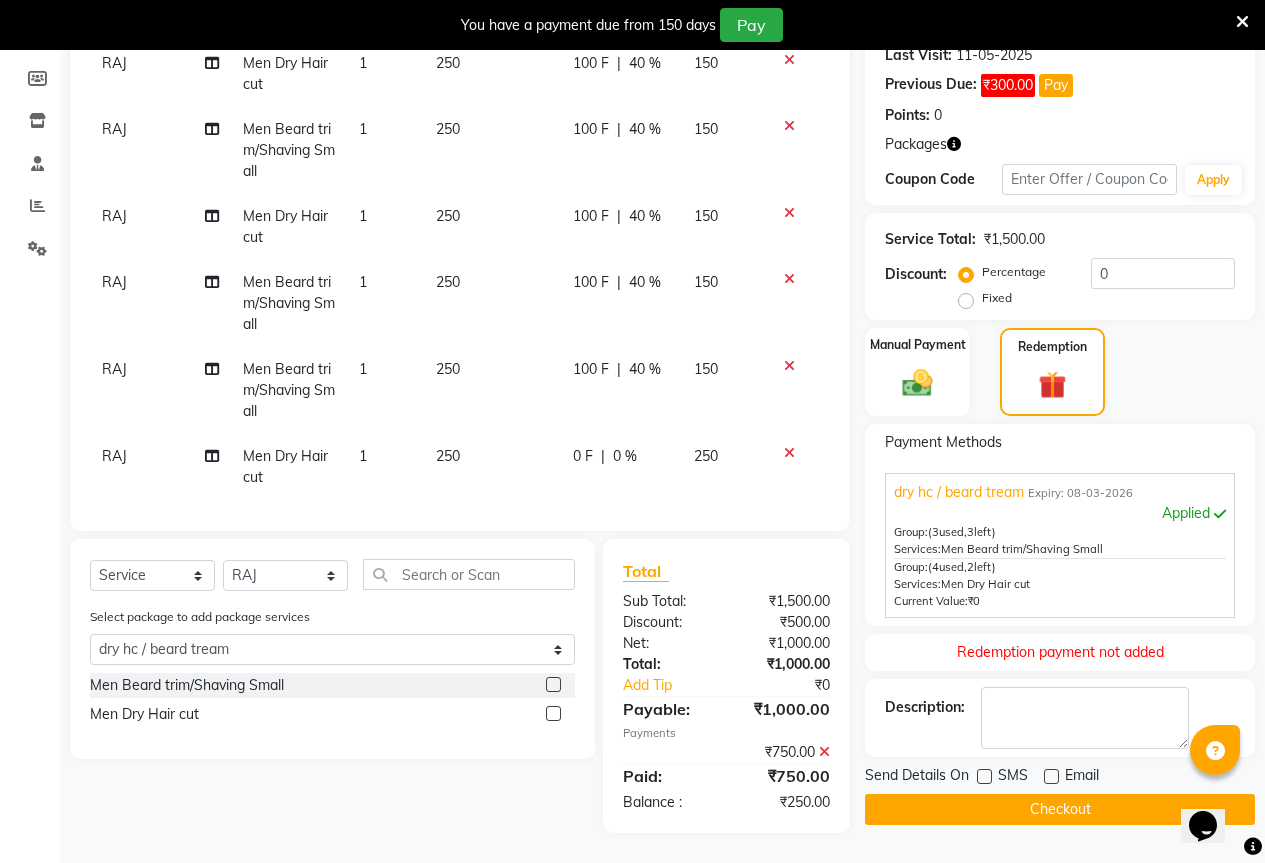 scroll, scrollTop: 72, scrollLeft: 0, axis: vertical 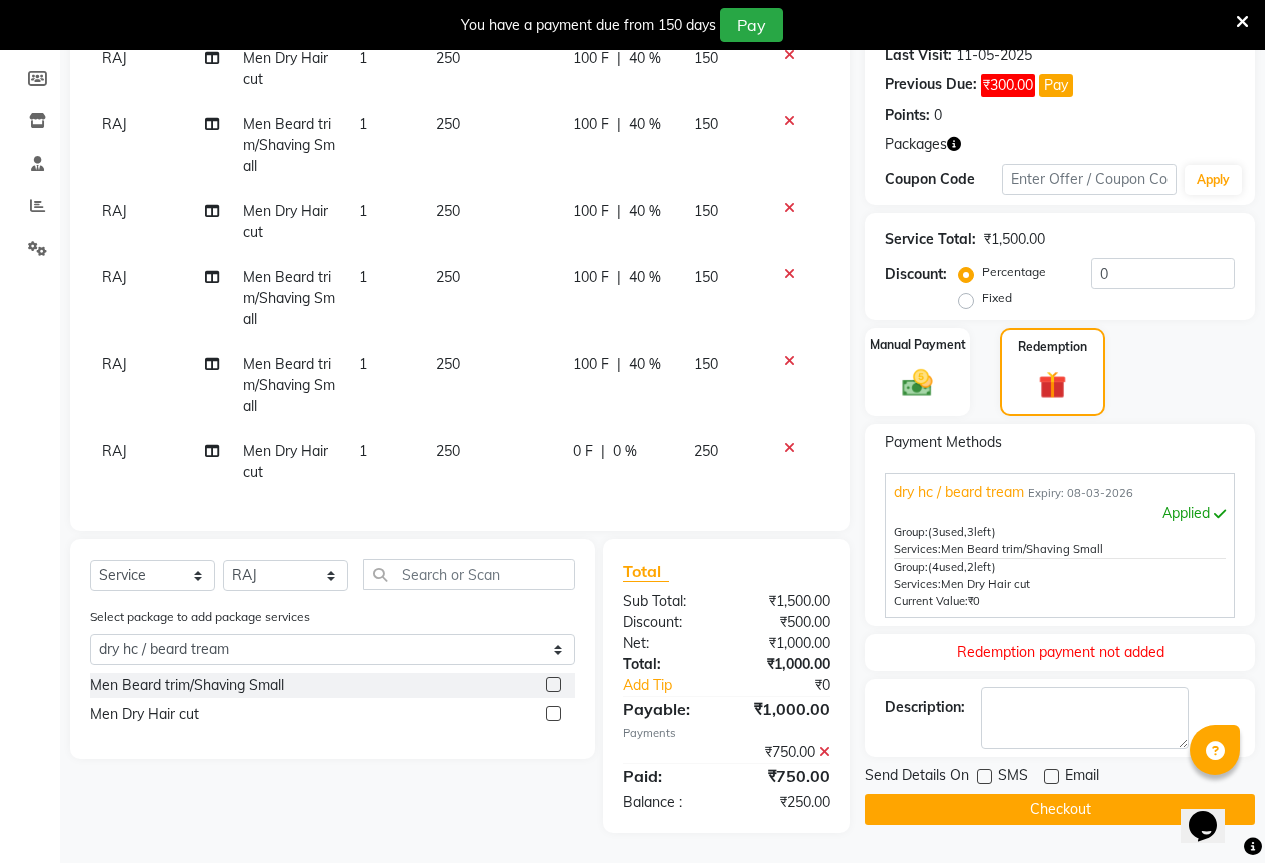 click 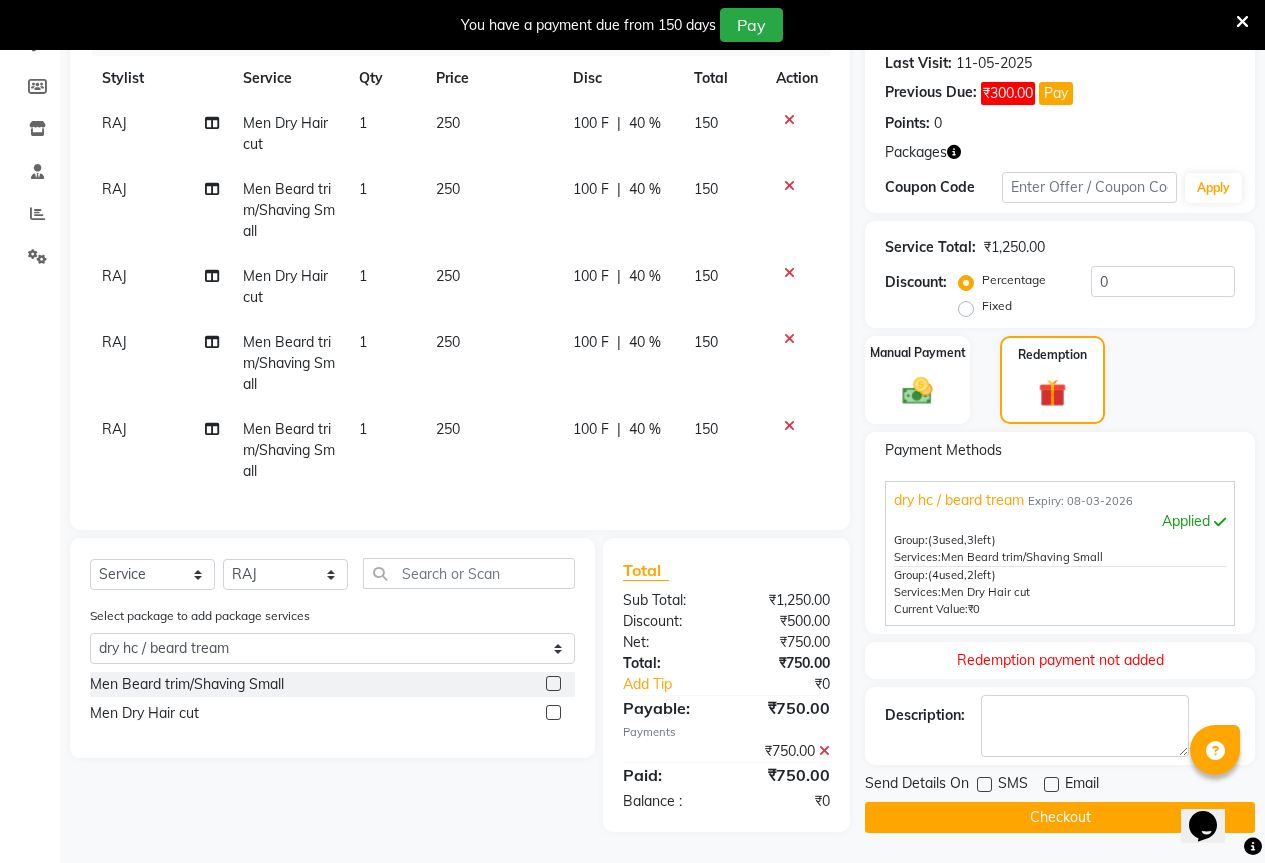 scroll, scrollTop: 0, scrollLeft: 0, axis: both 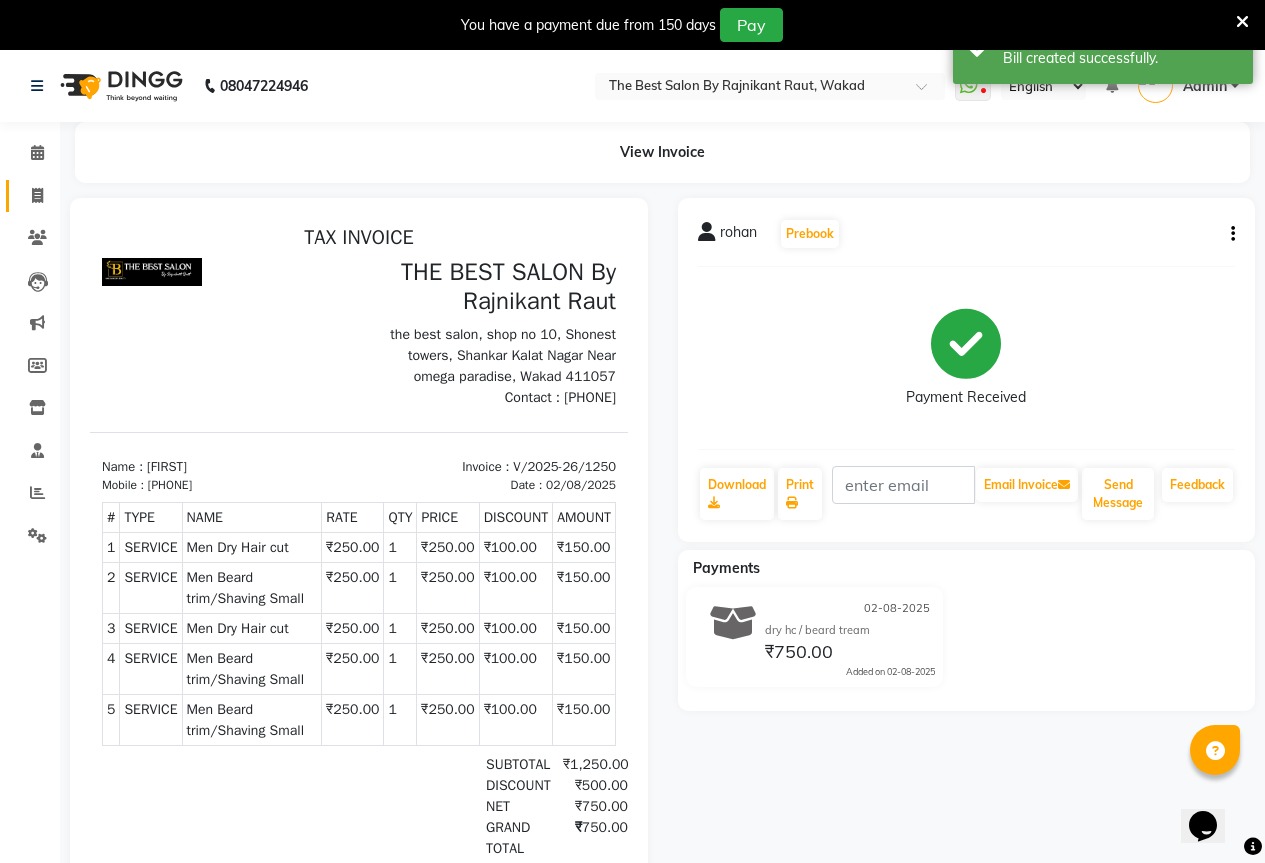 click on "Invoice" 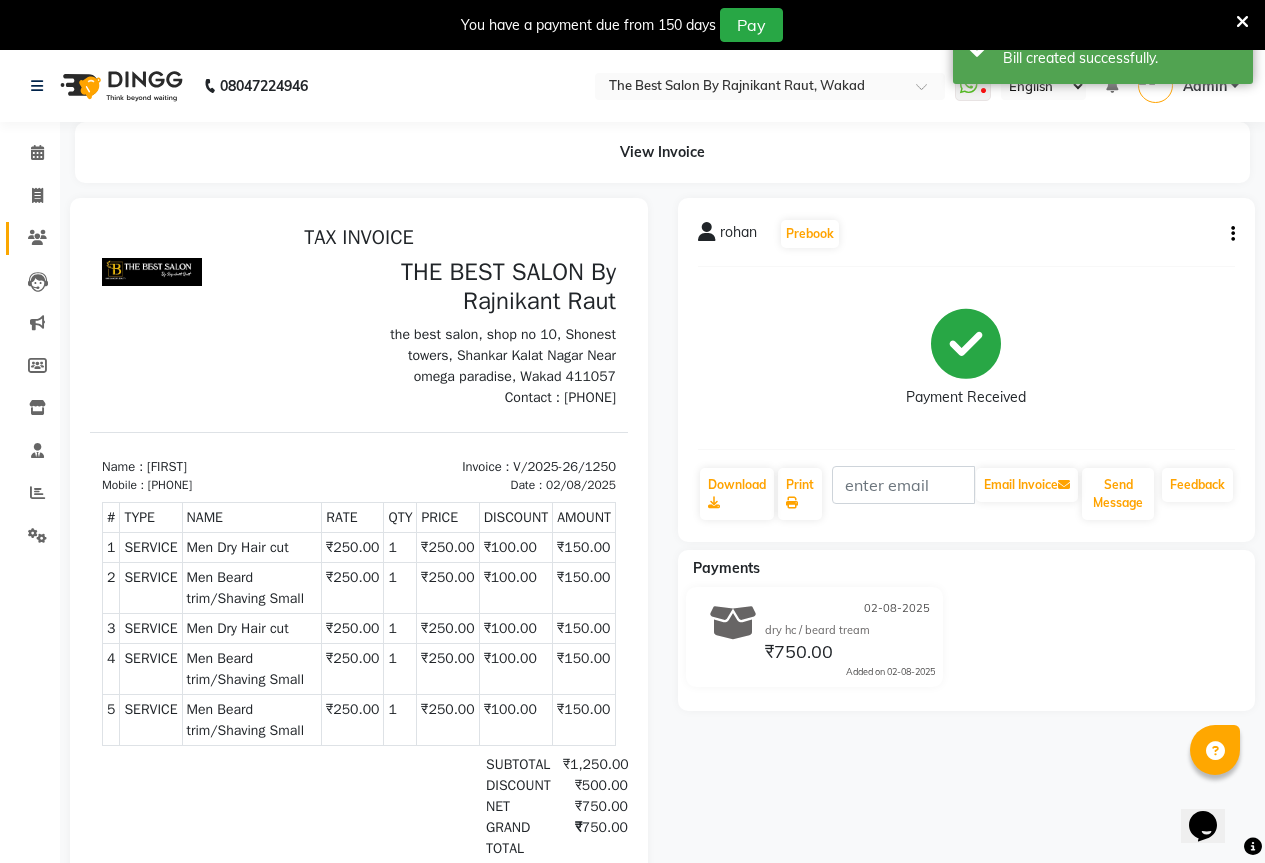 select on "service" 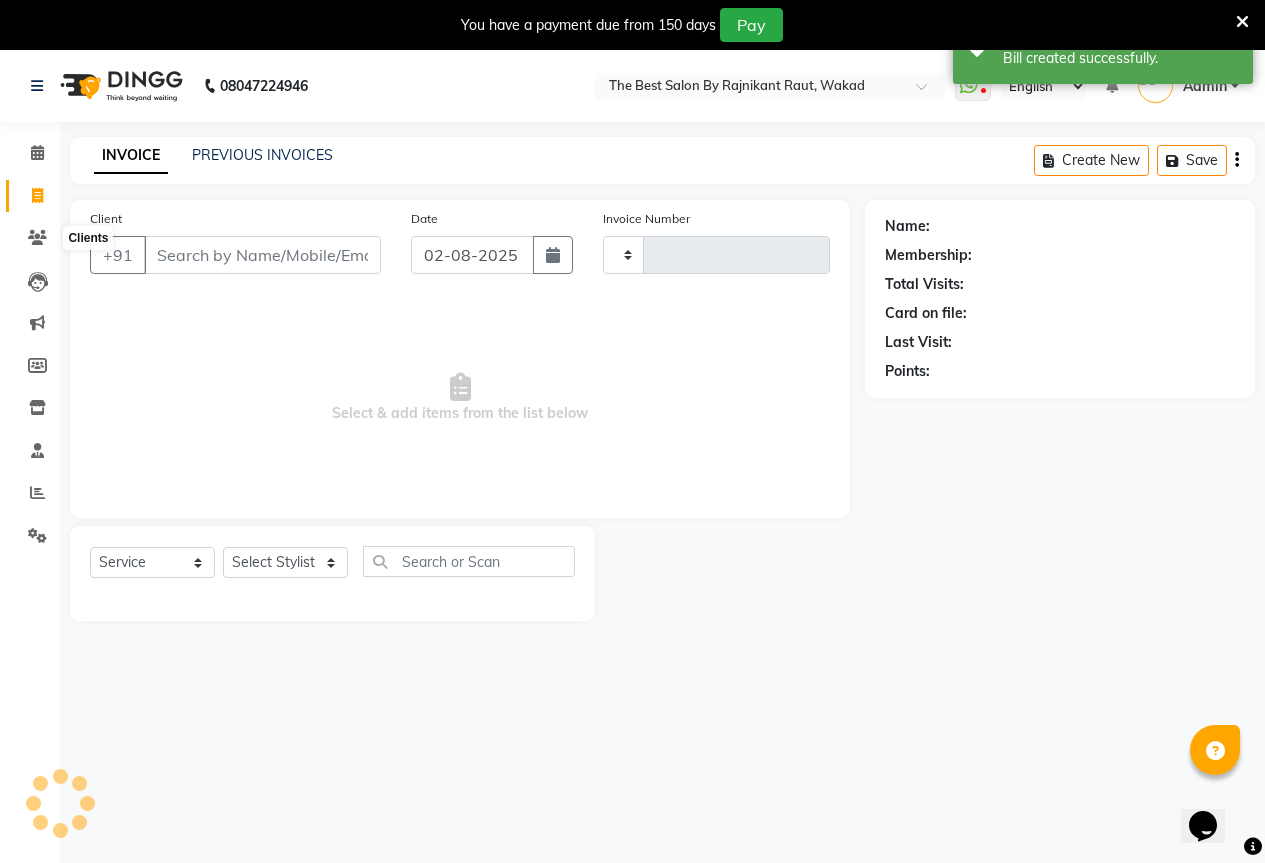 type on "1251" 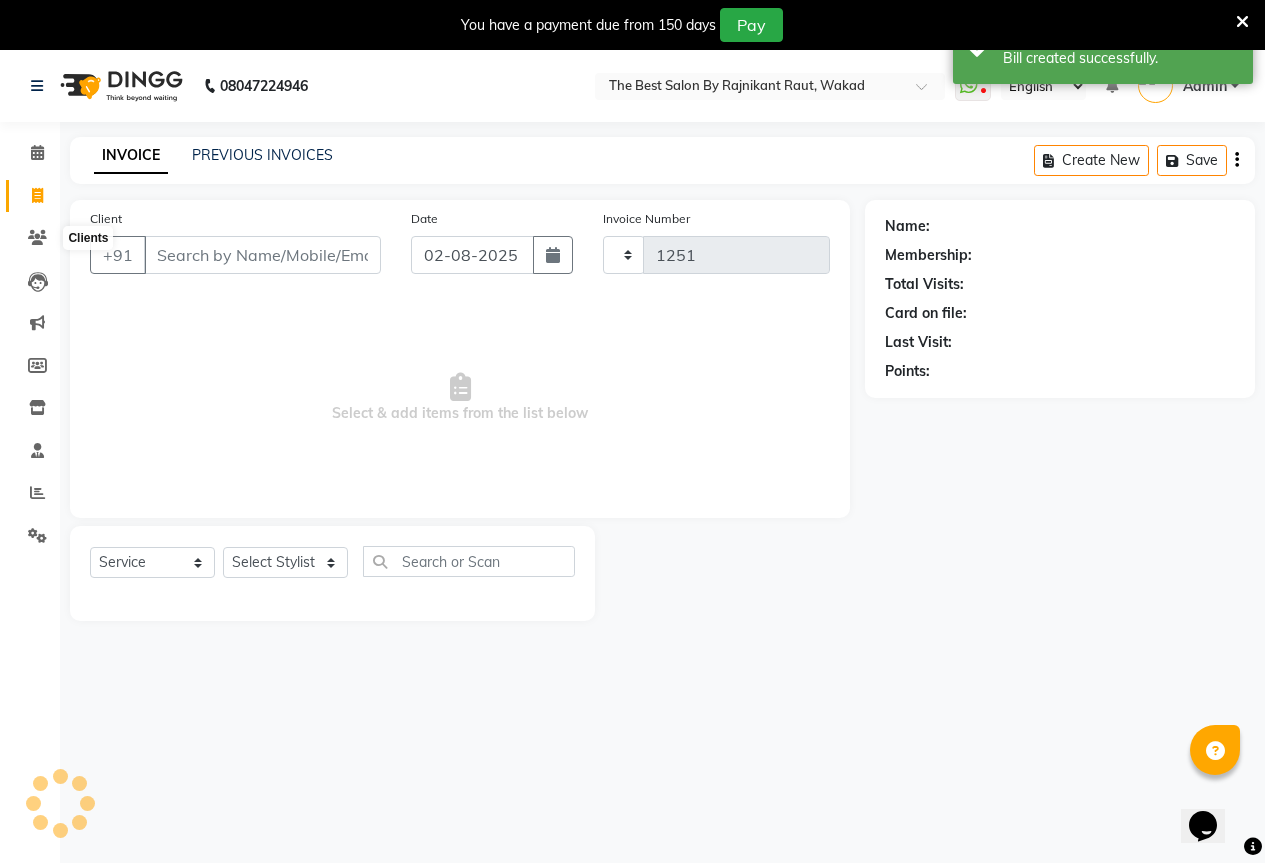 scroll, scrollTop: 50, scrollLeft: 0, axis: vertical 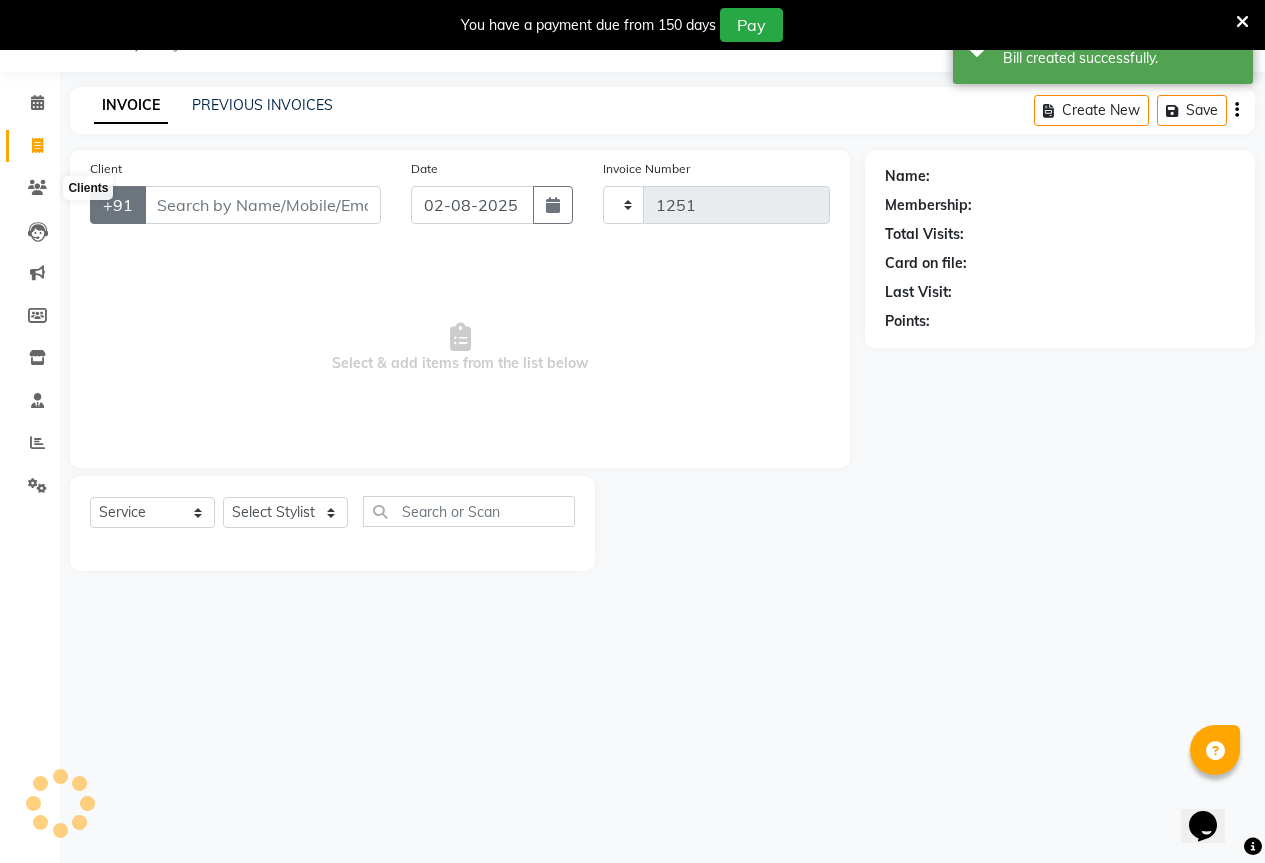 select on "7209" 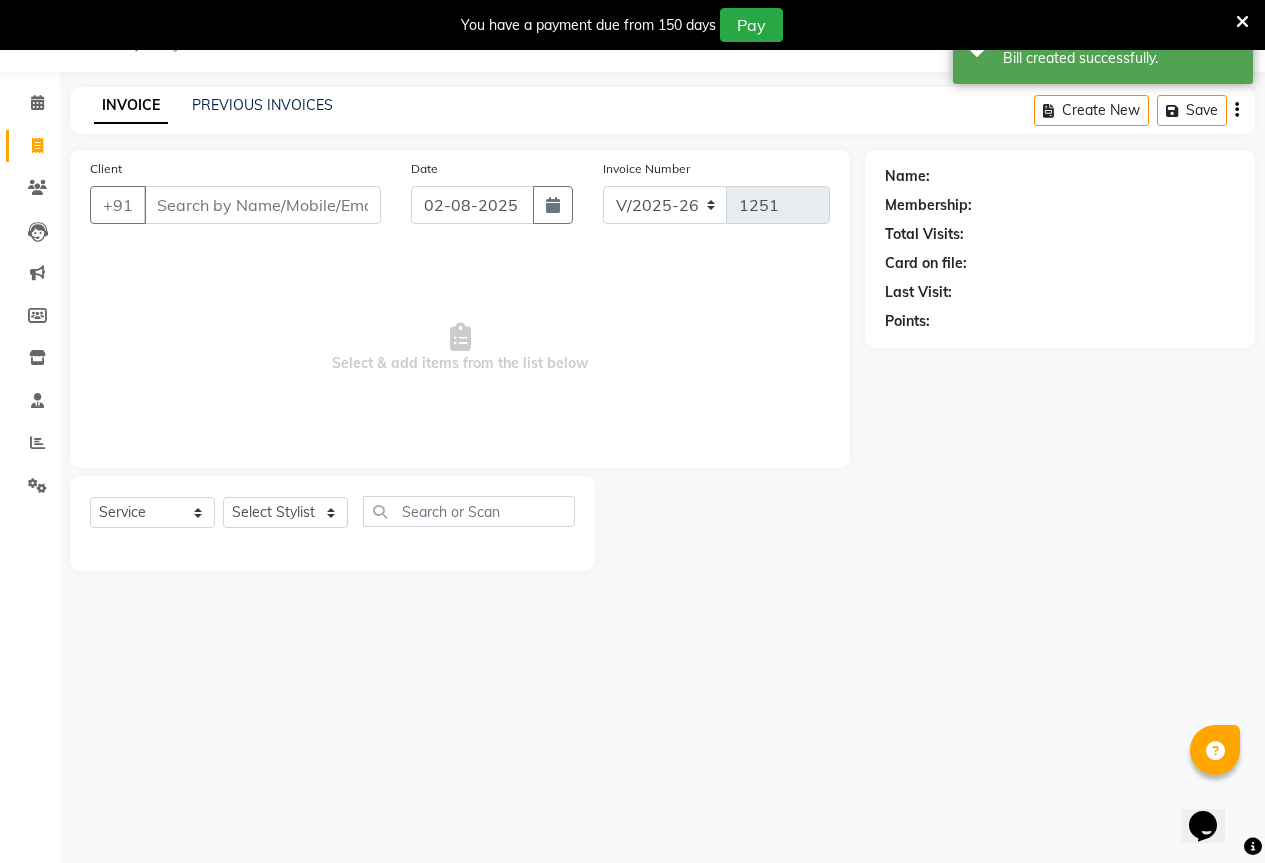 click on "Client" at bounding box center (262, 205) 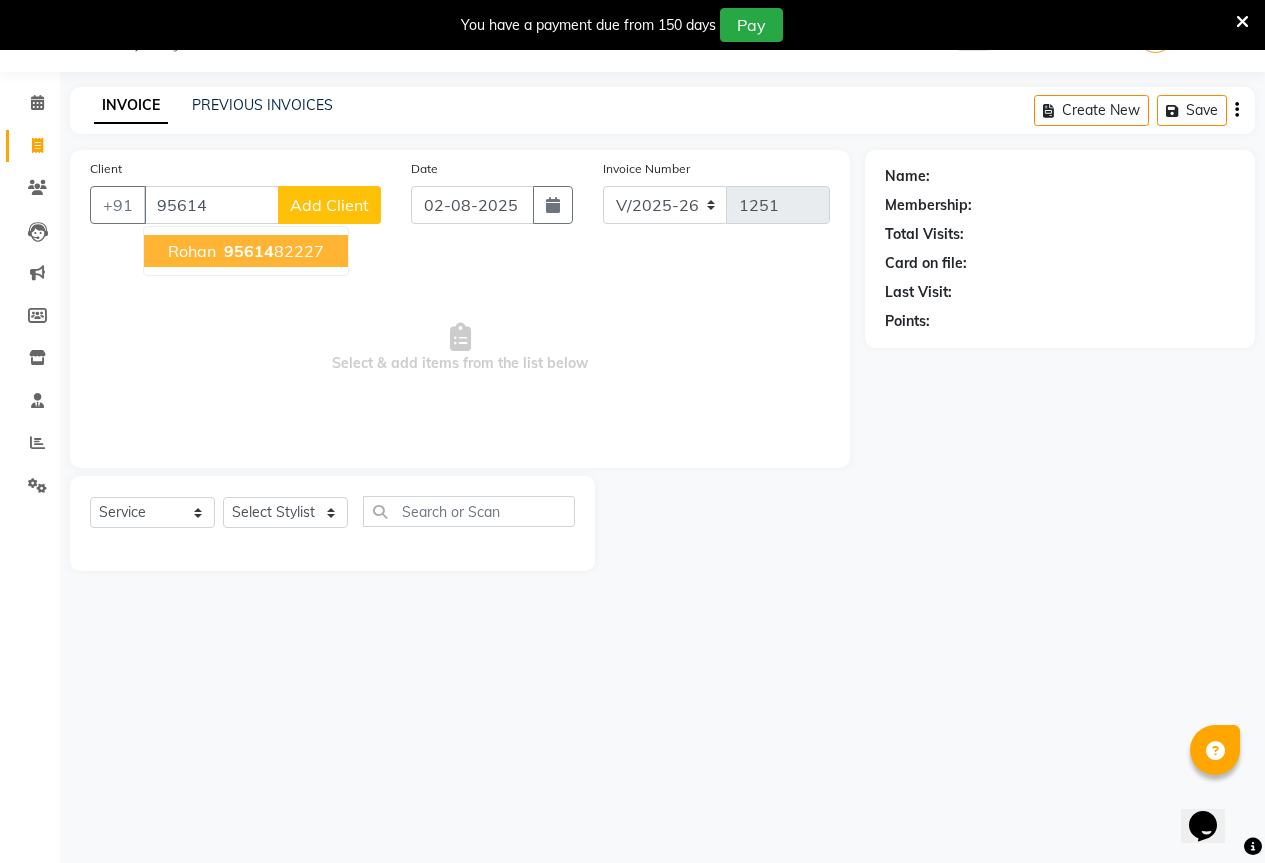 click on "rohan   95614 82227" at bounding box center [246, 251] 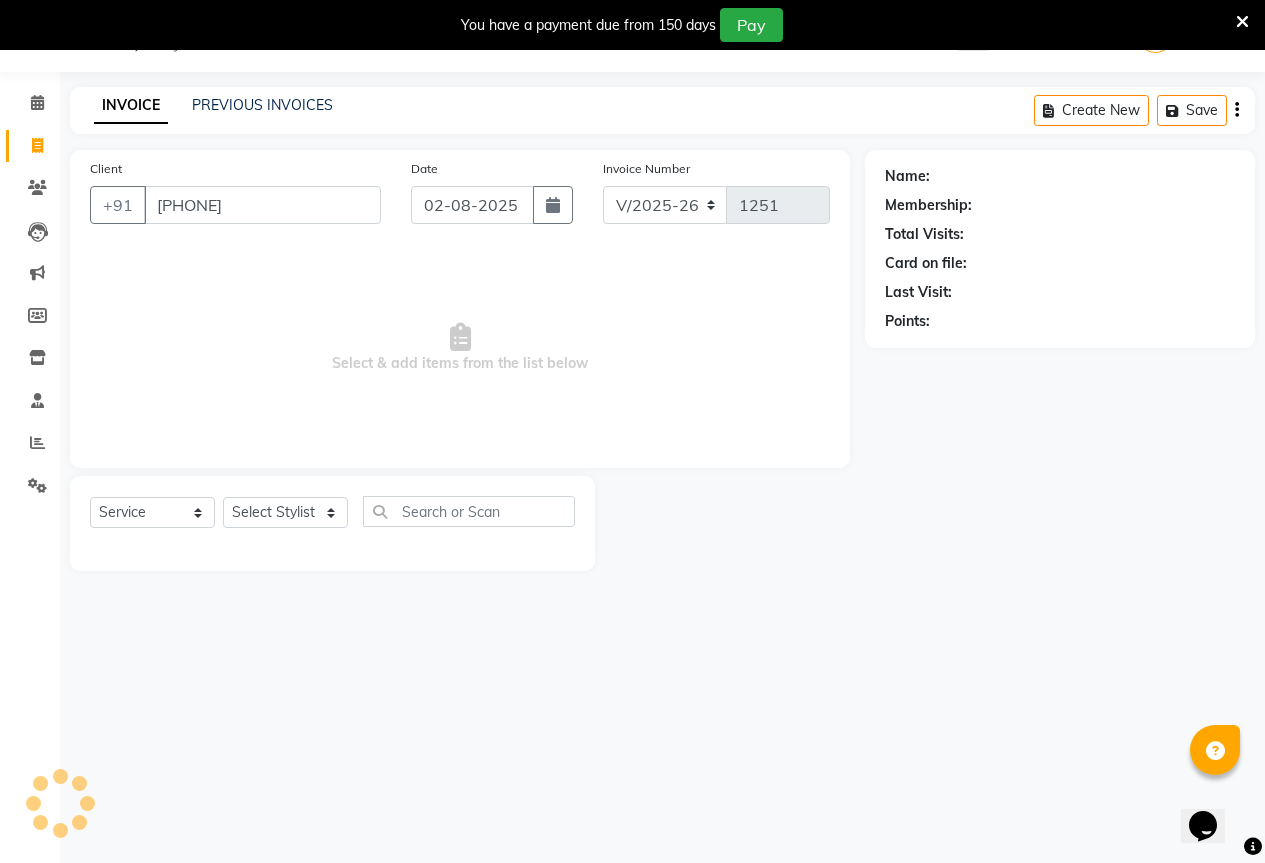 type on "9561482227" 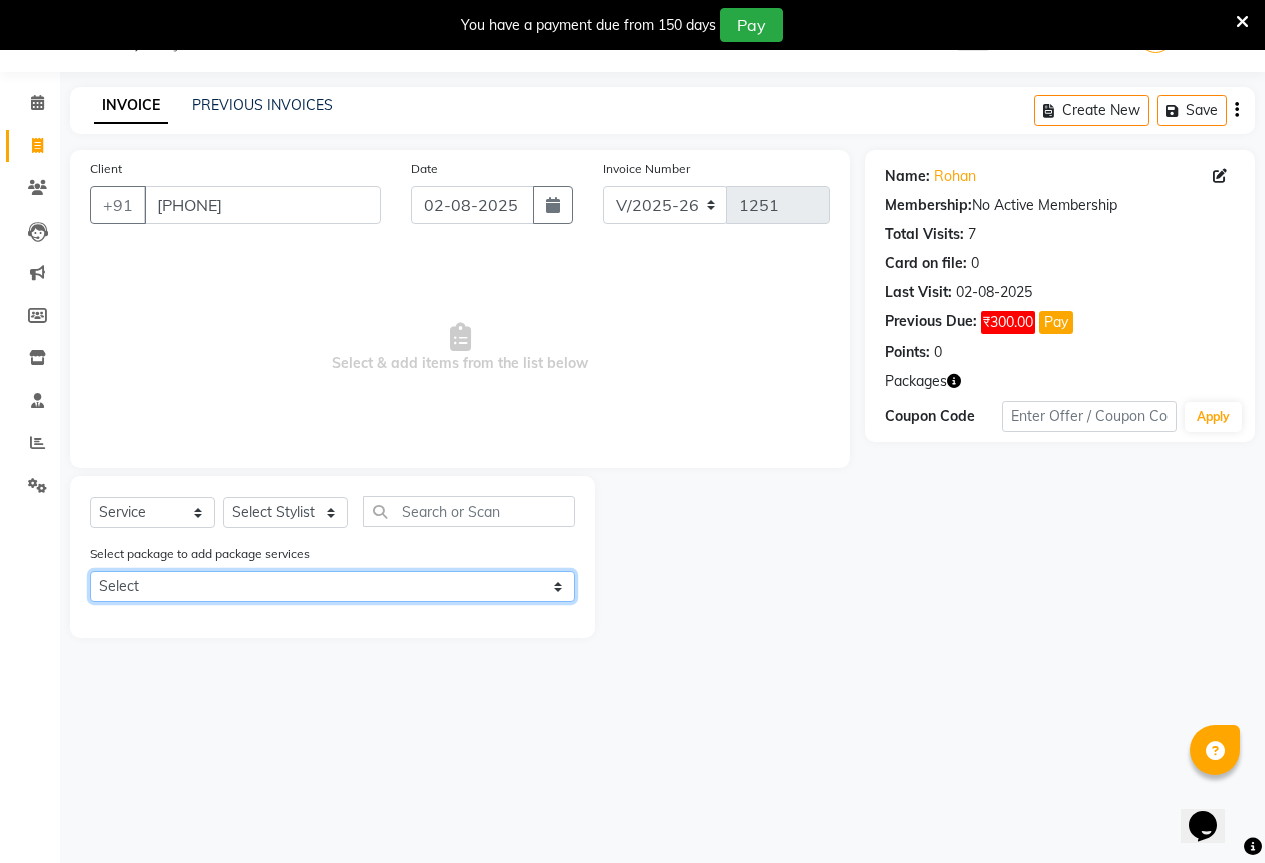 click on "Select dry hc / beard tream" 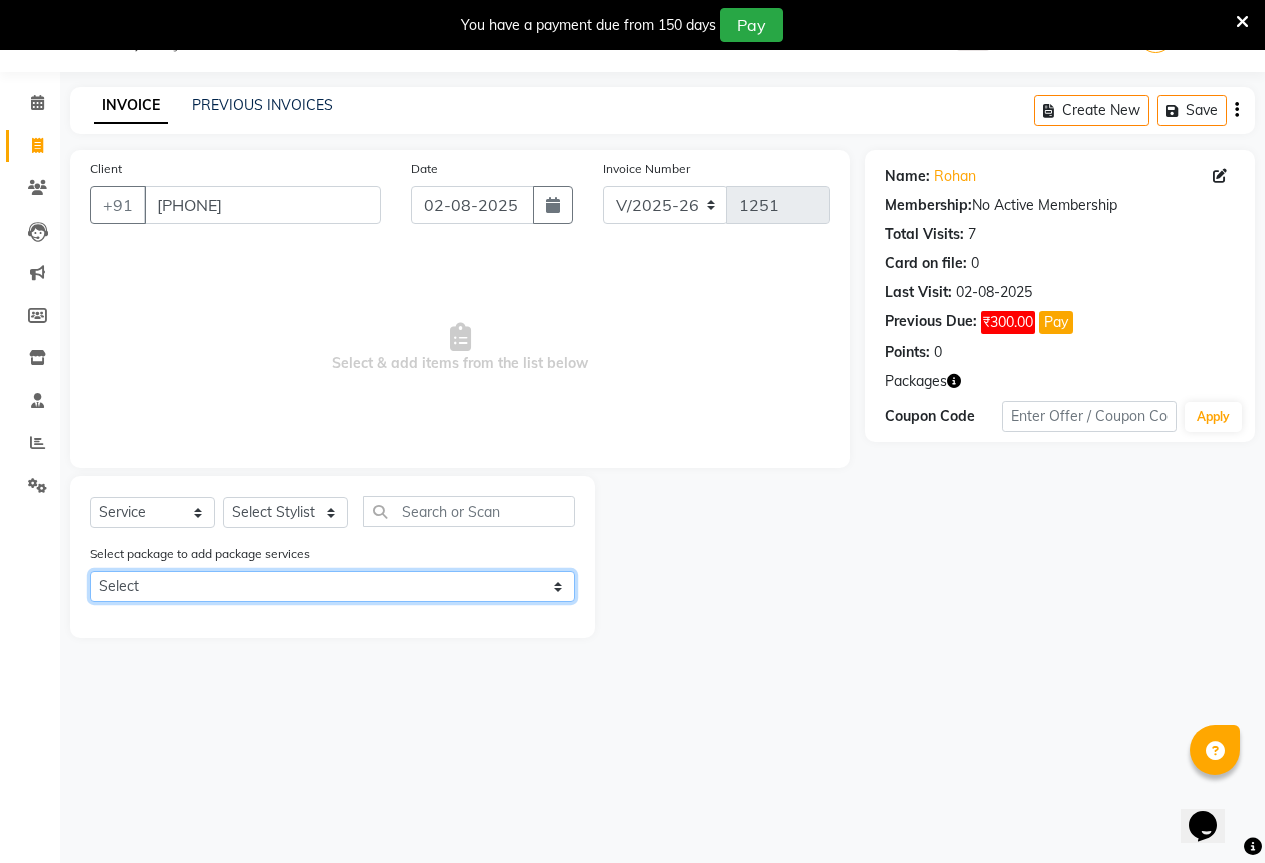 select on "1: Object" 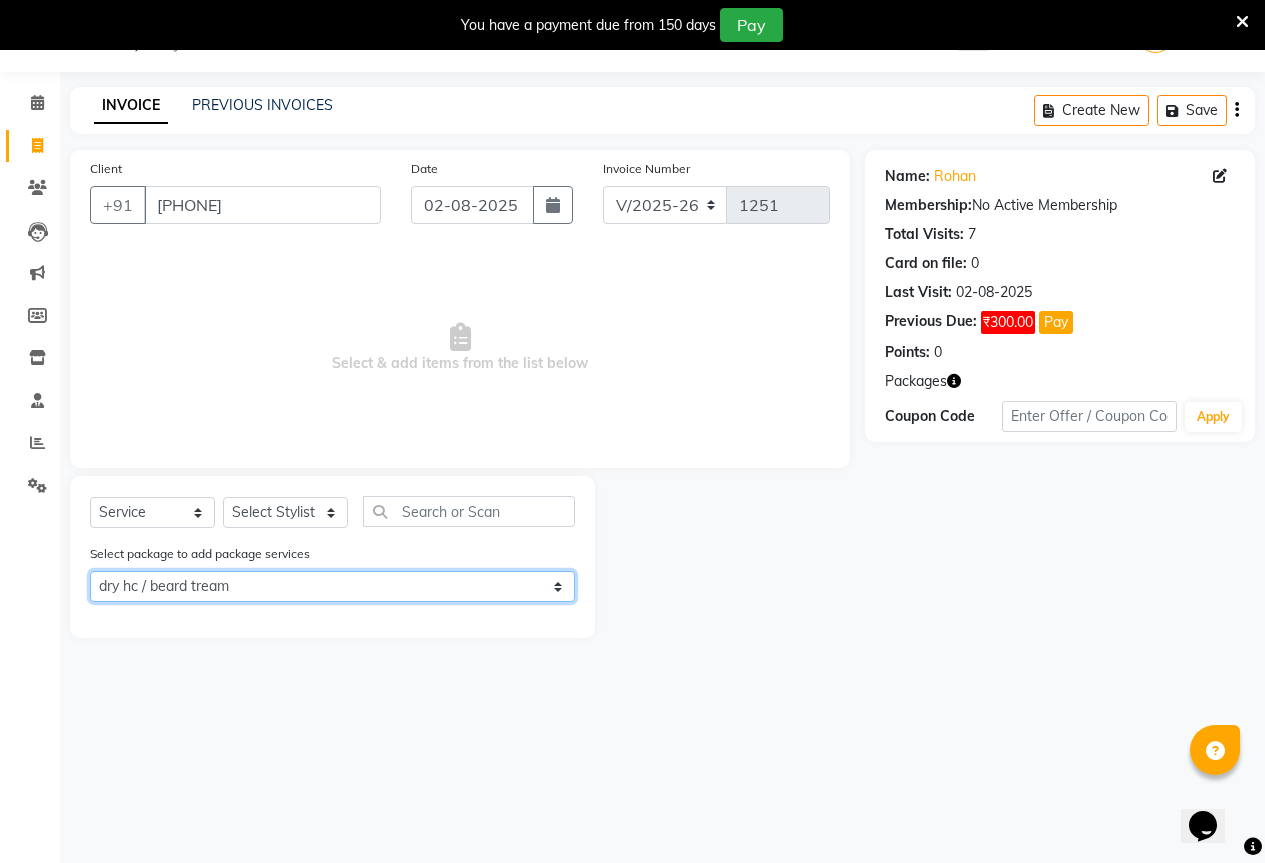 click on "Select dry hc / beard tream" 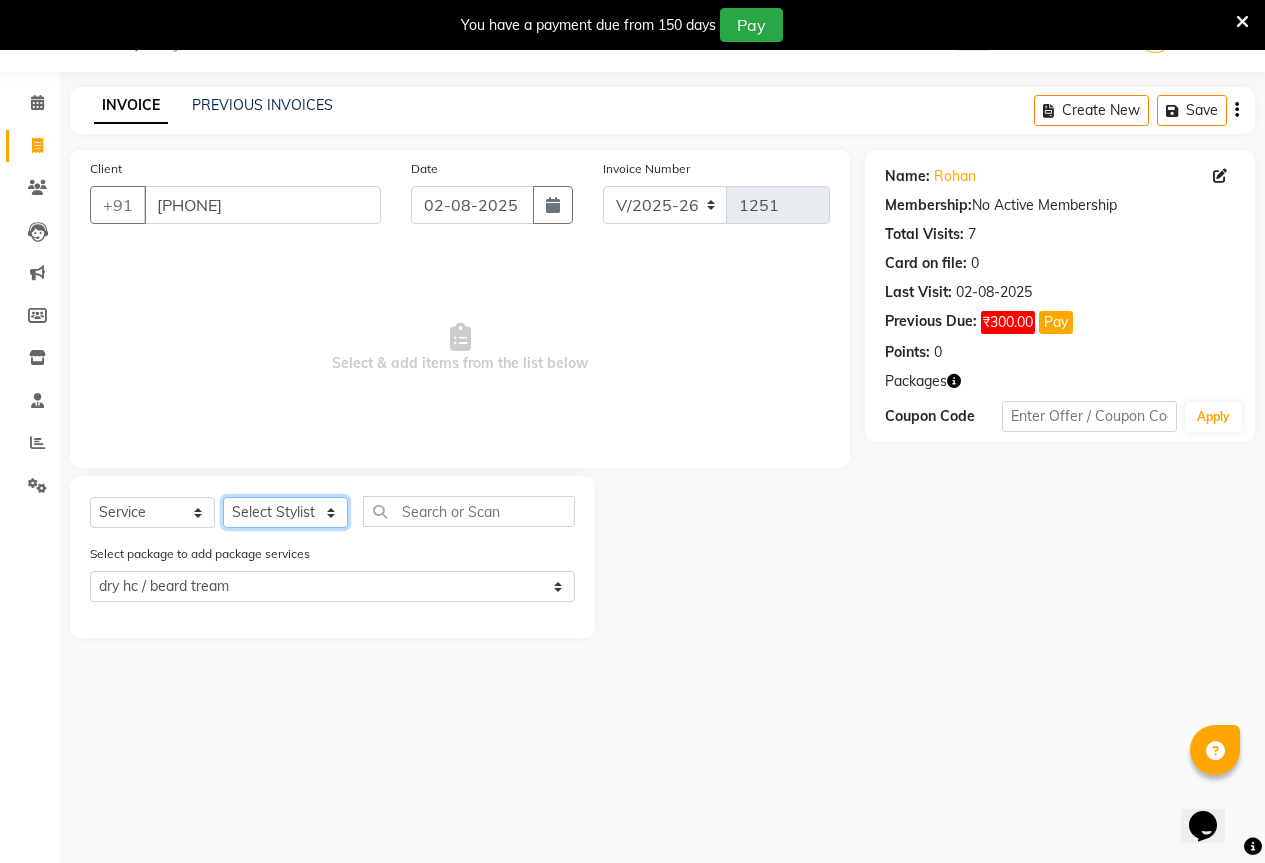 click on "Select Stylist AKASH KAJAL PAYAL RAJ RUTUJA SAHIL" 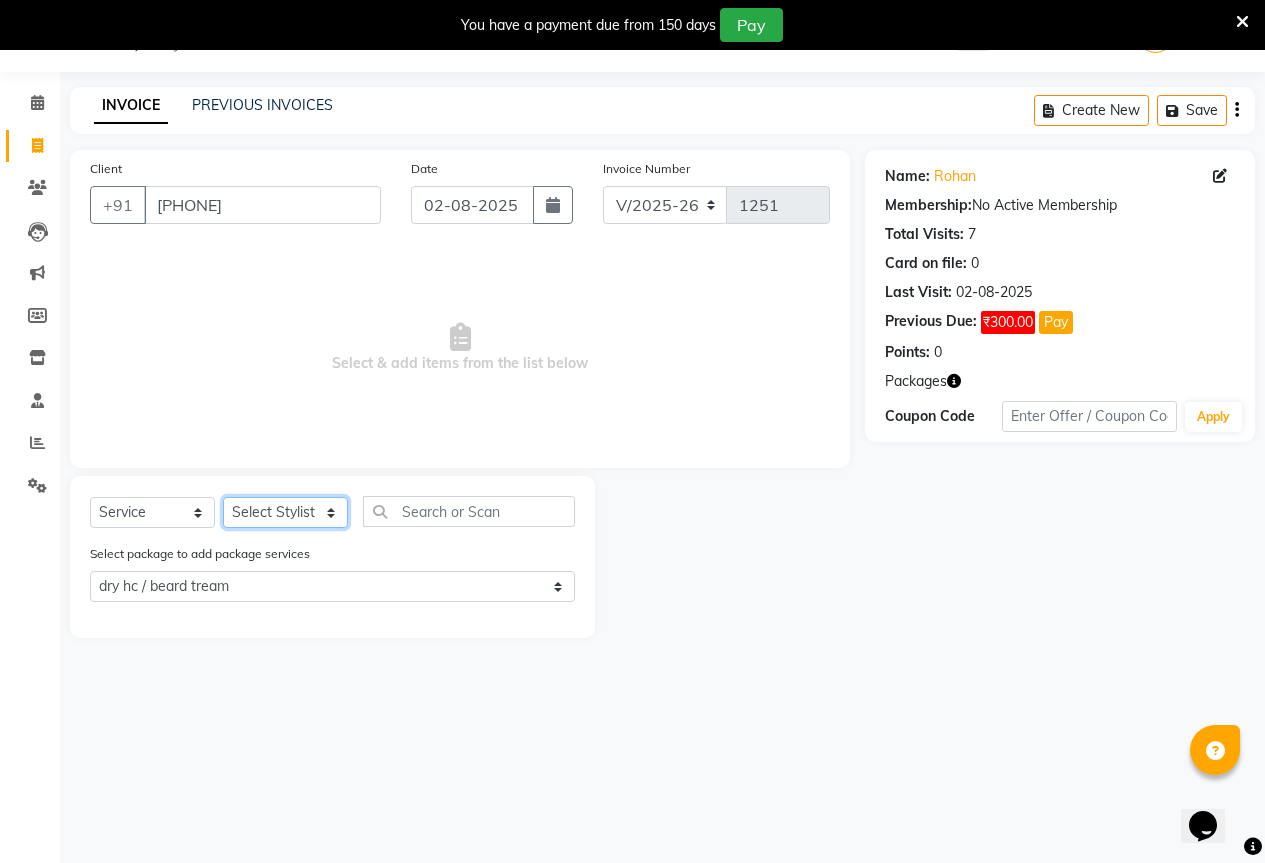 select on "61551" 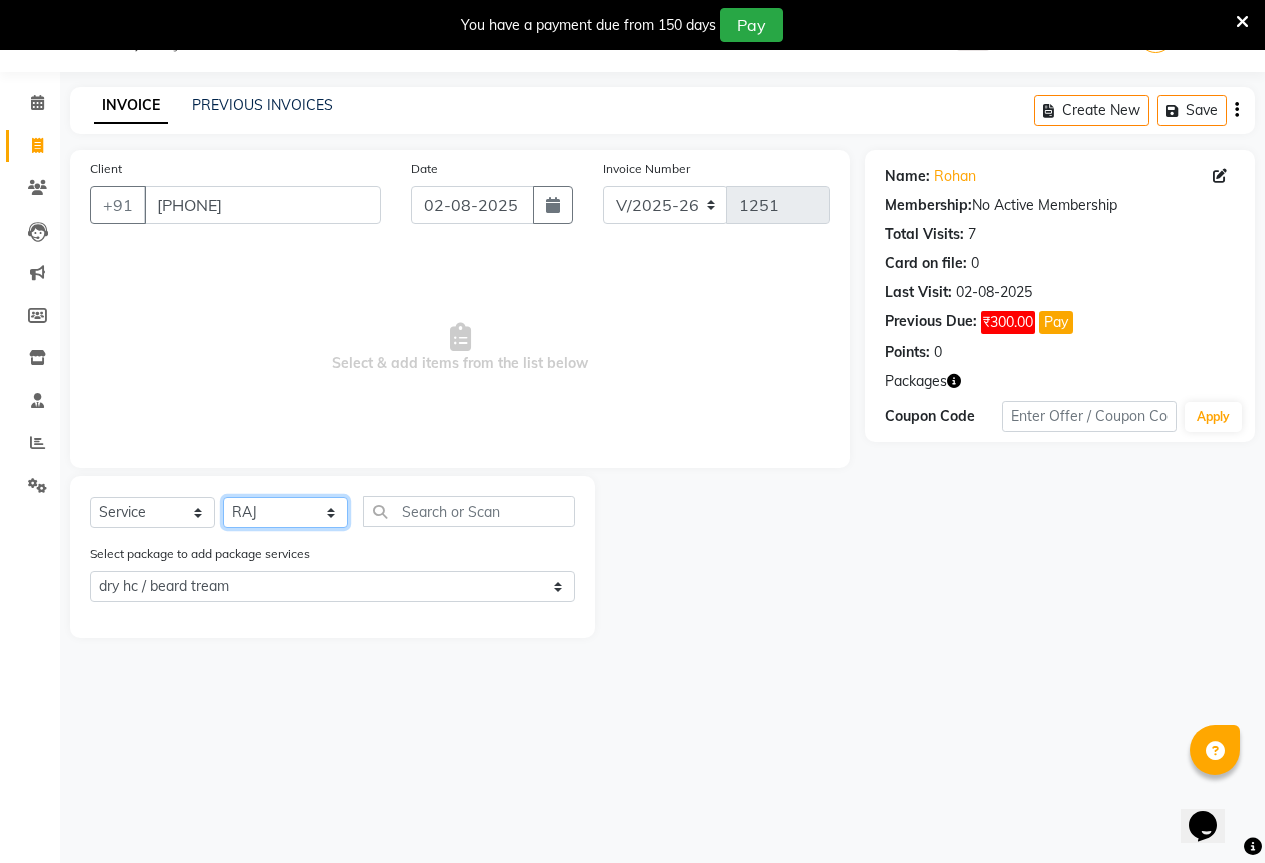 click on "Select Stylist AKASH KAJAL PAYAL RAJ RUTUJA SAHIL" 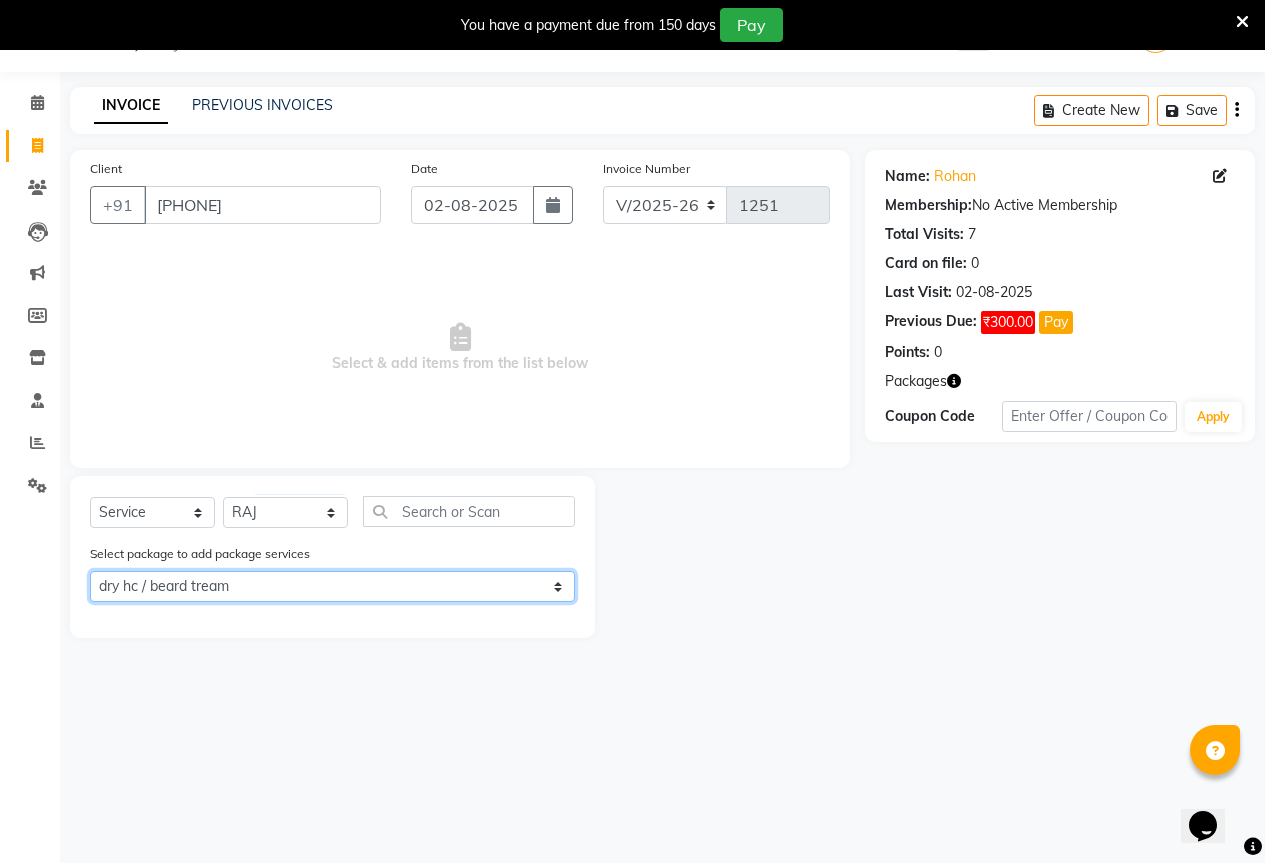 click on "Select dry hc / beard tream" 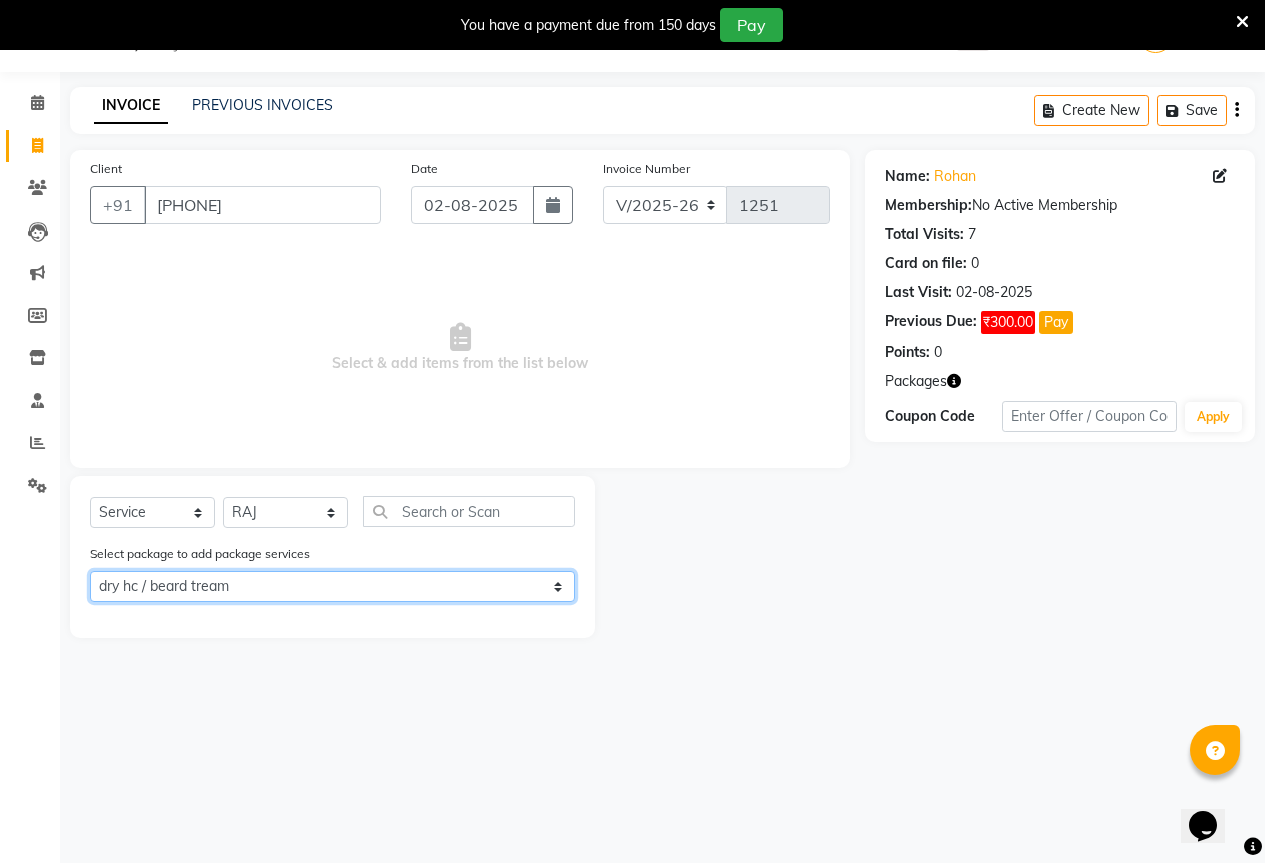 click on "Select dry hc / beard tream" 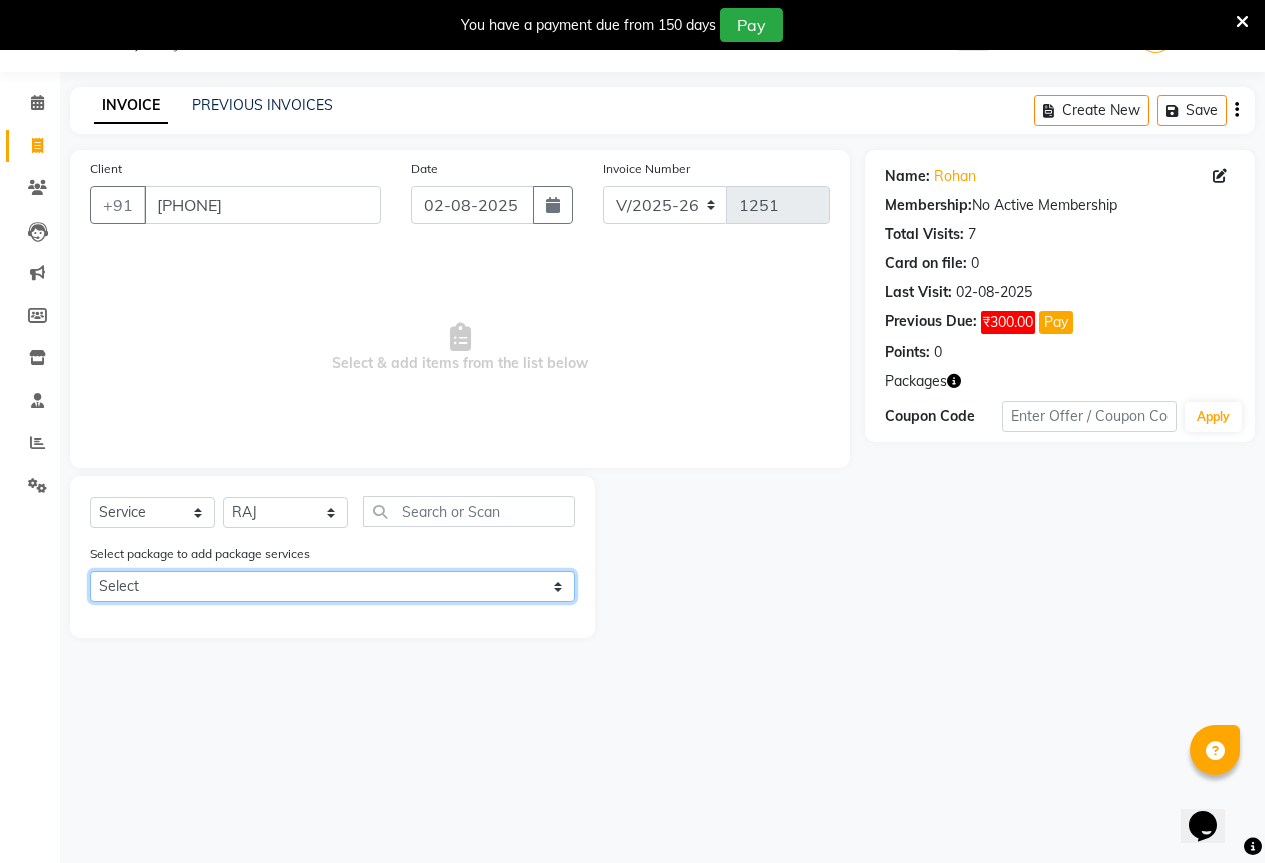 click on "Select dry hc / beard tream" 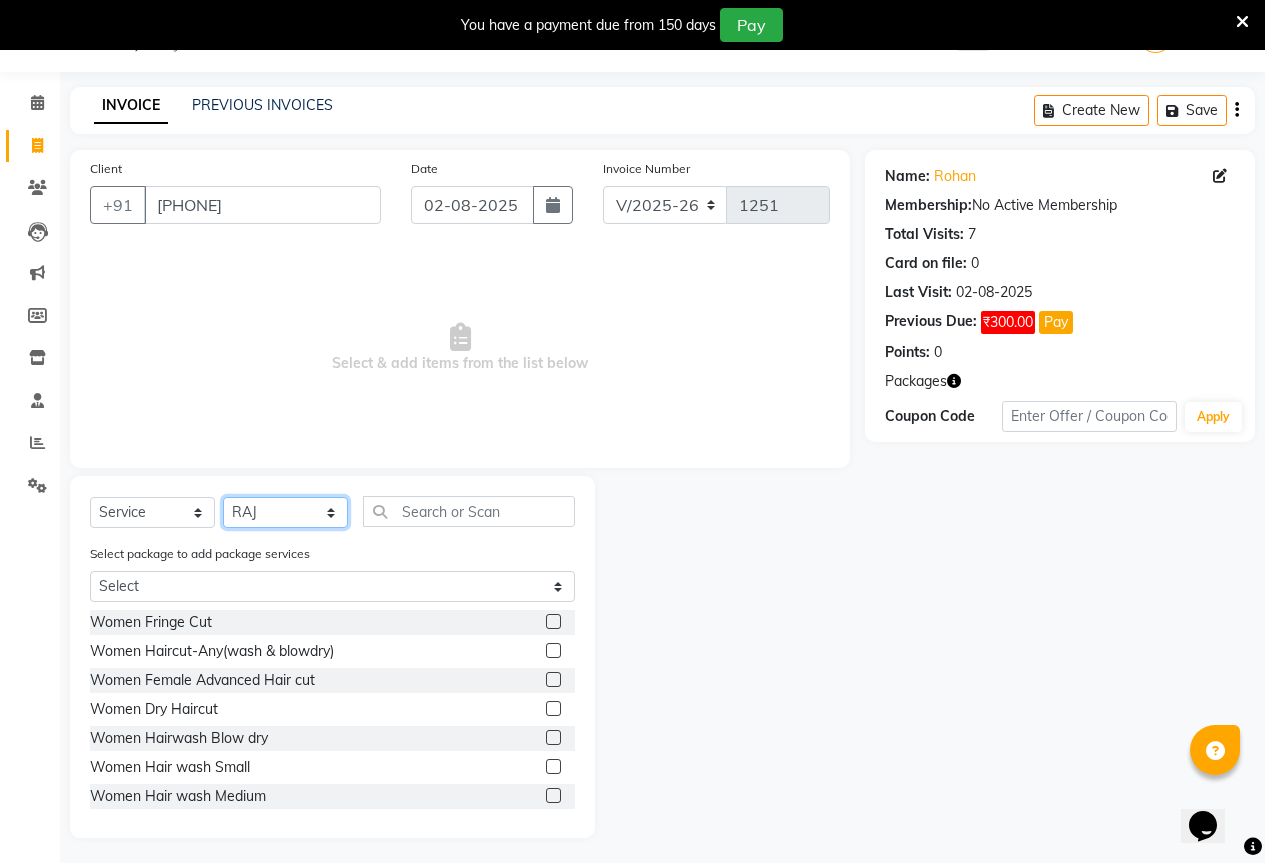 click on "Select Stylist AKASH KAJAL PAYAL RAJ RUTUJA SAHIL" 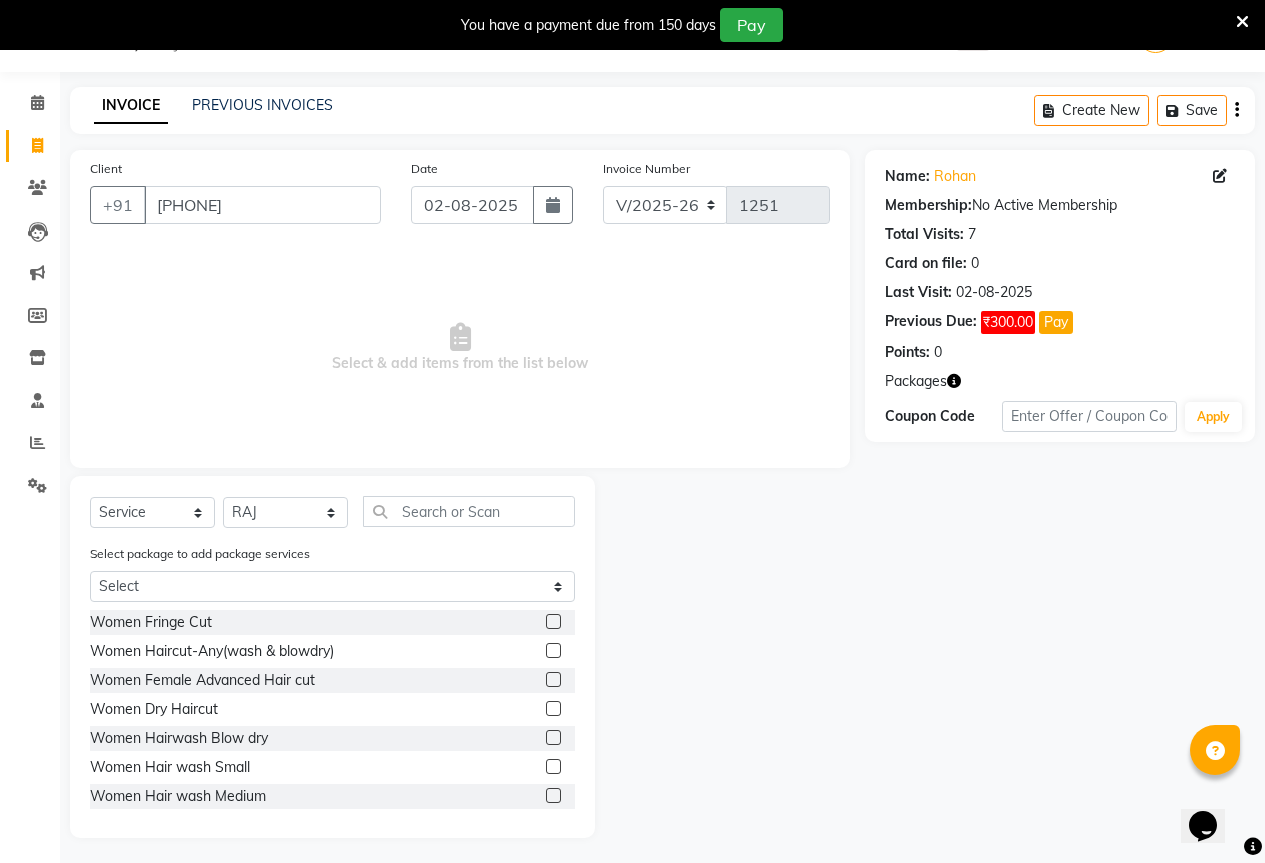 click on "Select package to add package services Select dry hc / beard tream" 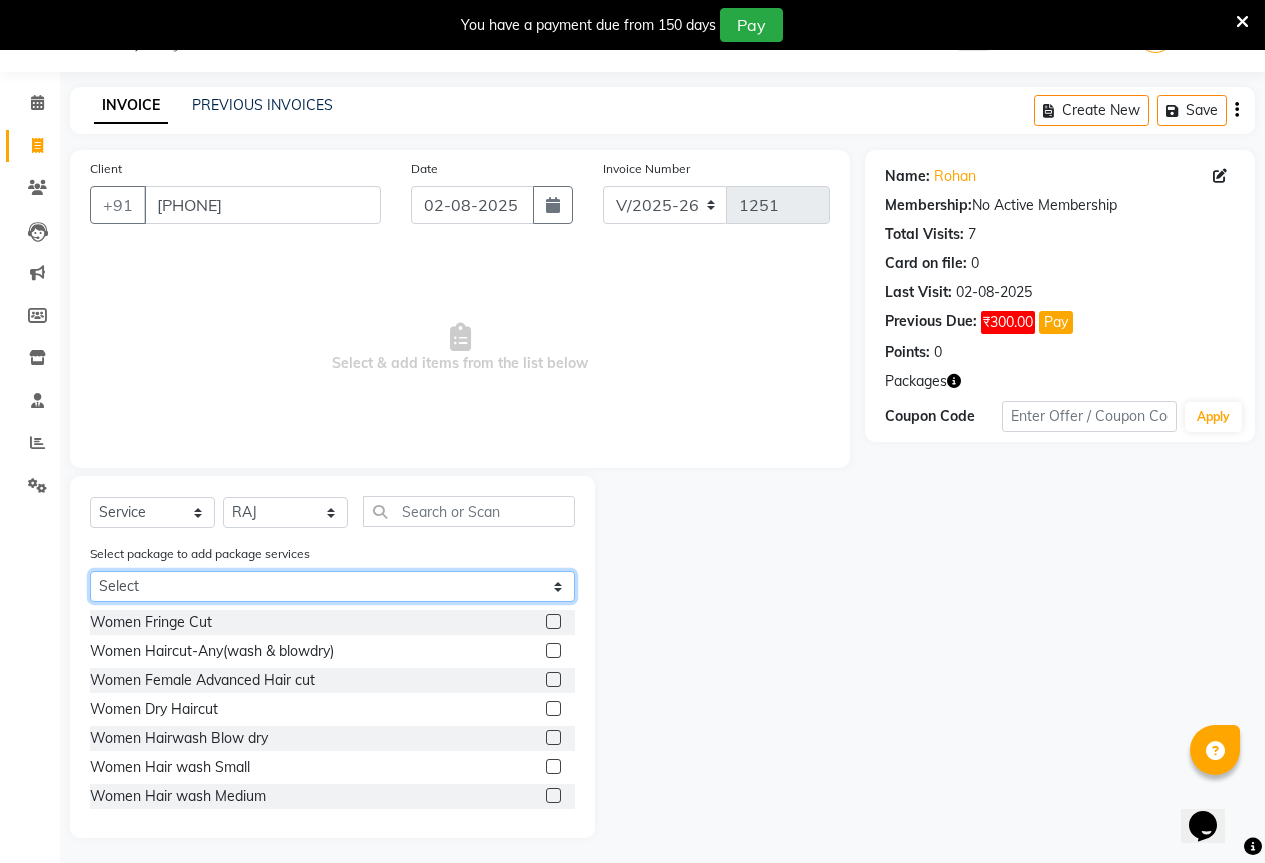 click on "Select dry hc / beard tream" 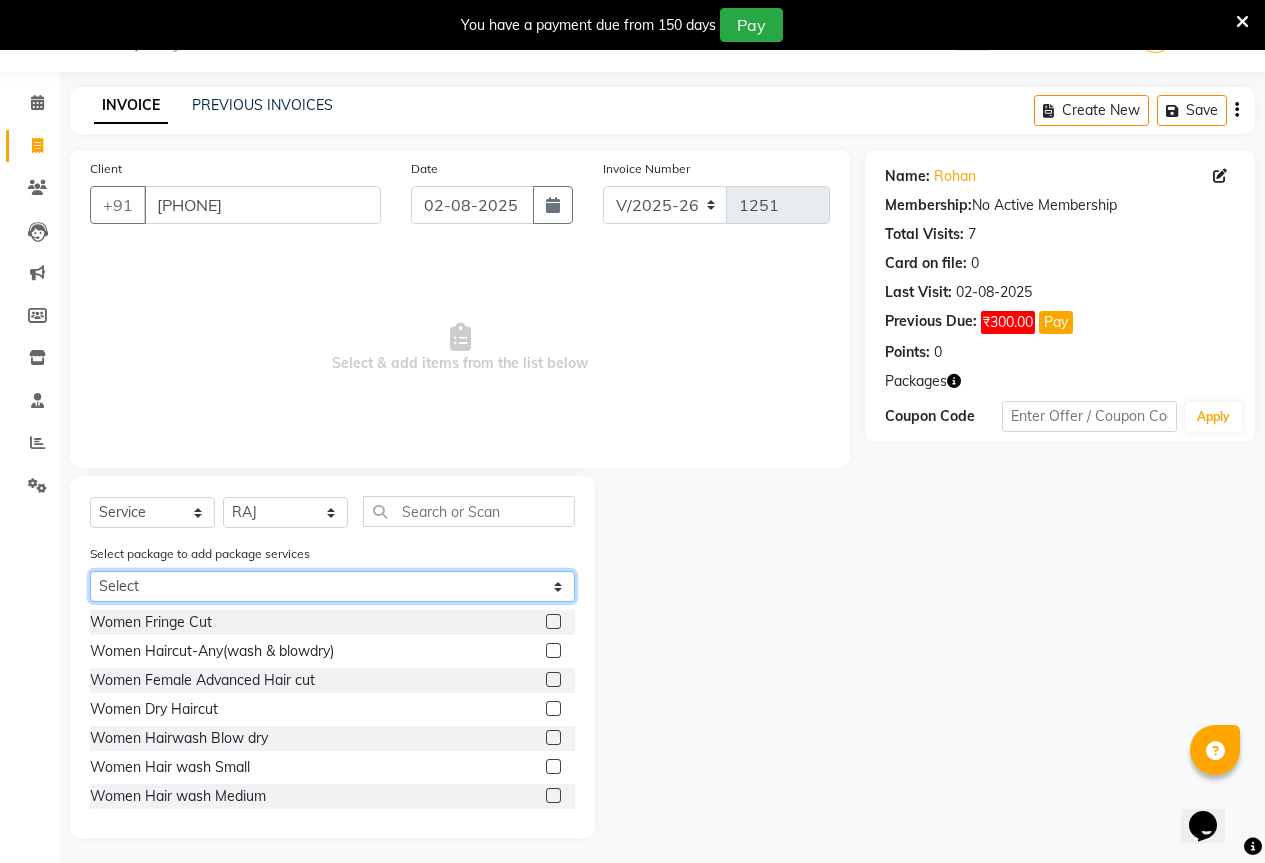 select on "1: Object" 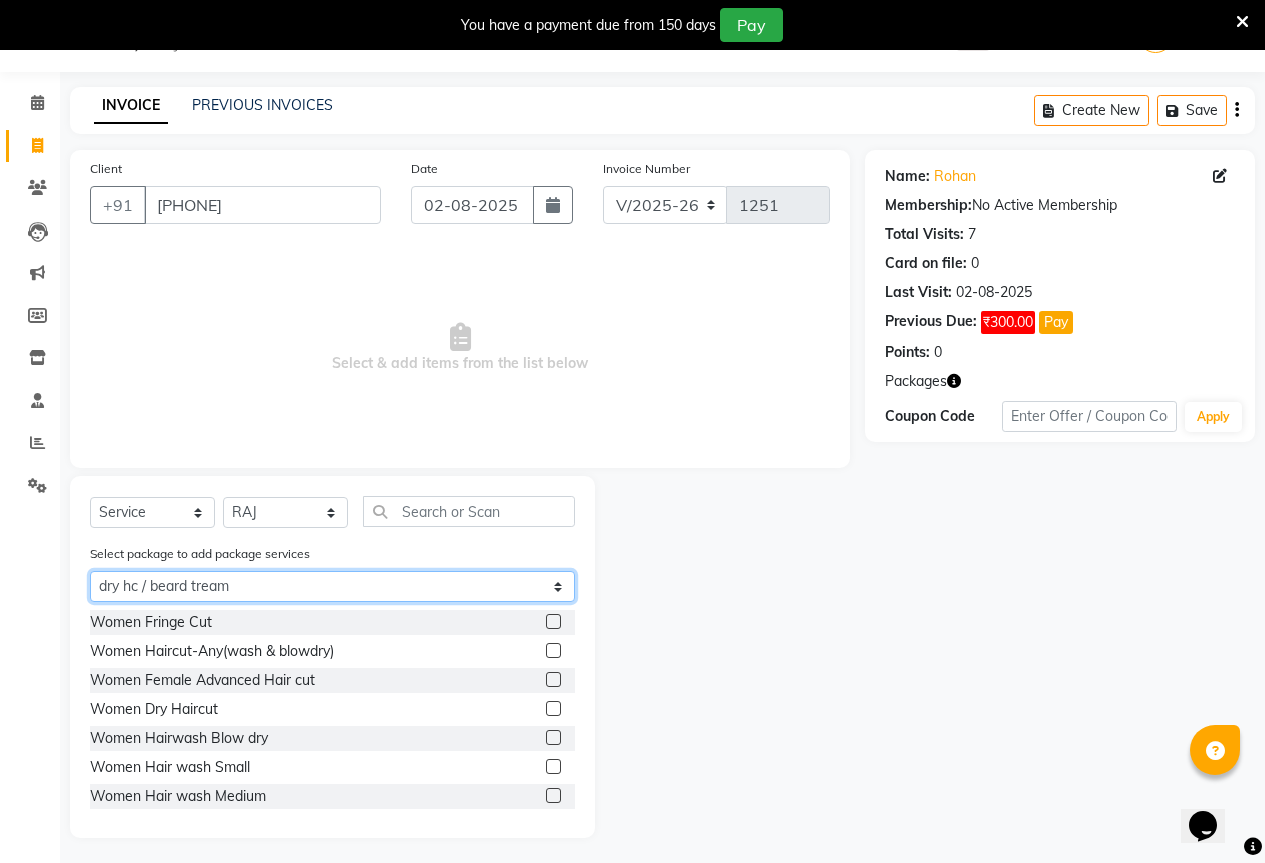 click on "Select dry hc / beard tream" 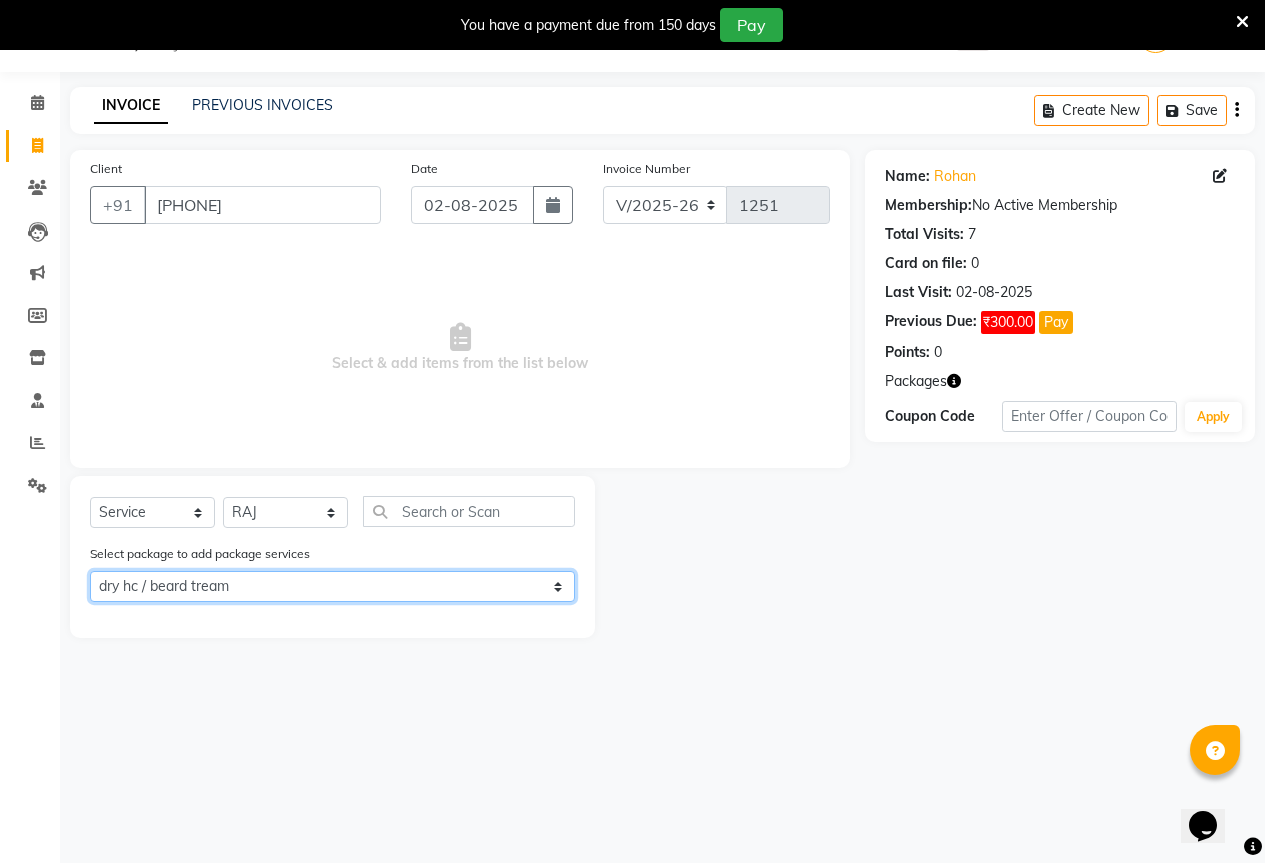 click on "Select dry hc / beard tream" 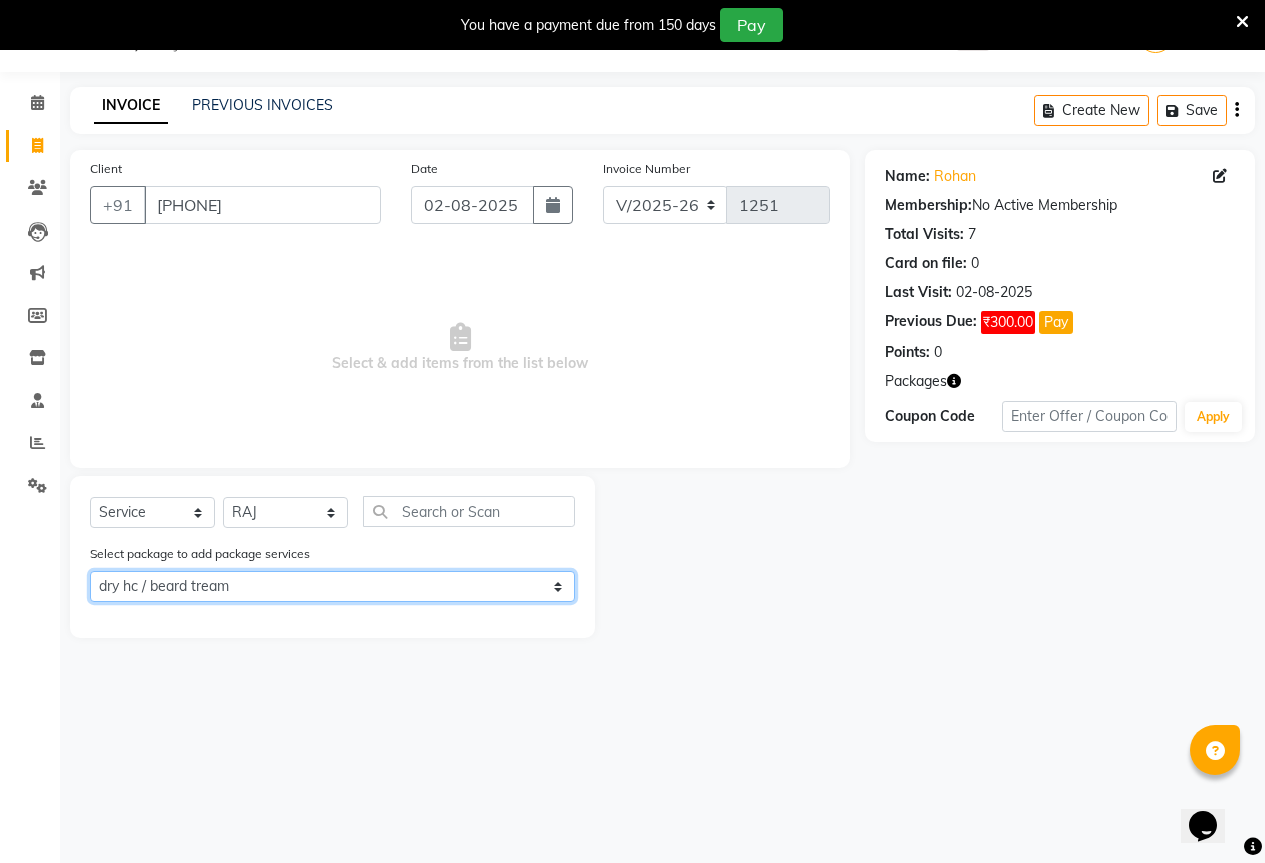click on "Select dry hc / beard tream" 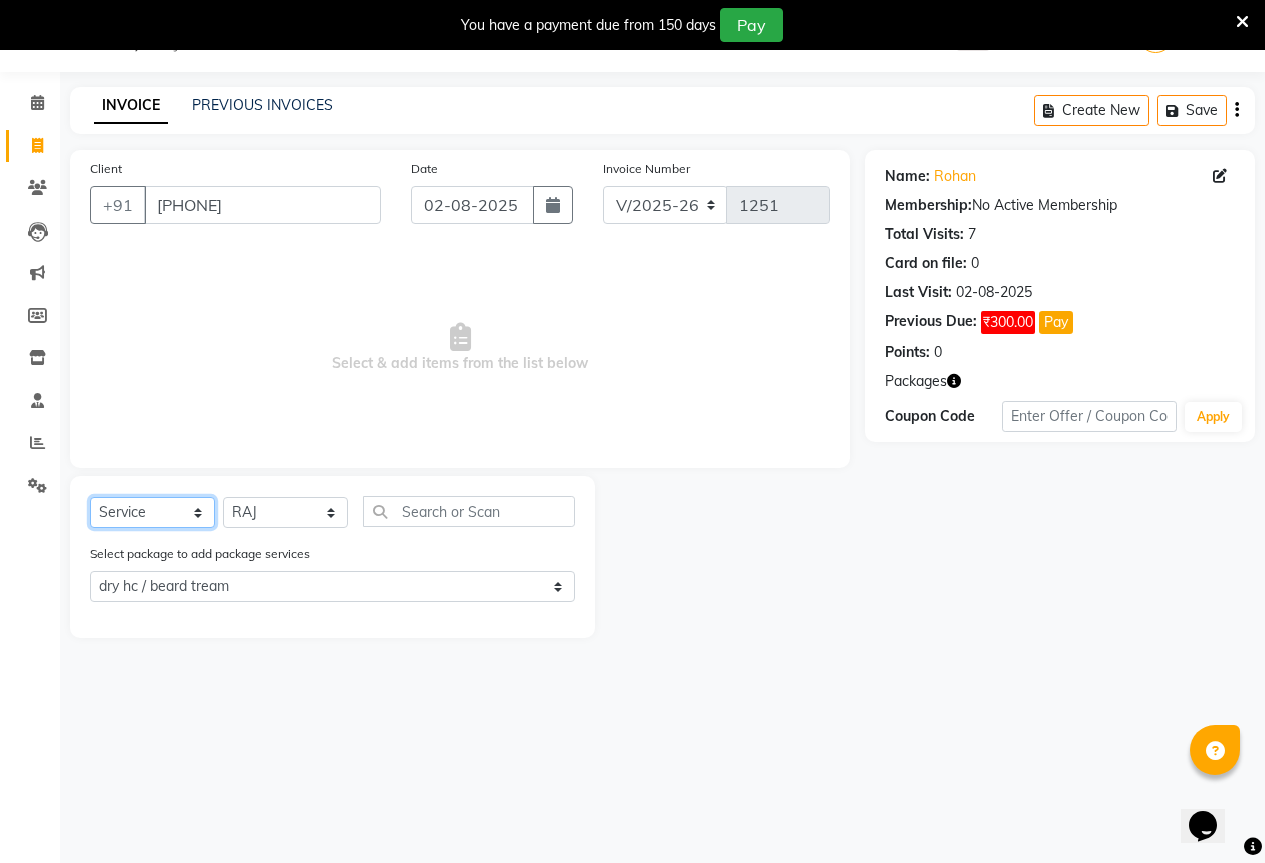 drag, startPoint x: 144, startPoint y: 498, endPoint x: 130, endPoint y: 525, distance: 30.413813 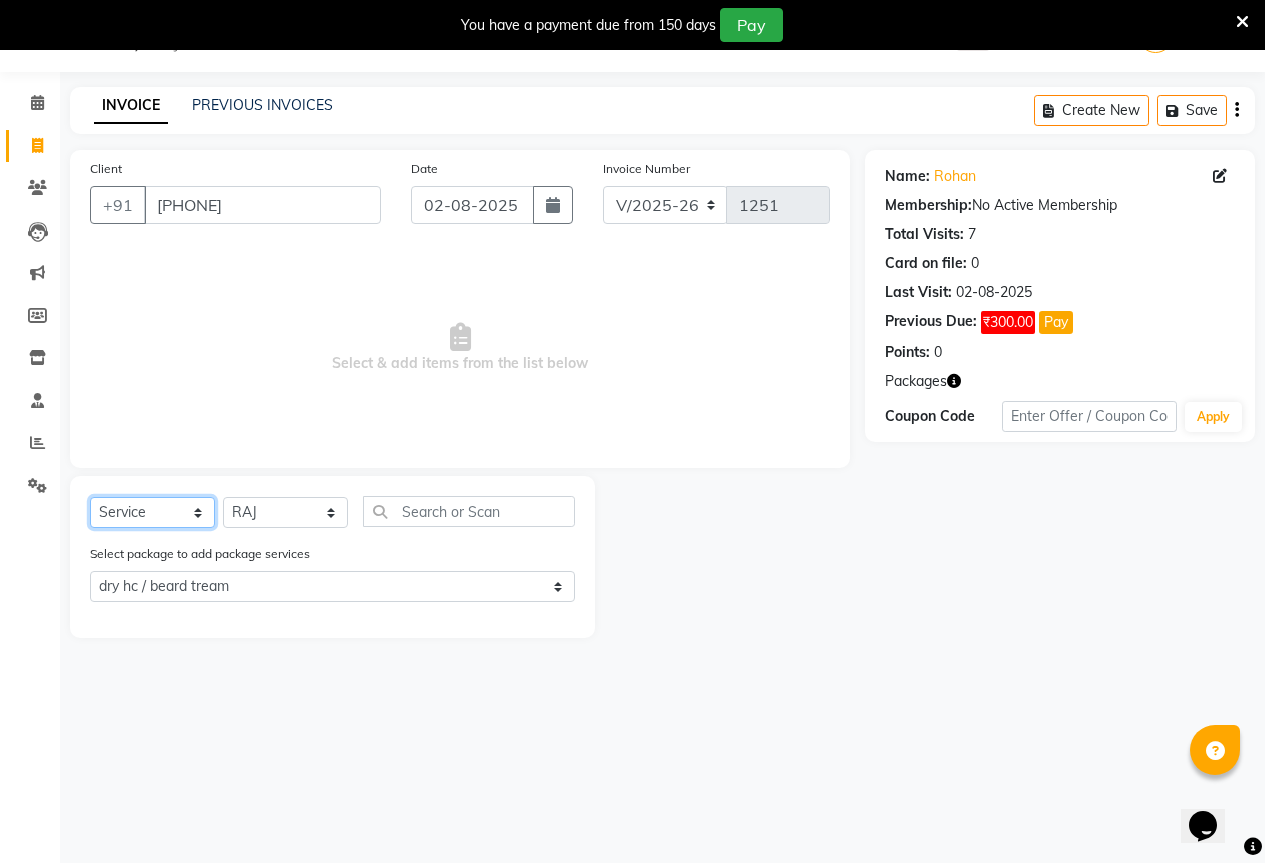 select on "package" 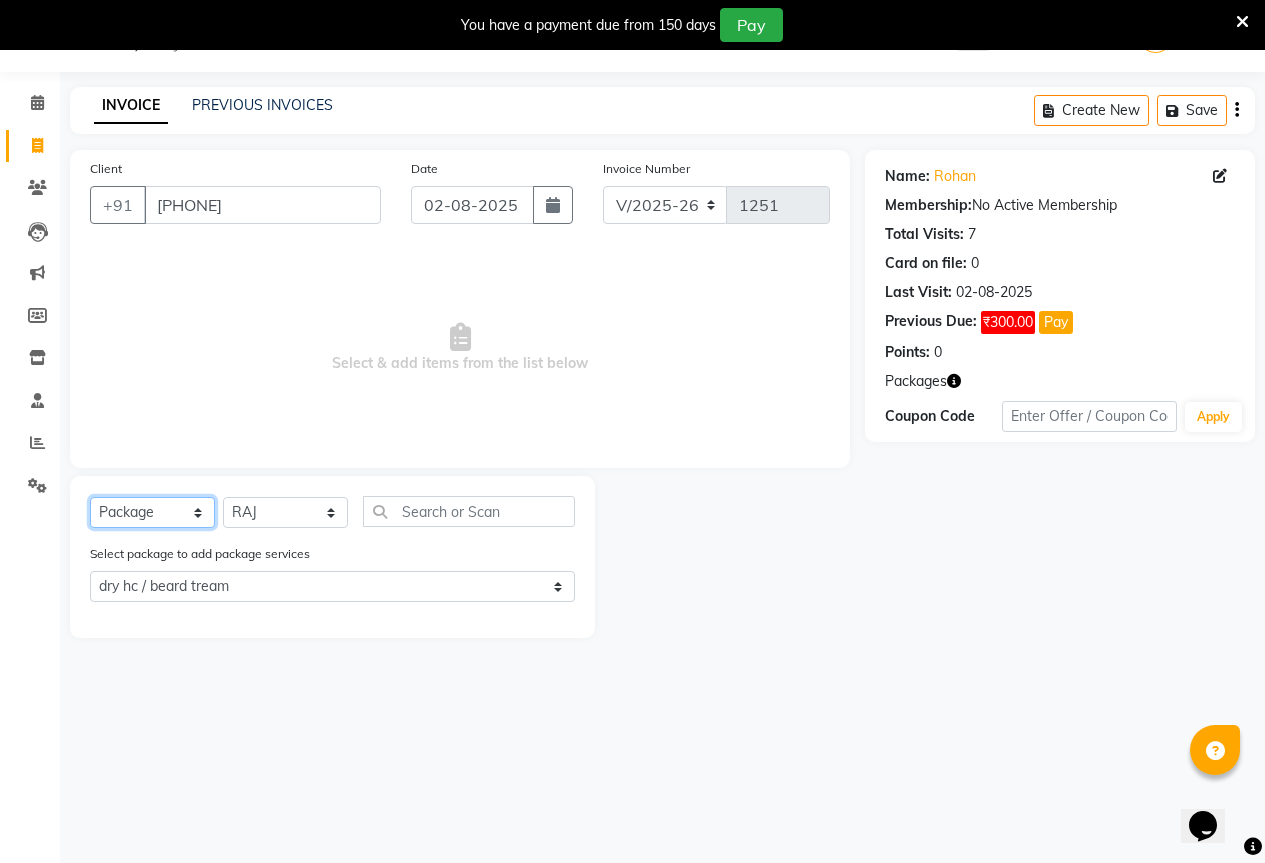 click on "Select  Service  Product  Membership  Package Voucher Prepaid Gift Card" 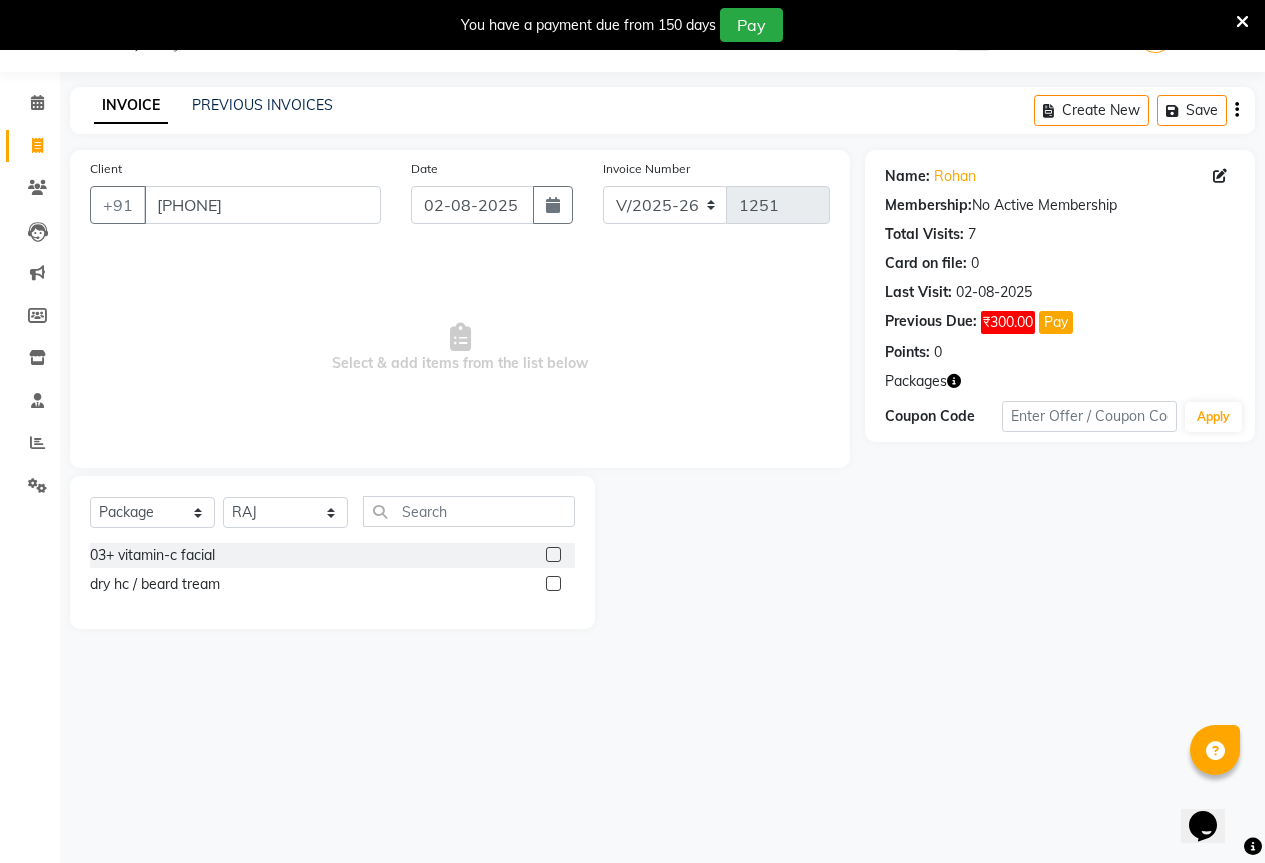 click 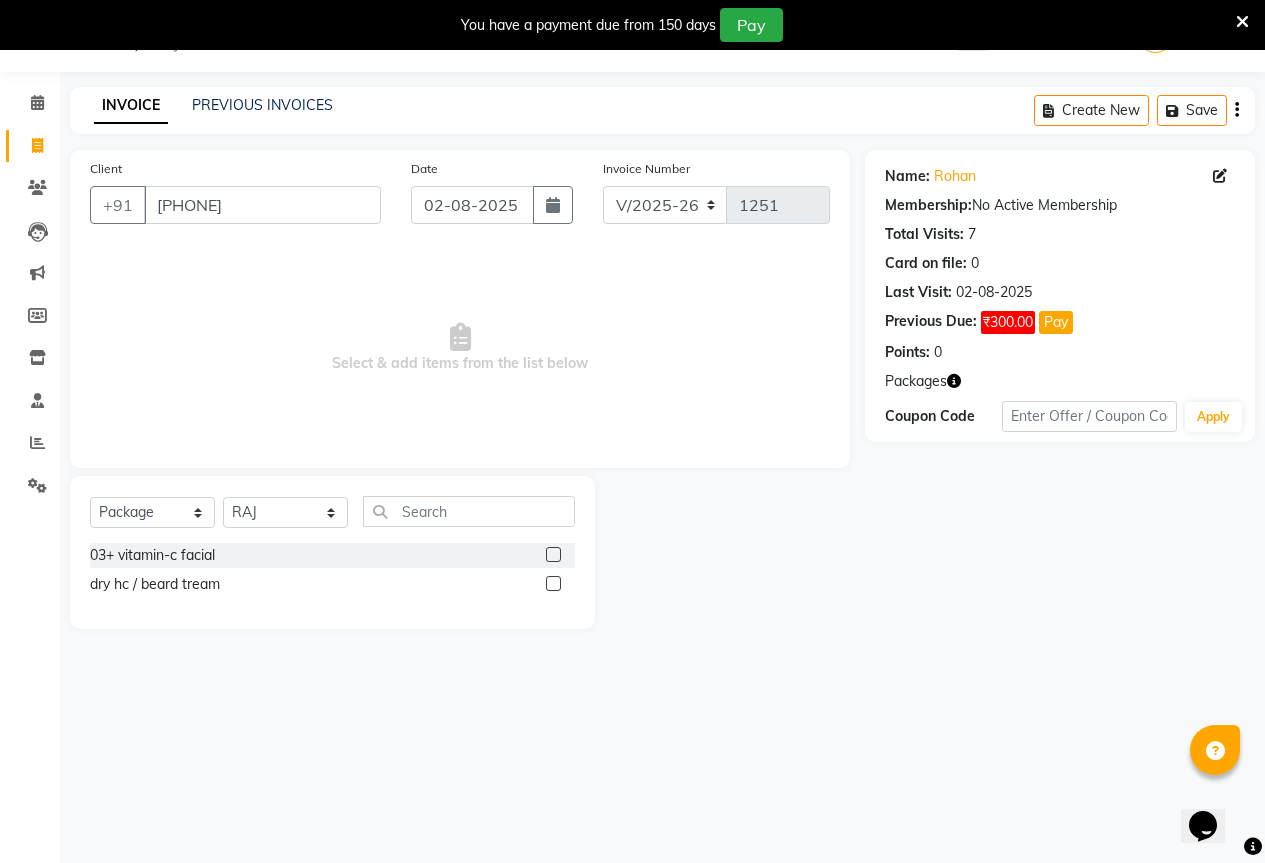 click at bounding box center (552, 584) 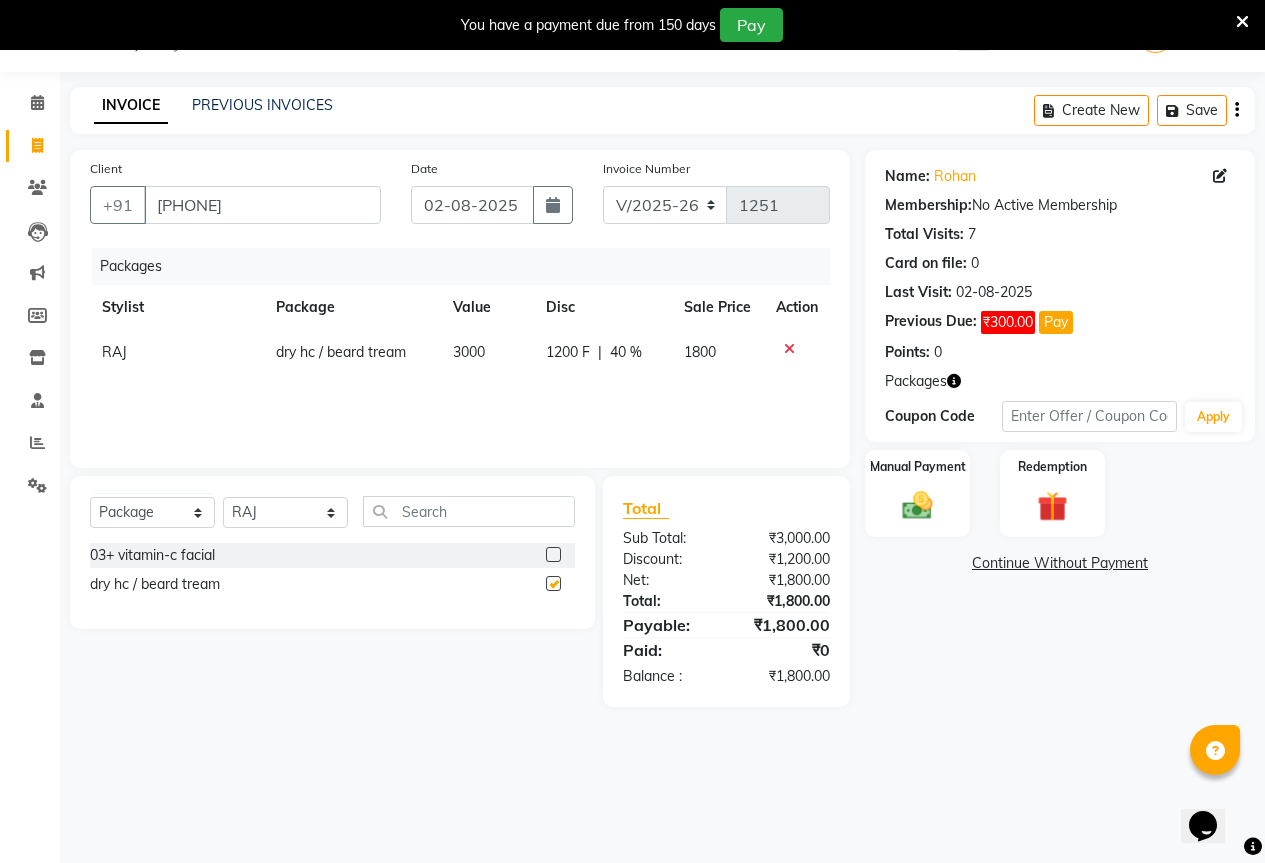 checkbox on "false" 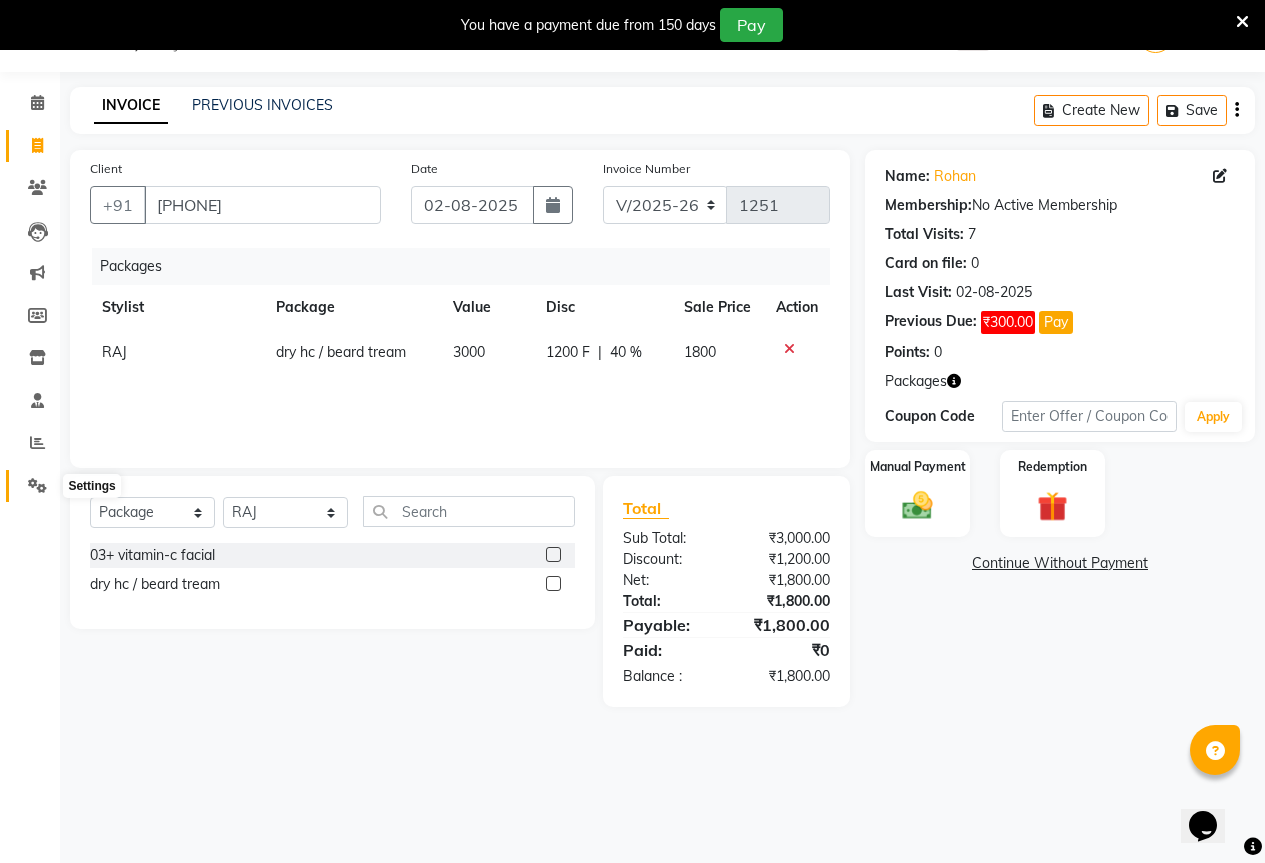 click 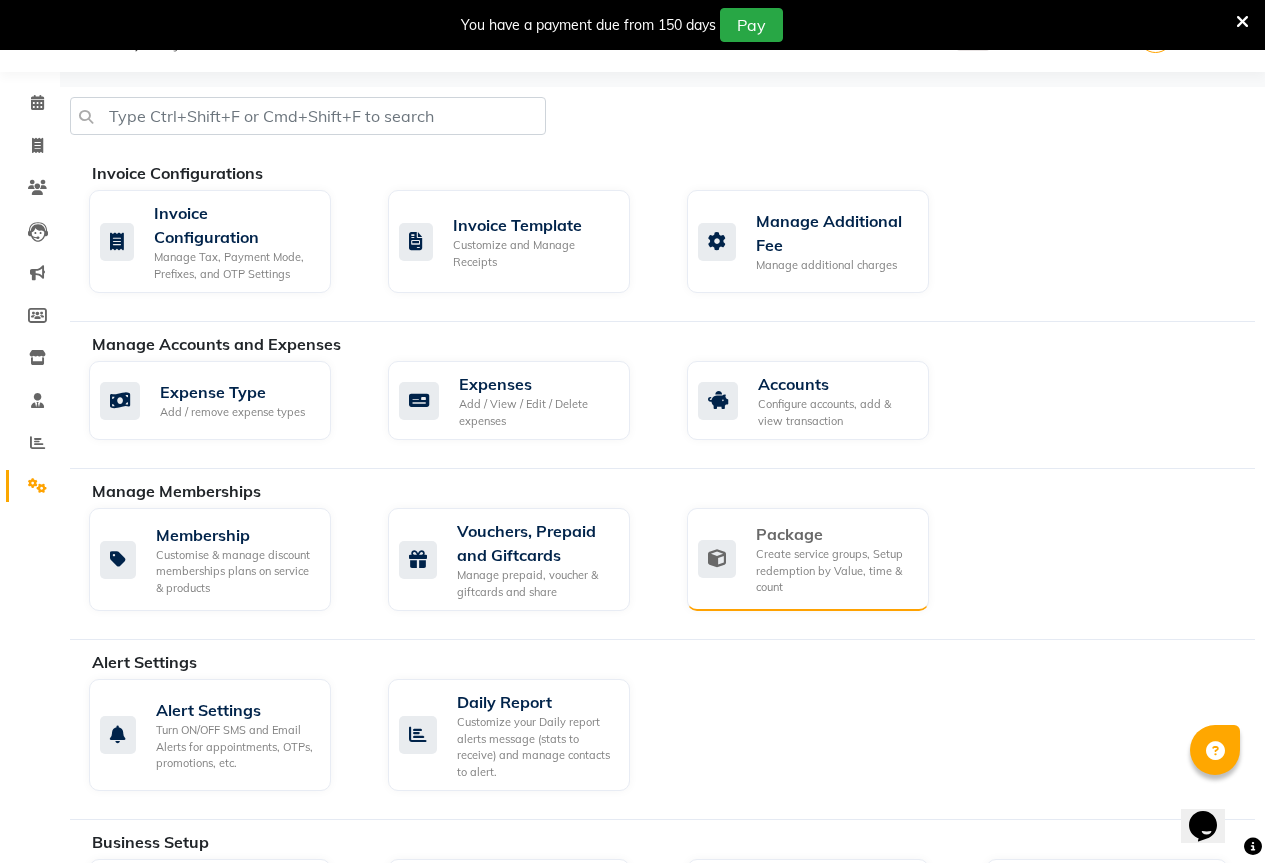 click on "Create service groups, Setup redemption by Value, time & count" 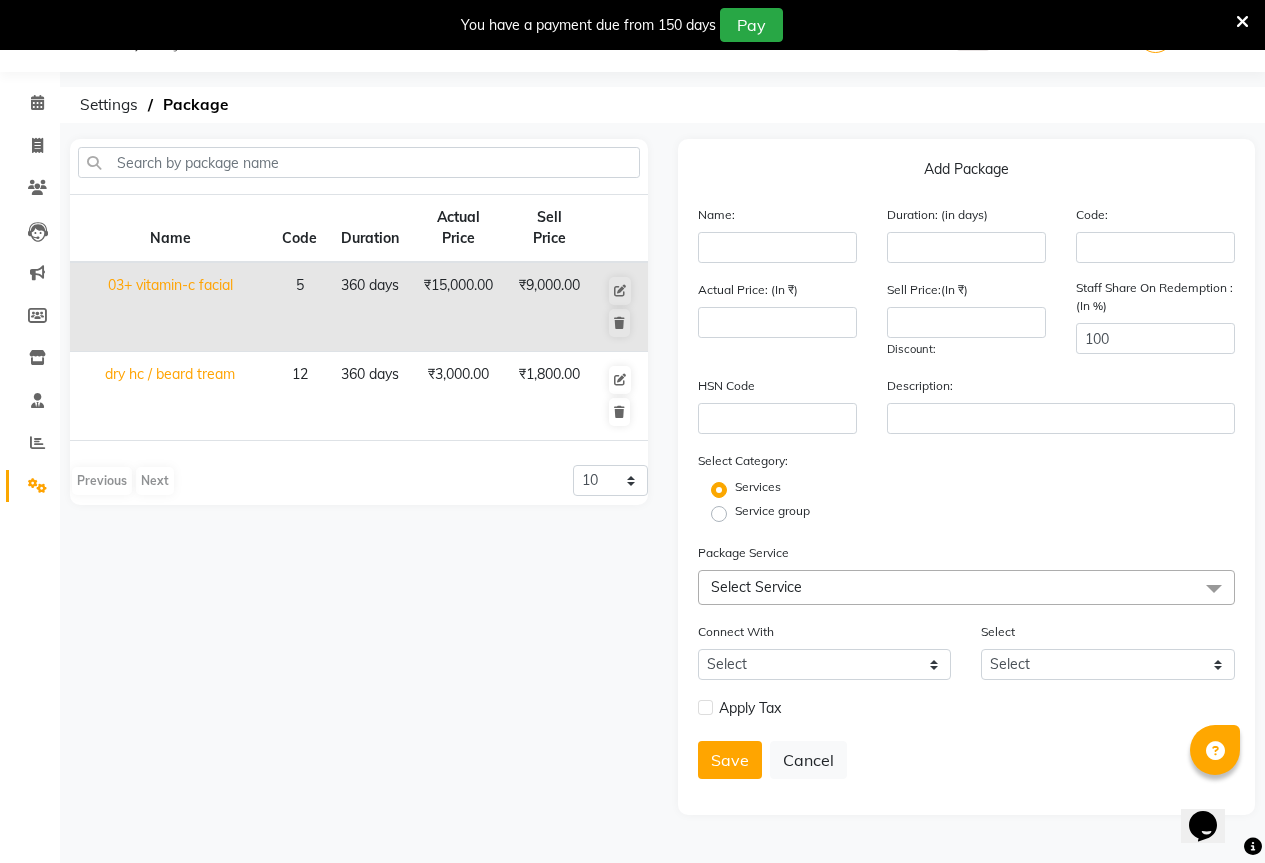 click on "360 days" 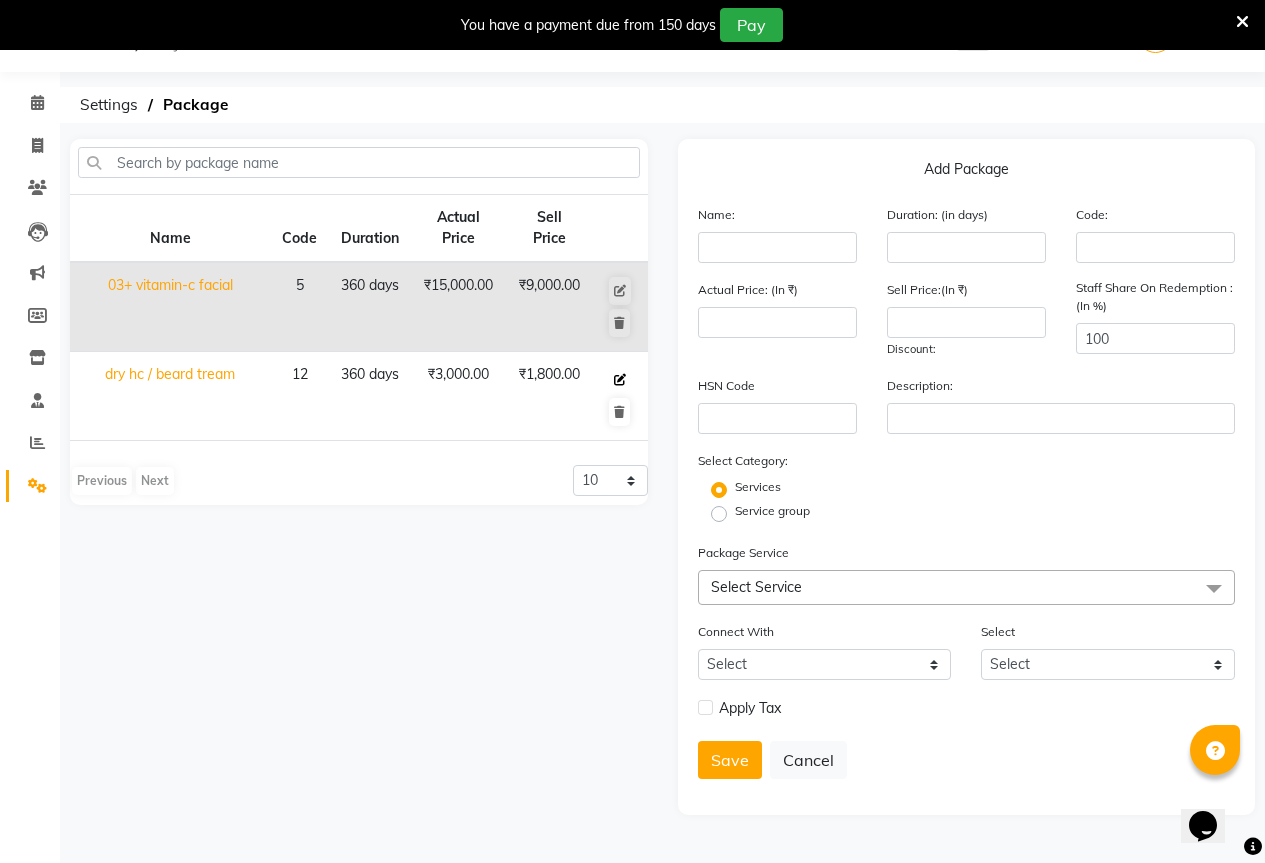 click 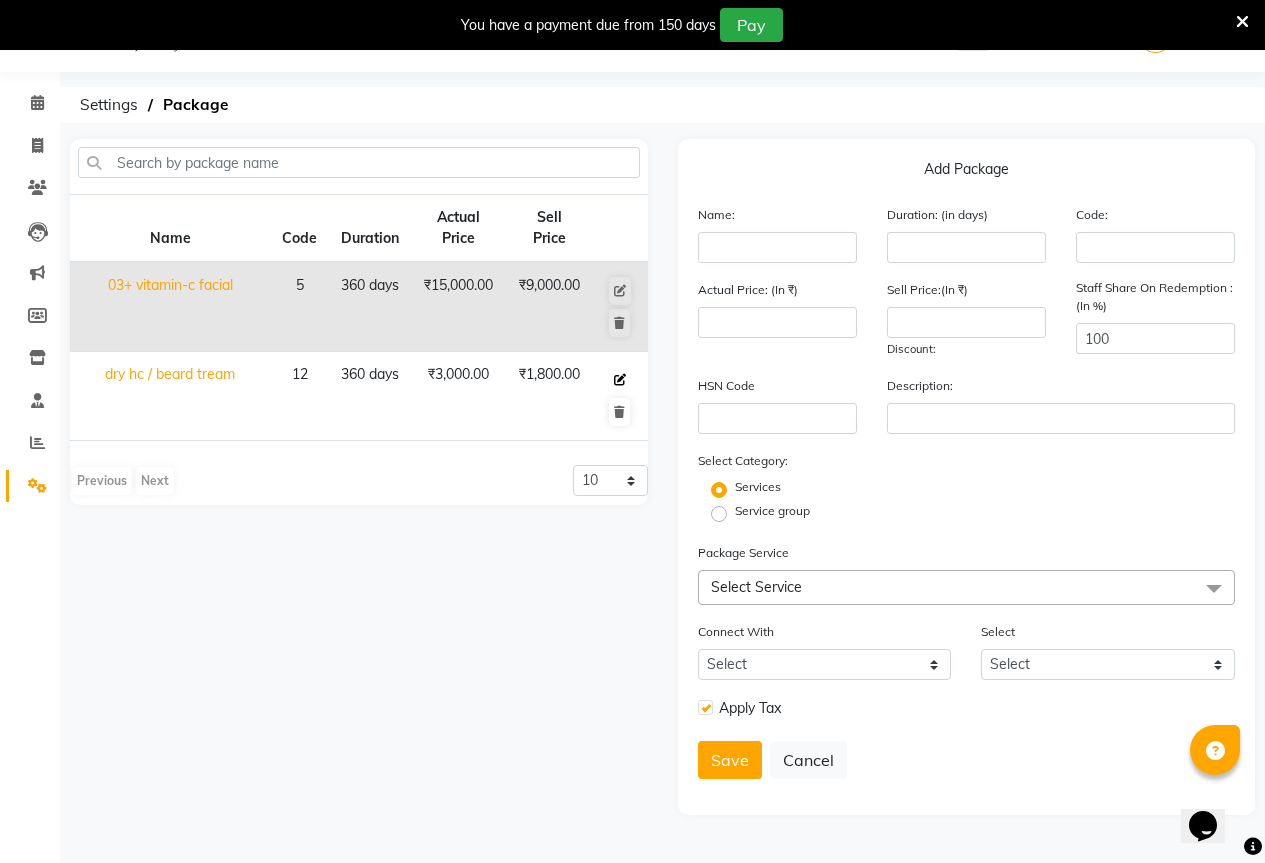 type on "dry hc / beard tream" 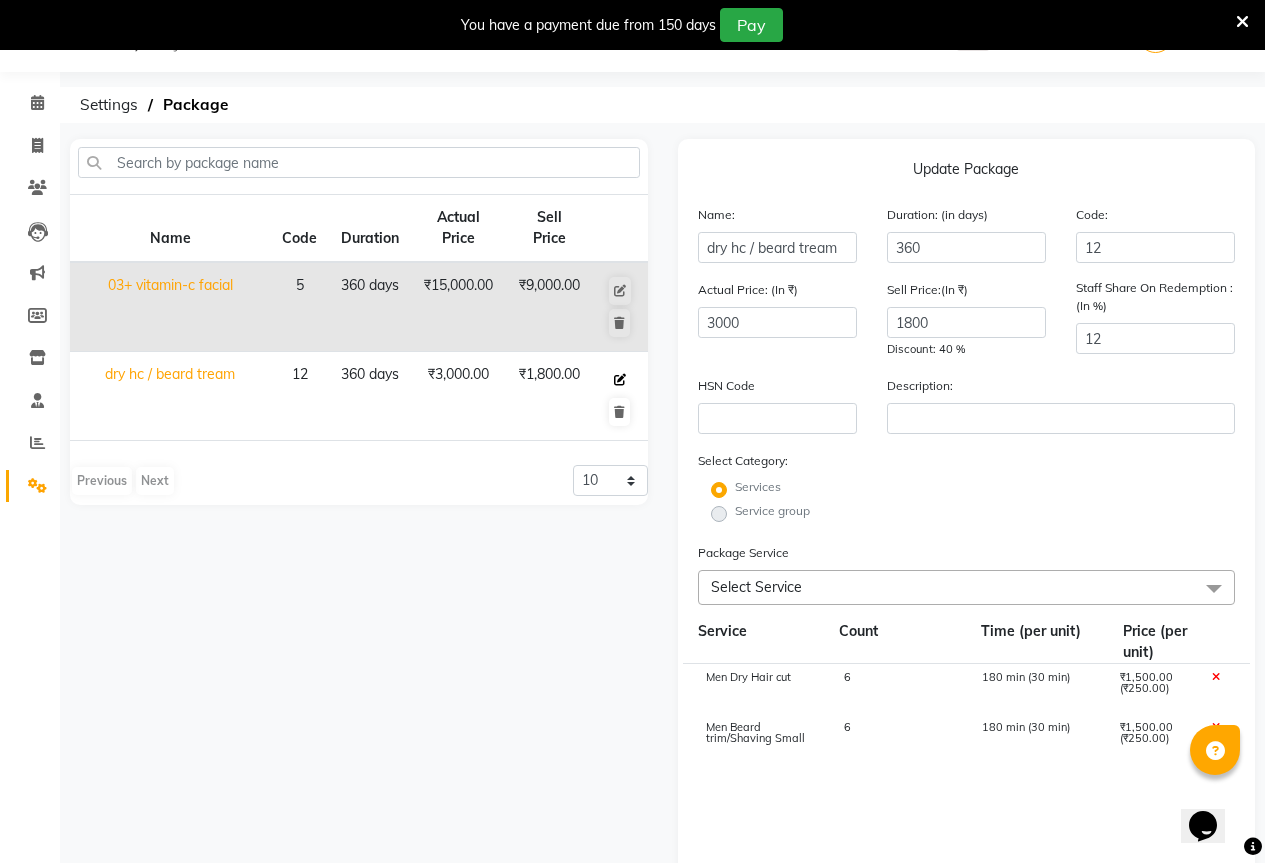 click 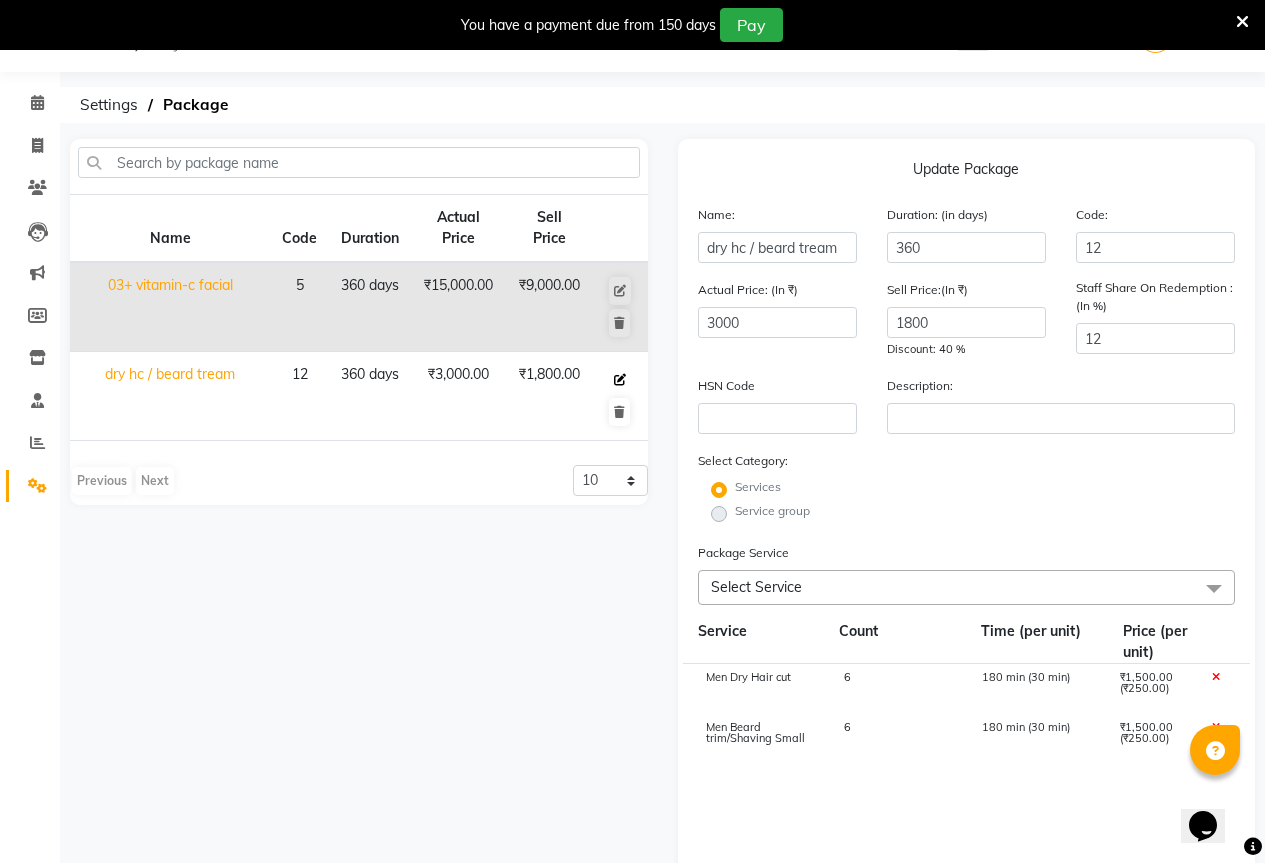 click 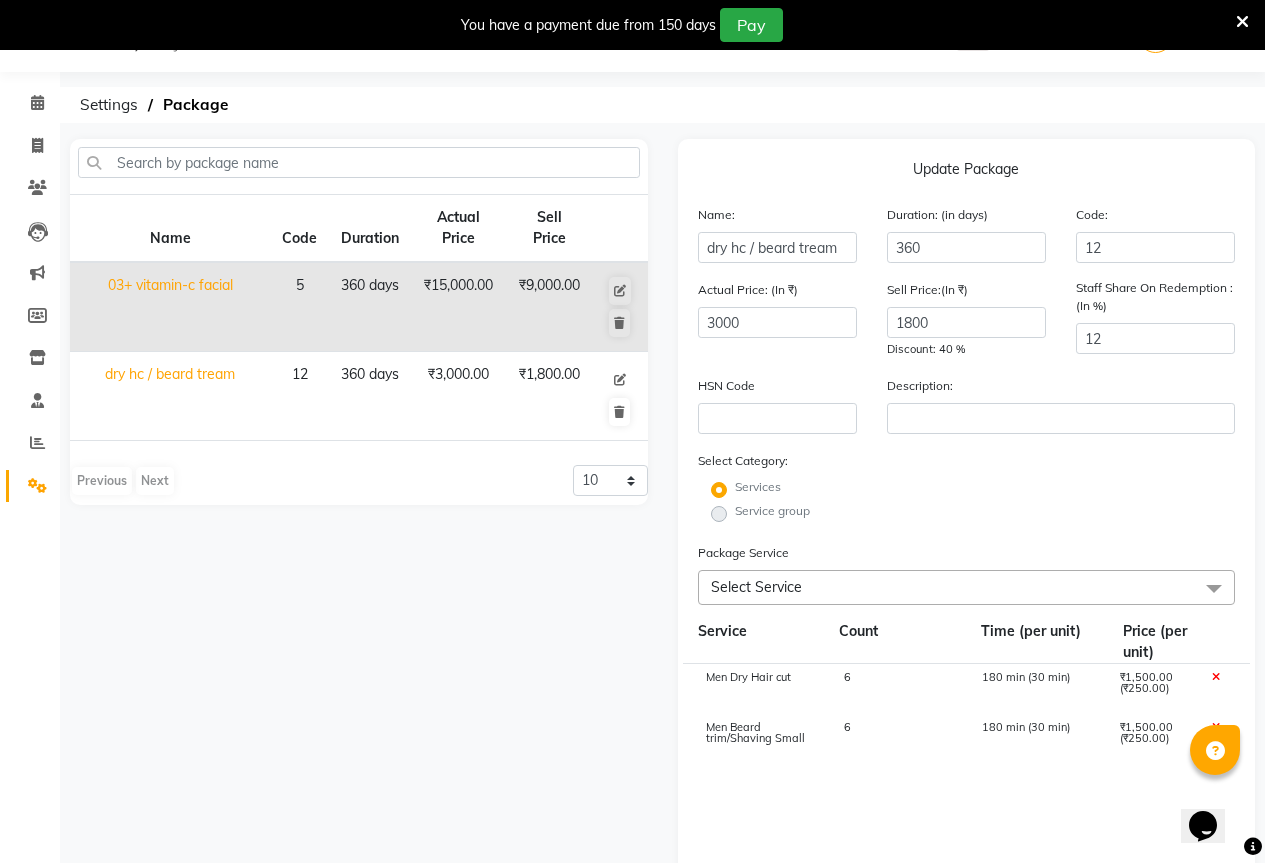 type 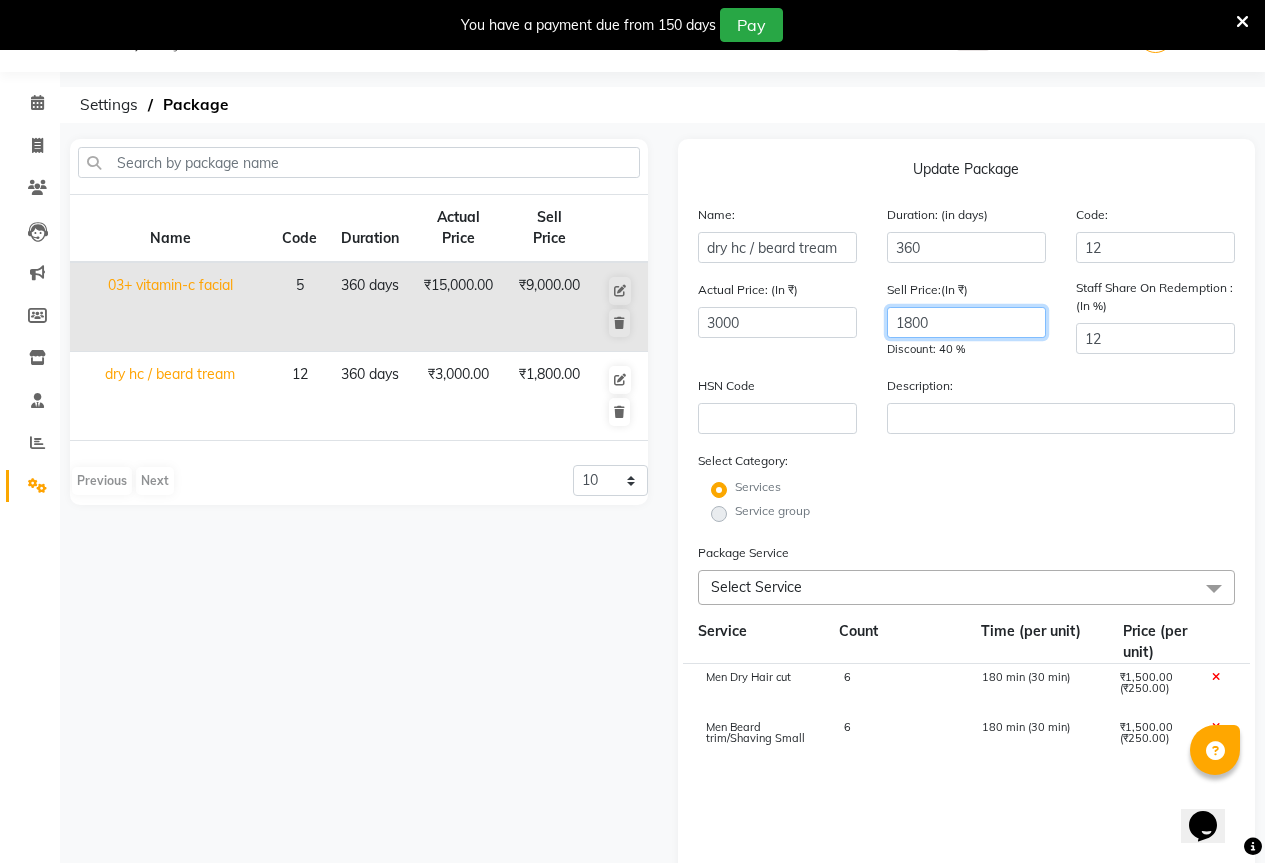 click on "1800" 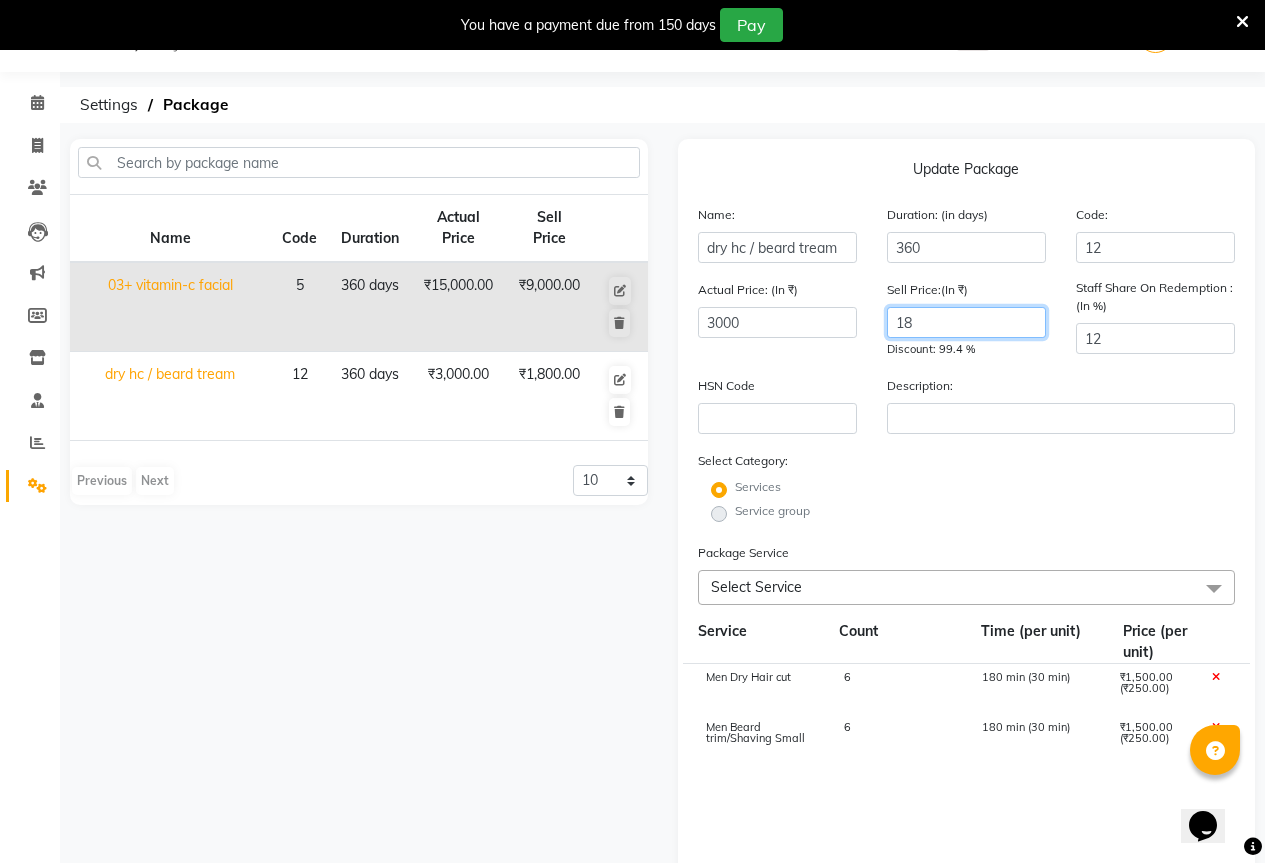 type on "1" 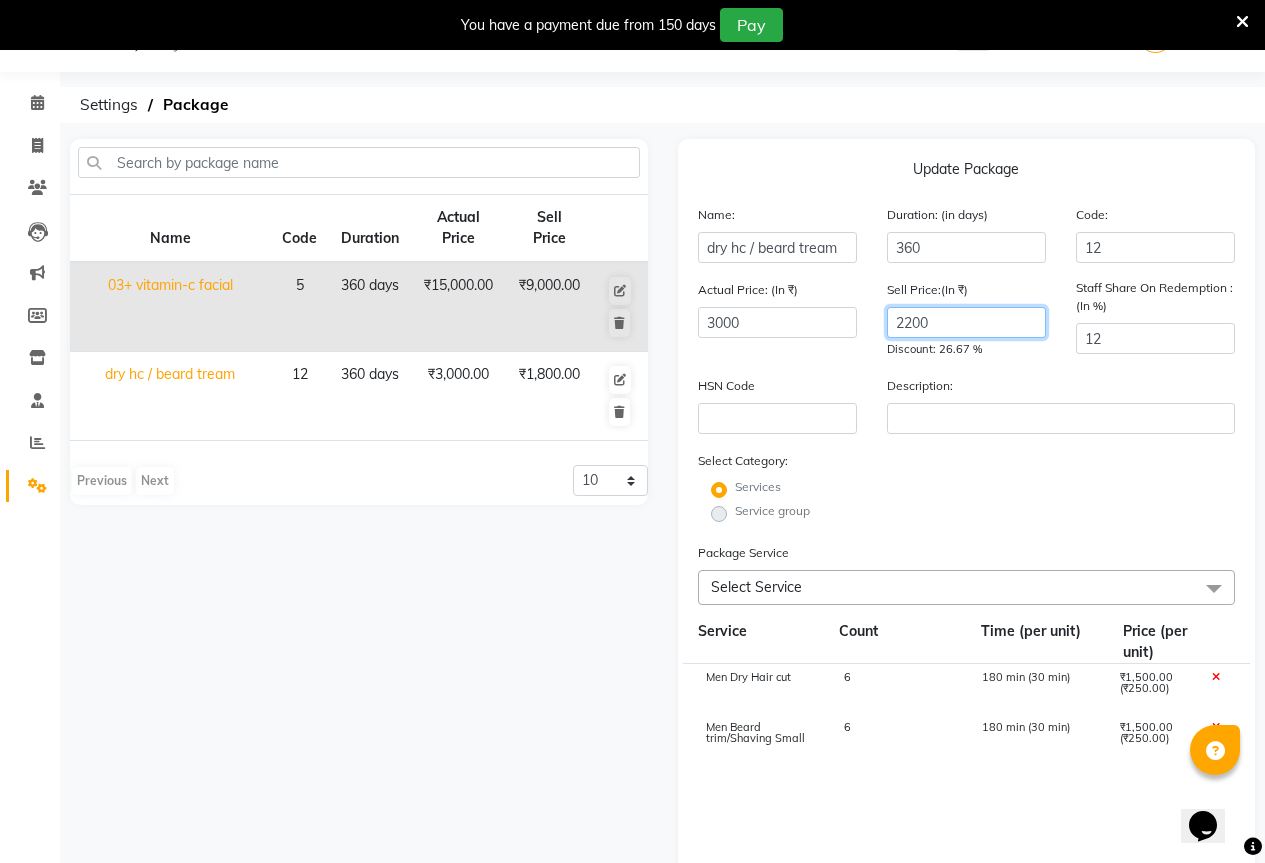 type on "2200" 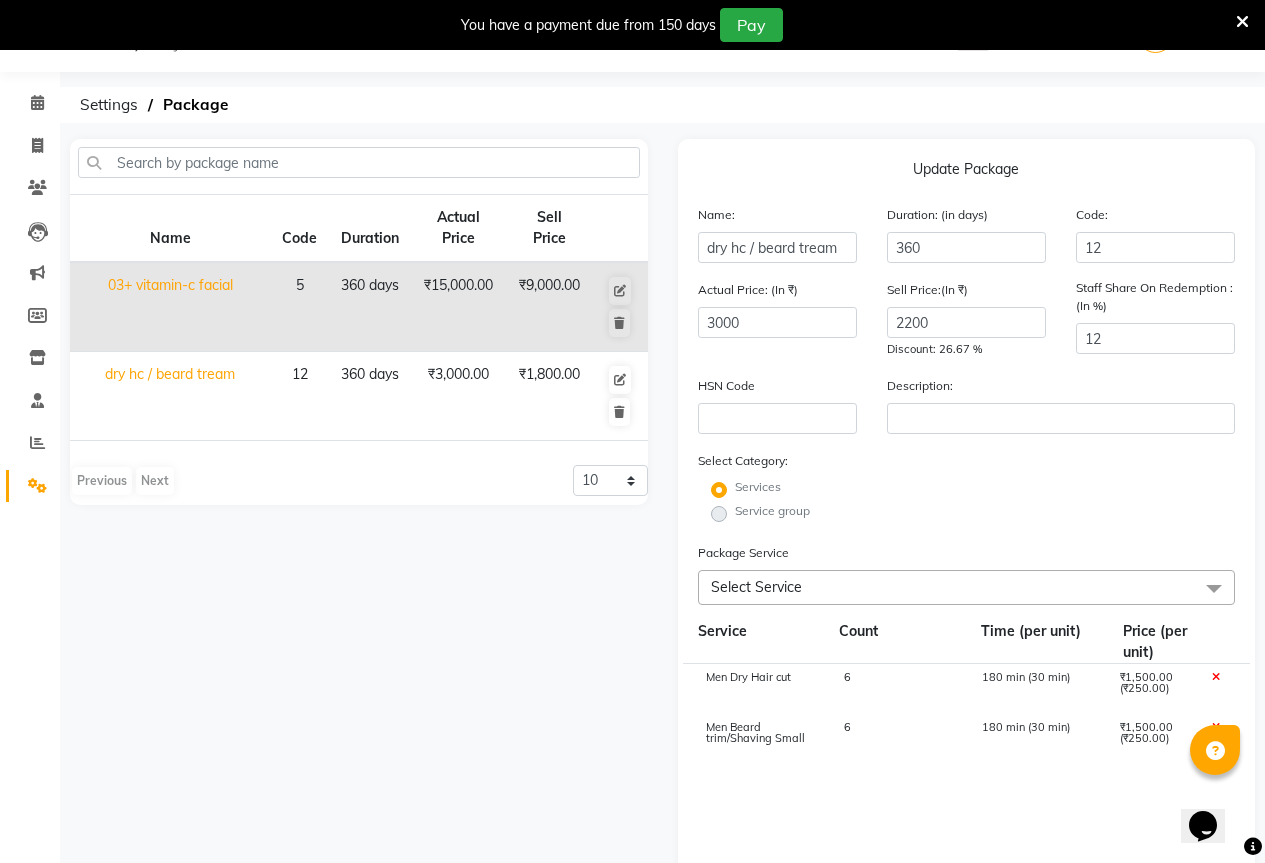 click on "Service group" 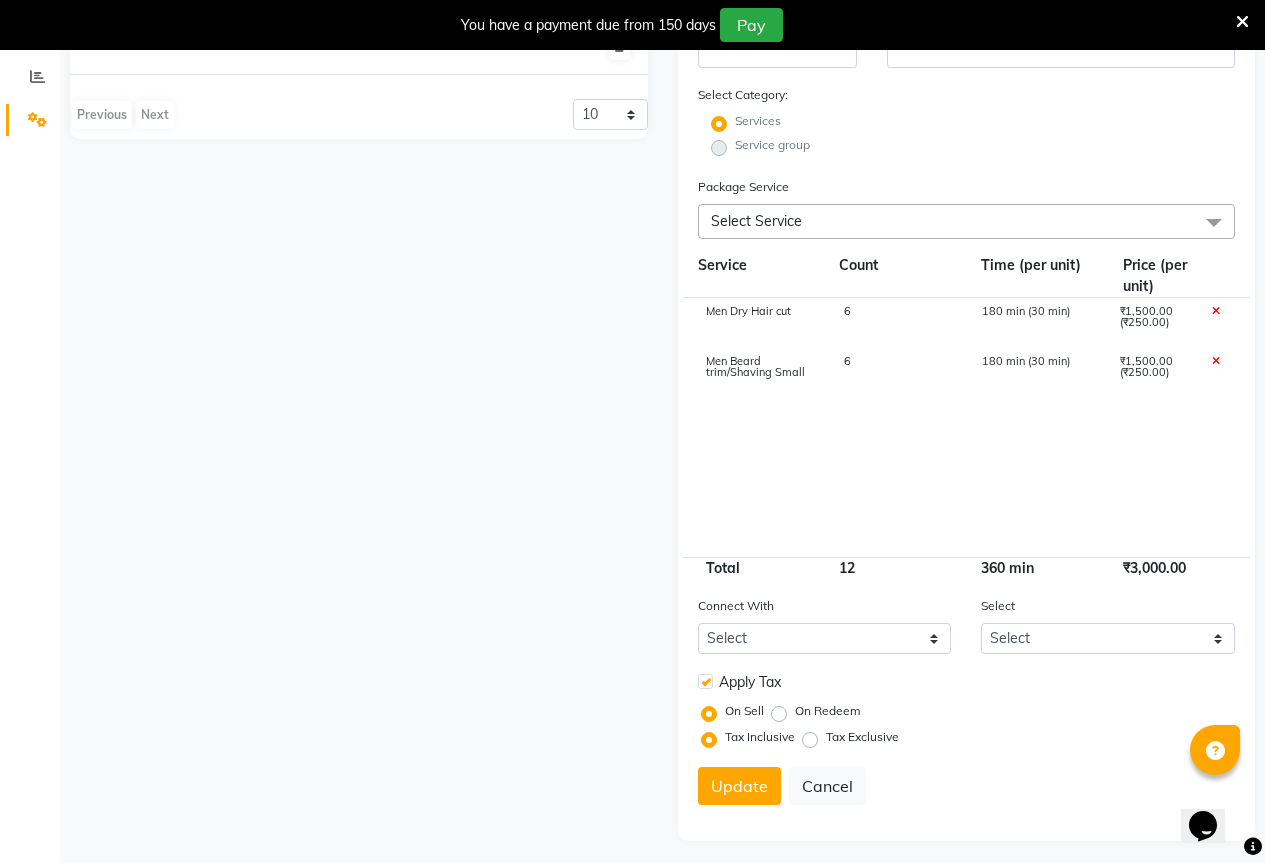 scroll, scrollTop: 445, scrollLeft: 0, axis: vertical 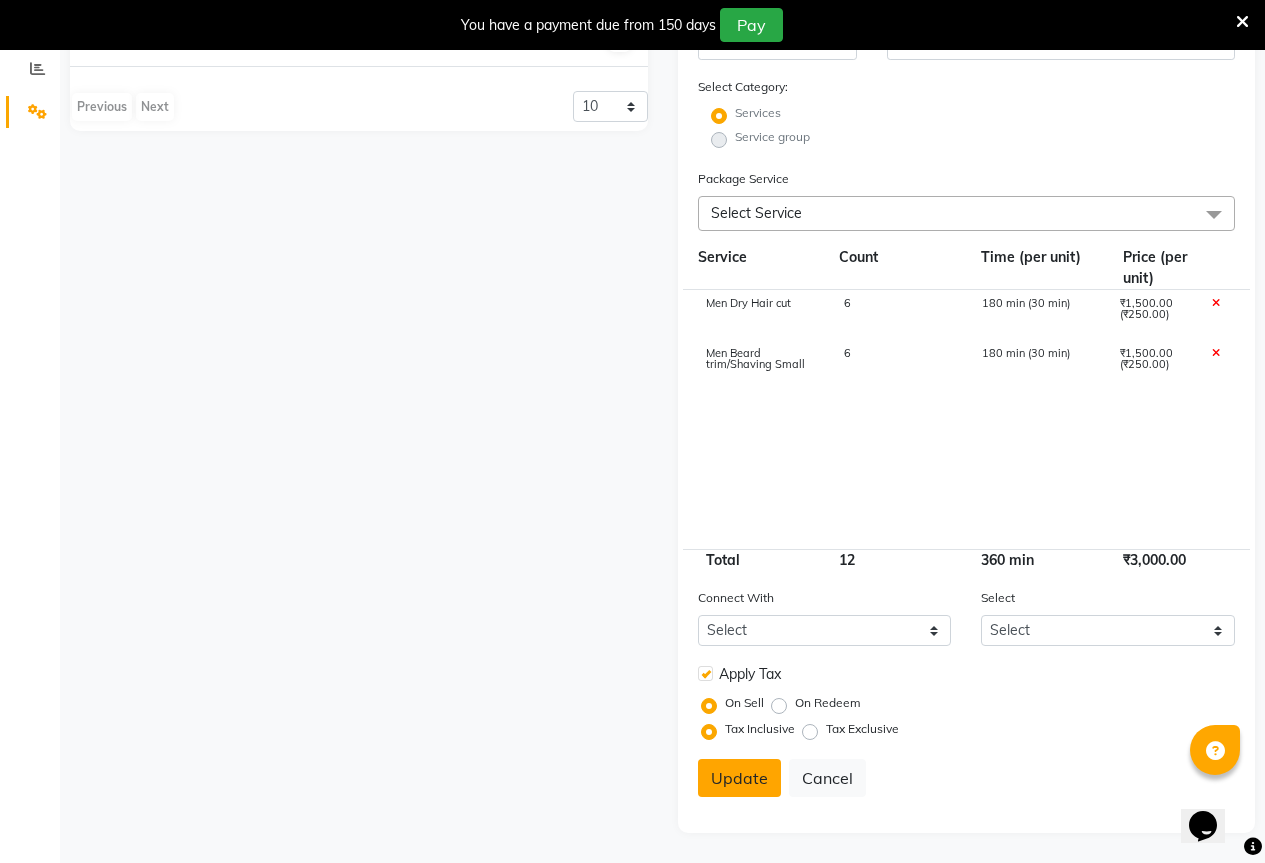 click on "Update" 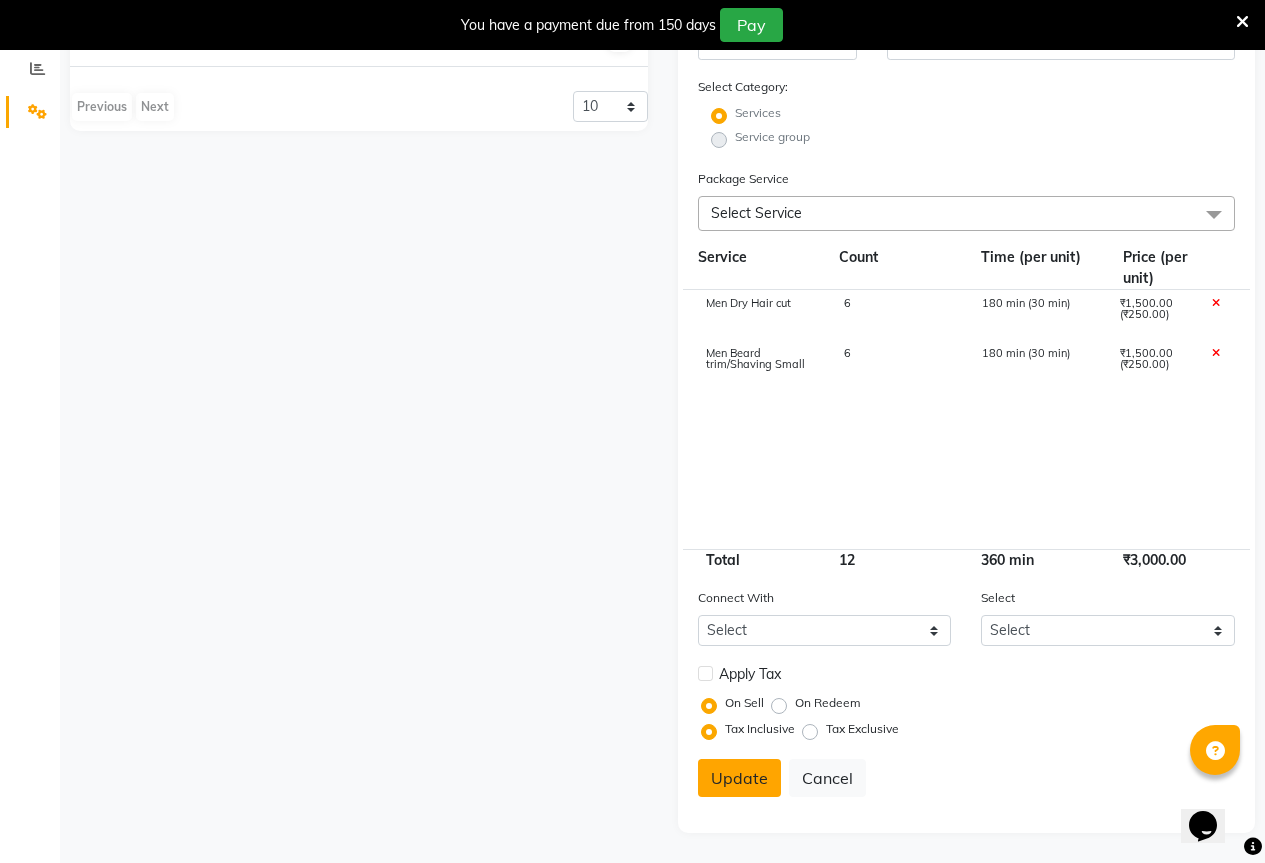 type 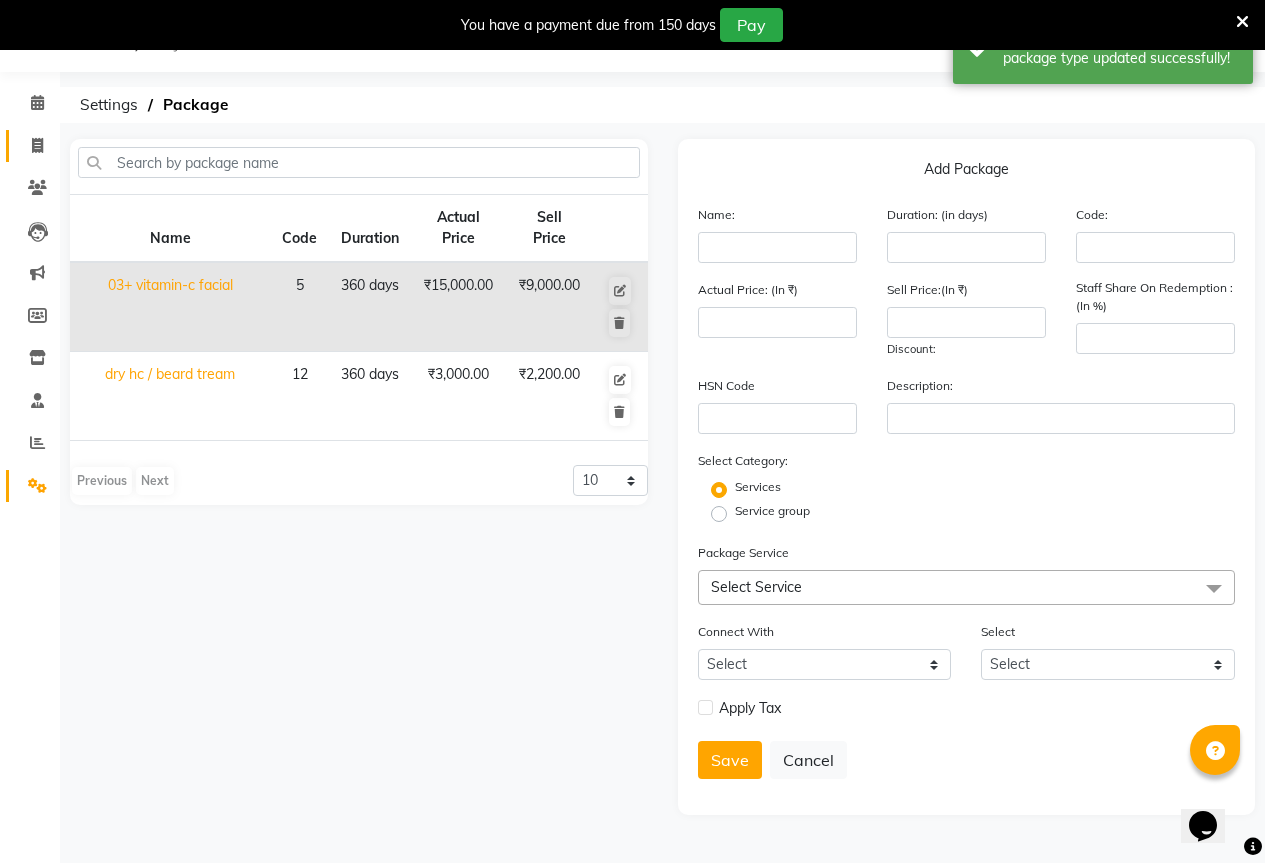 click on "Invoice" 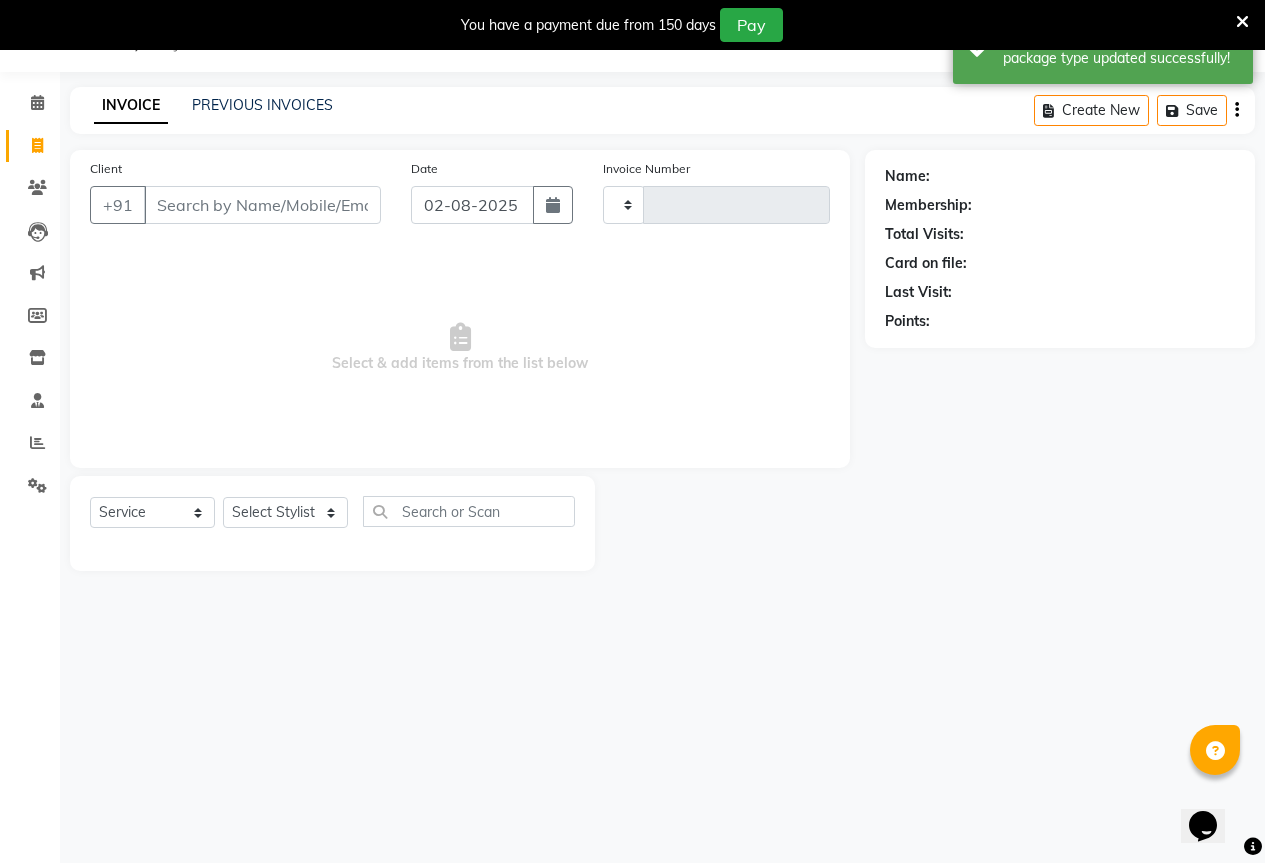 type on "1251" 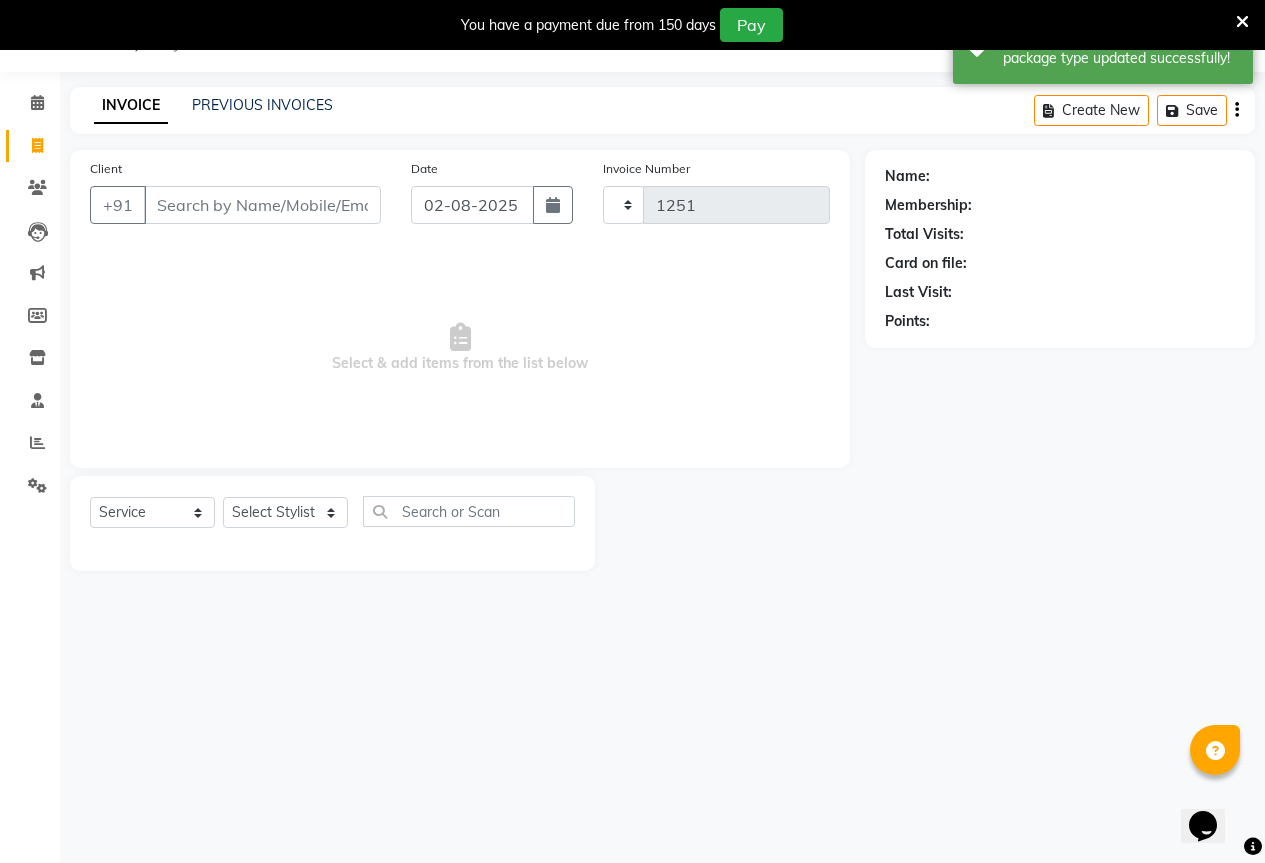 select on "7209" 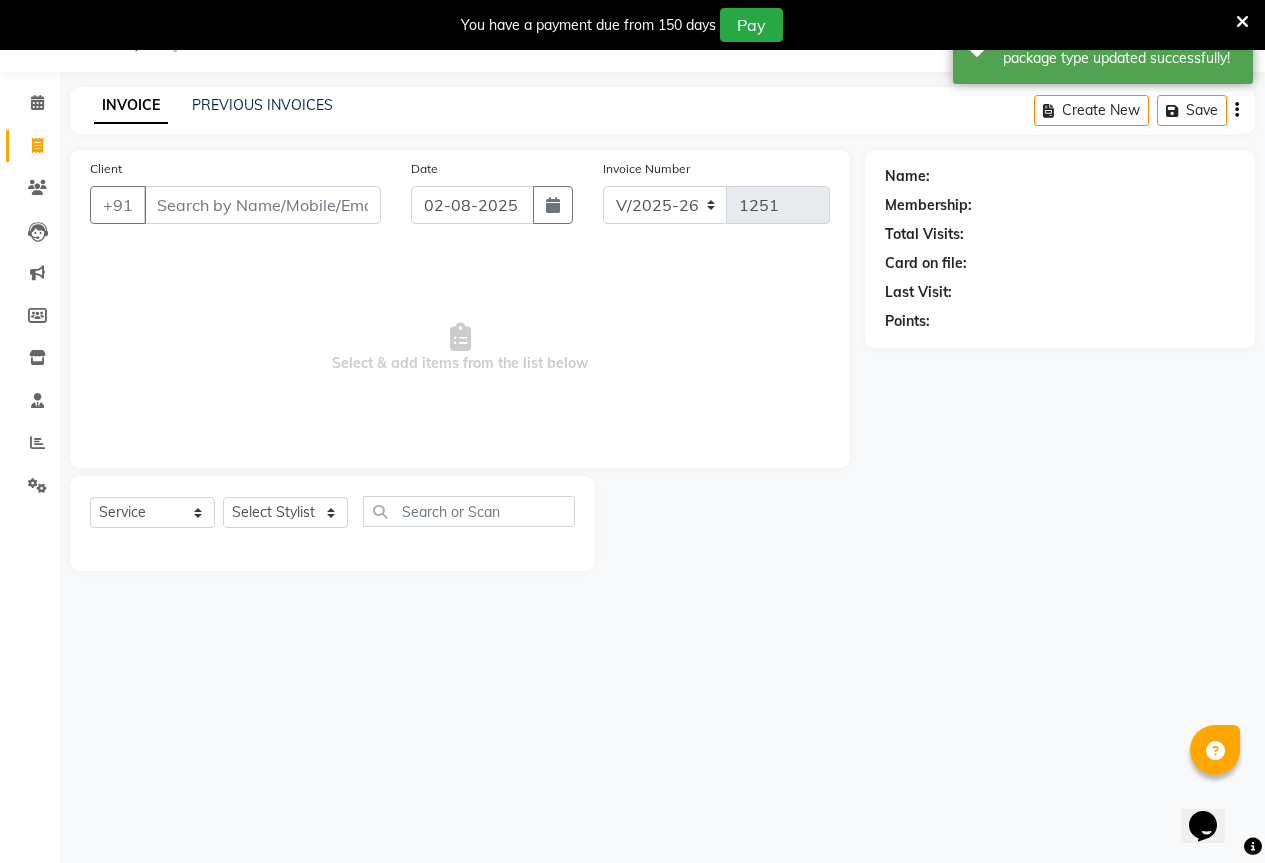 click on "Client" at bounding box center [262, 205] 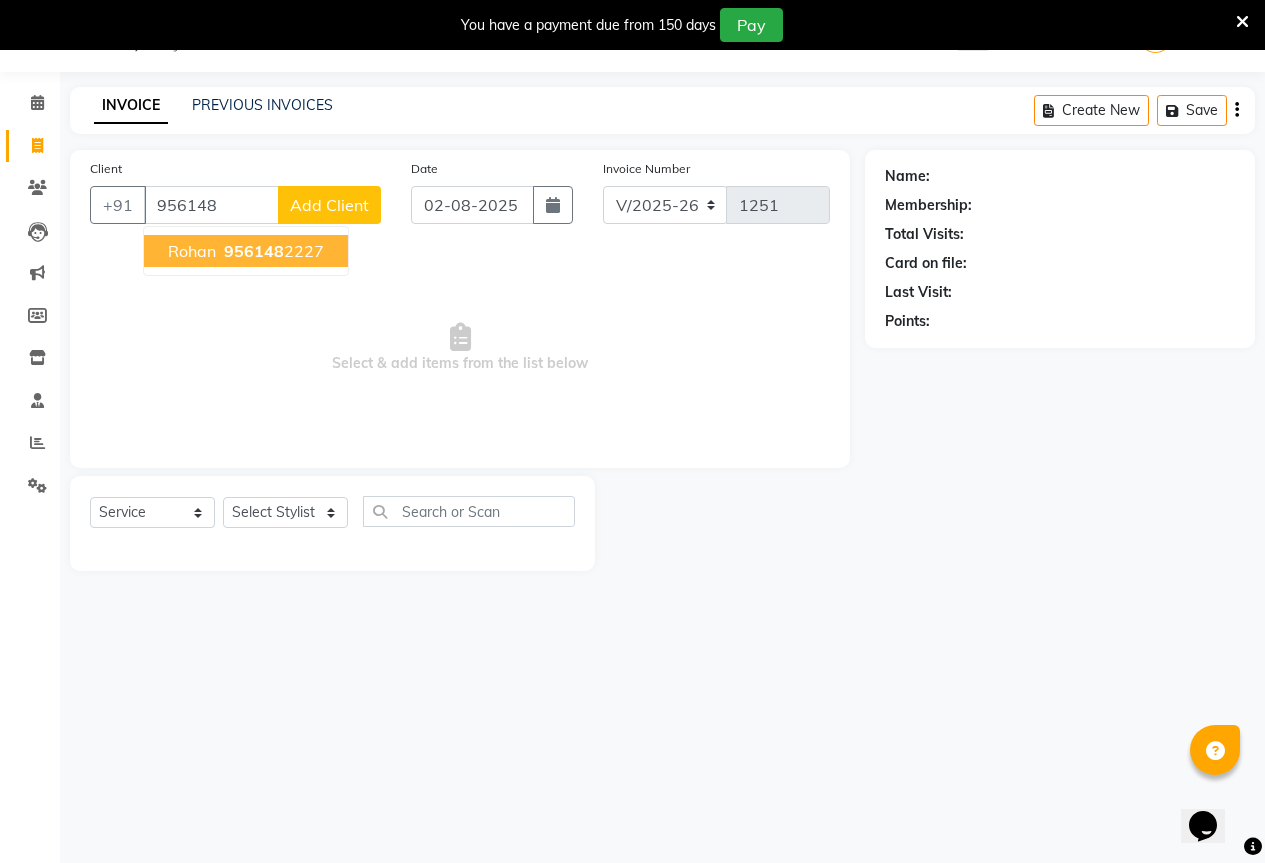 click on "956148 2227" at bounding box center [272, 251] 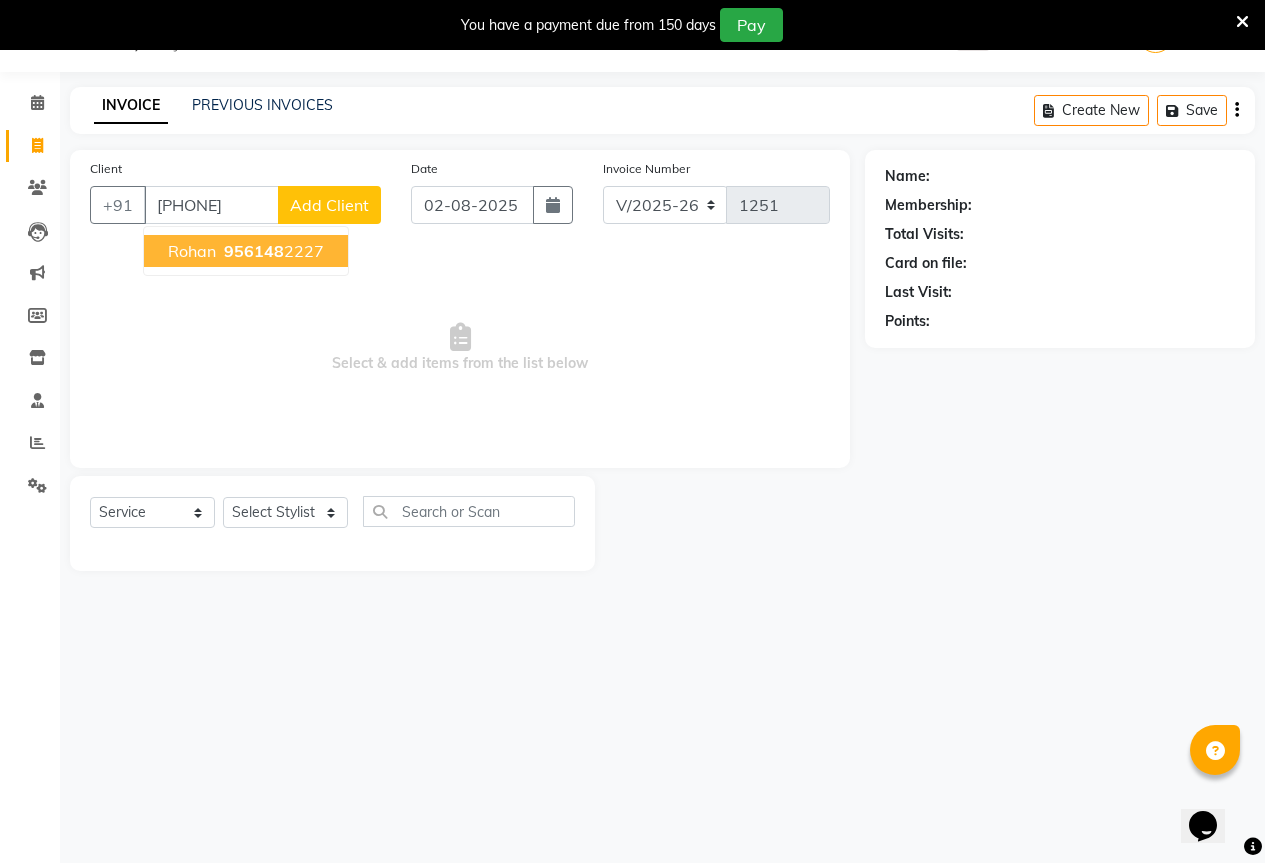 type on "9561482227" 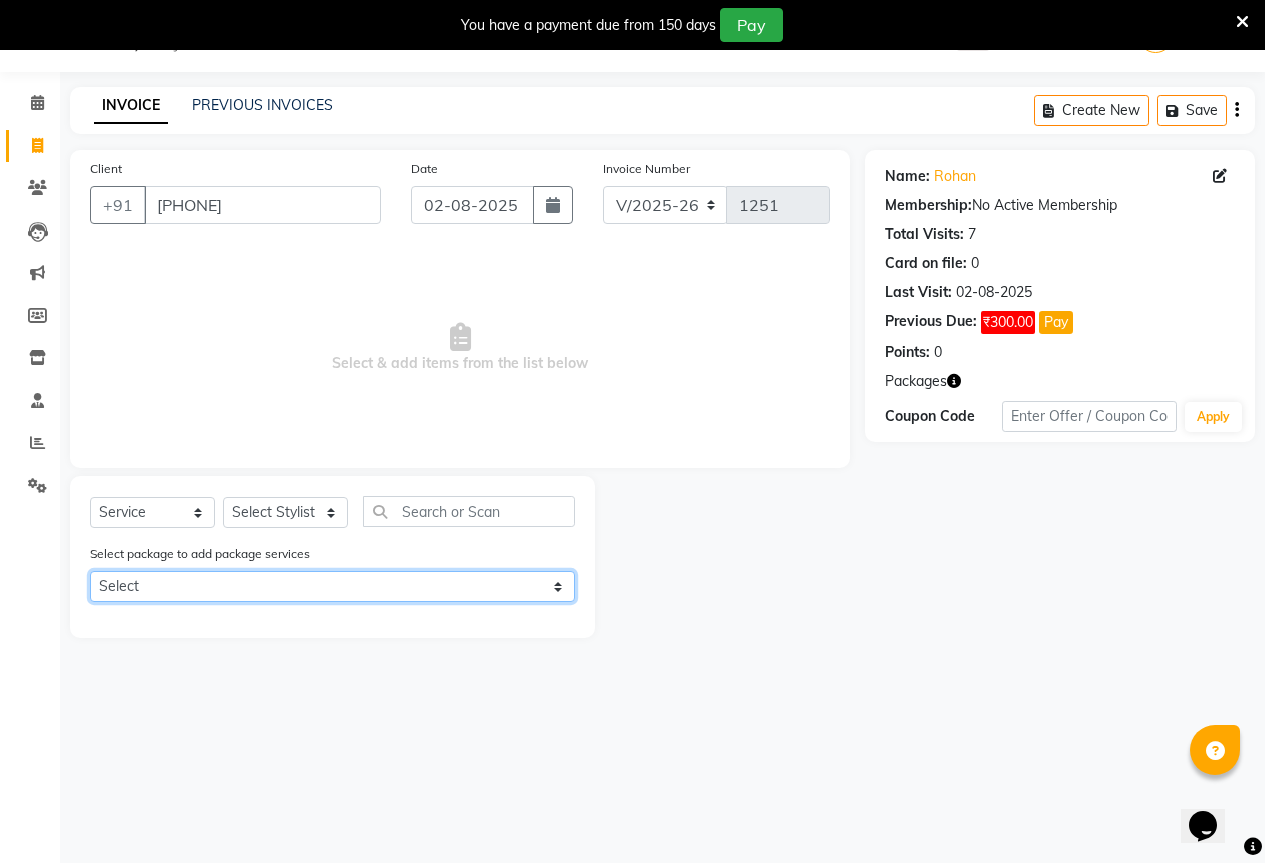 click on "Select dry hc / beard tream" 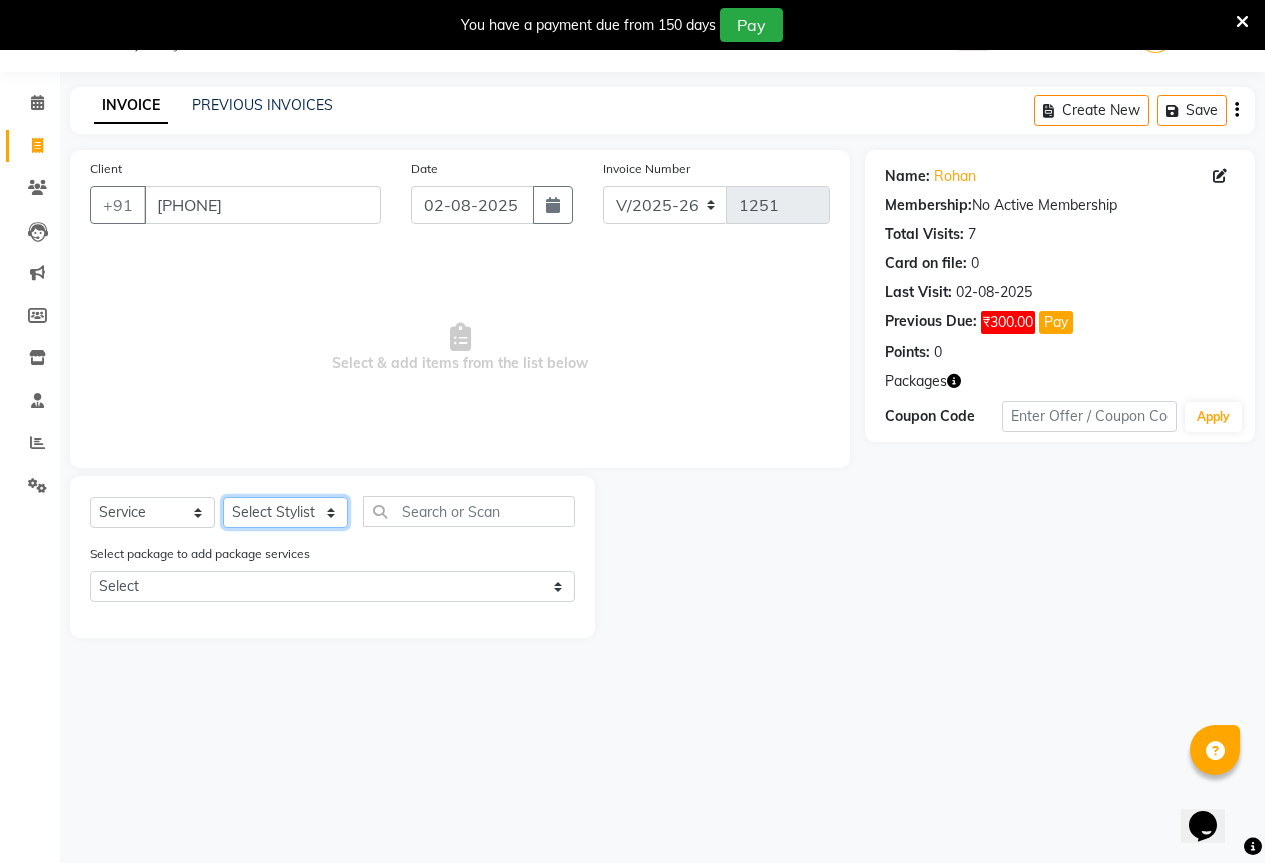 click on "Select Stylist AKASH KAJAL PAYAL RAJ RUTUJA SAHIL" 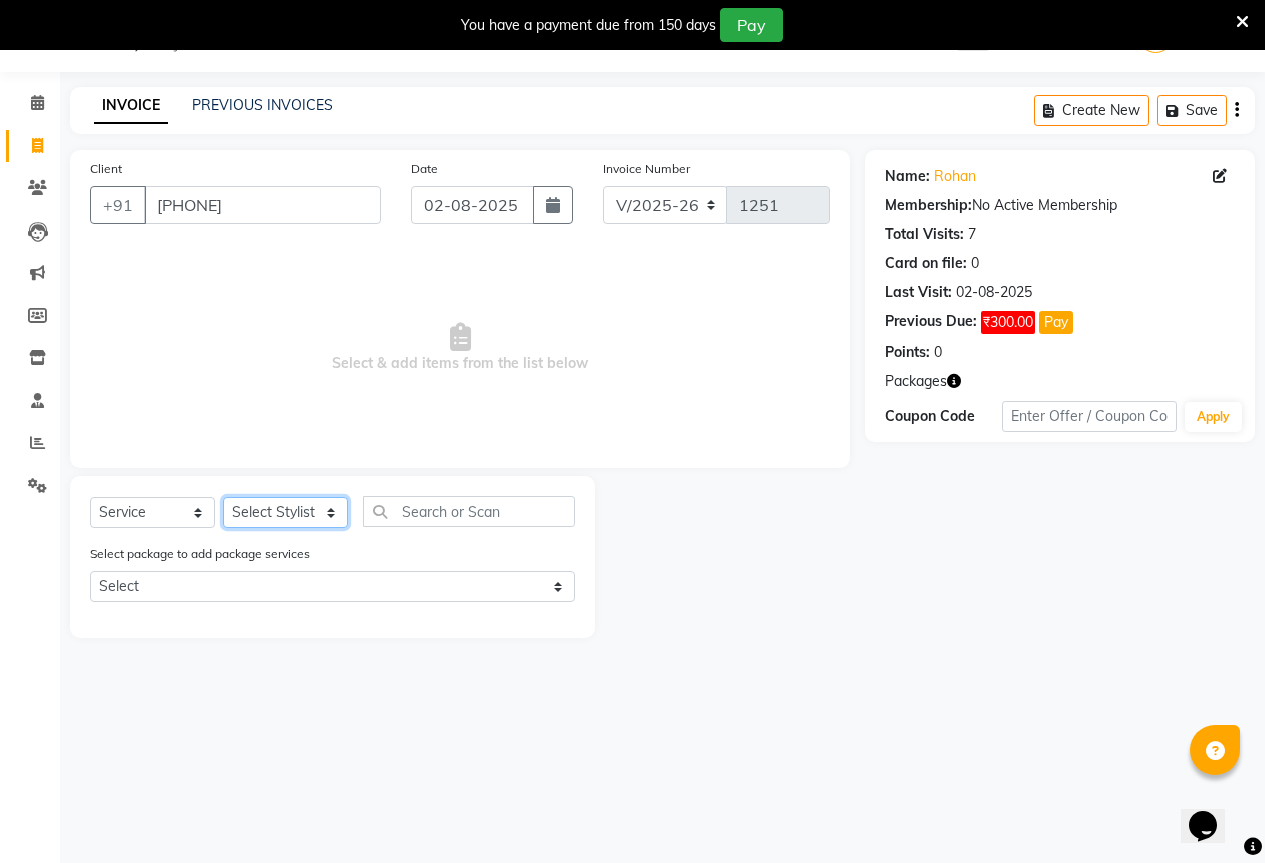 select on "61551" 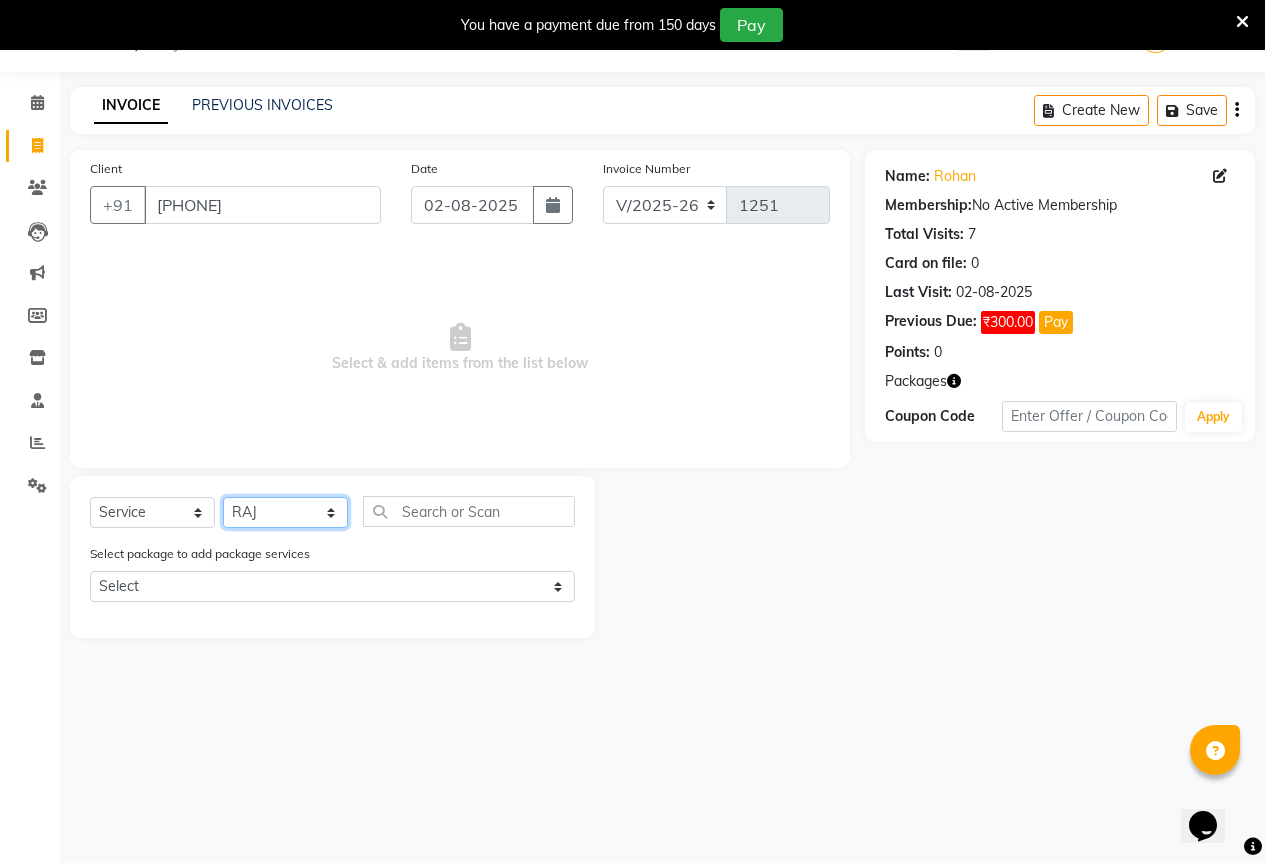 click on "Select Stylist AKASH KAJAL PAYAL RAJ RUTUJA SAHIL" 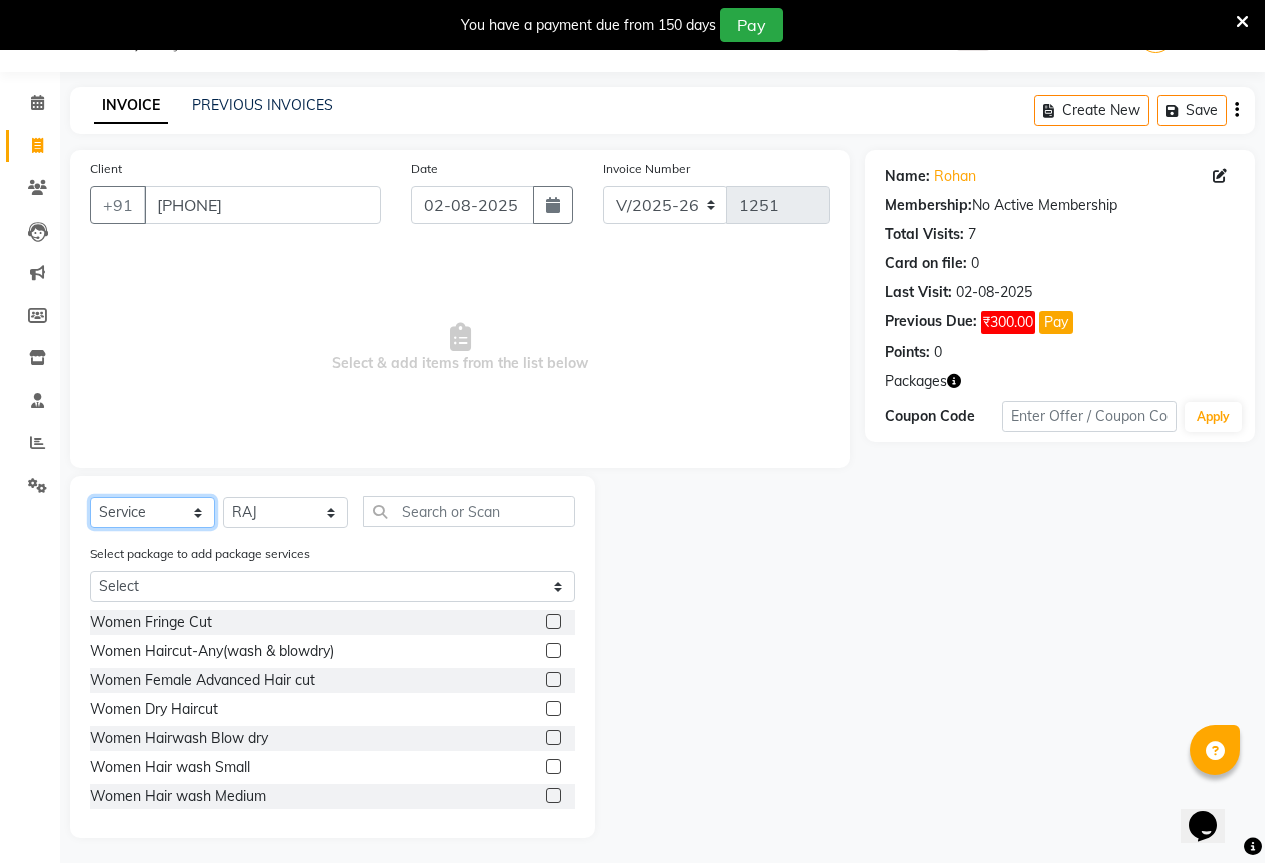 click on "Select  Service  Product  Membership  Package Voucher Prepaid Gift Card" 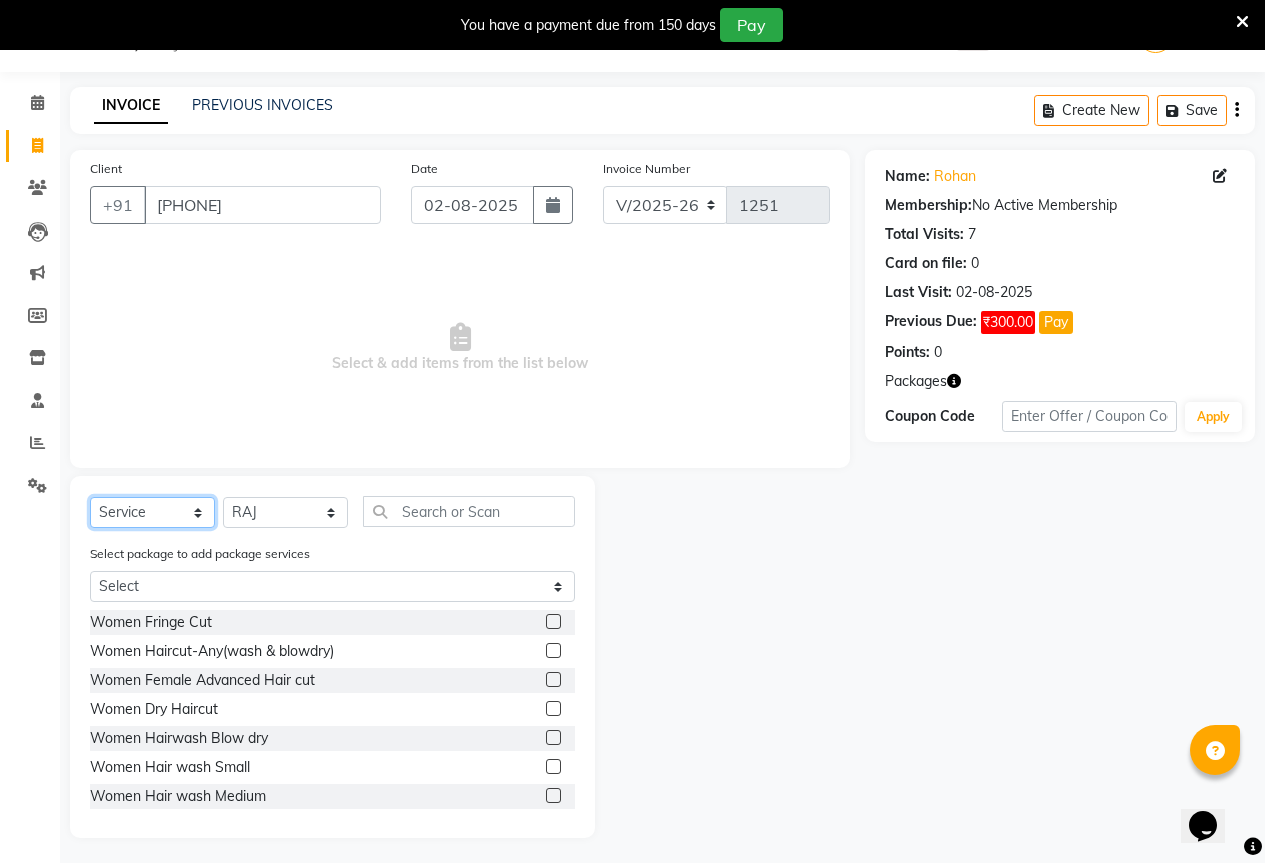 select on "package" 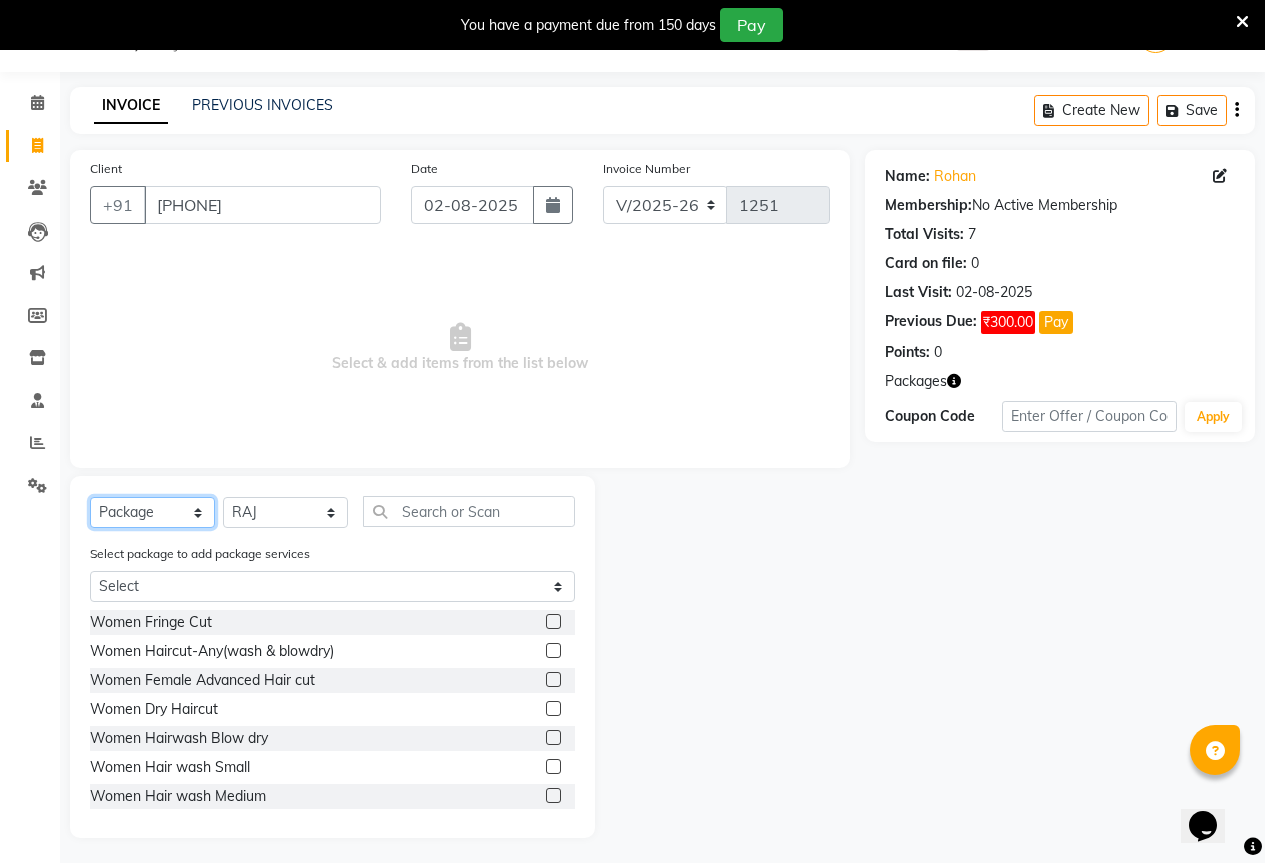 click on "Select  Service  Product  Membership  Package Voucher Prepaid Gift Card" 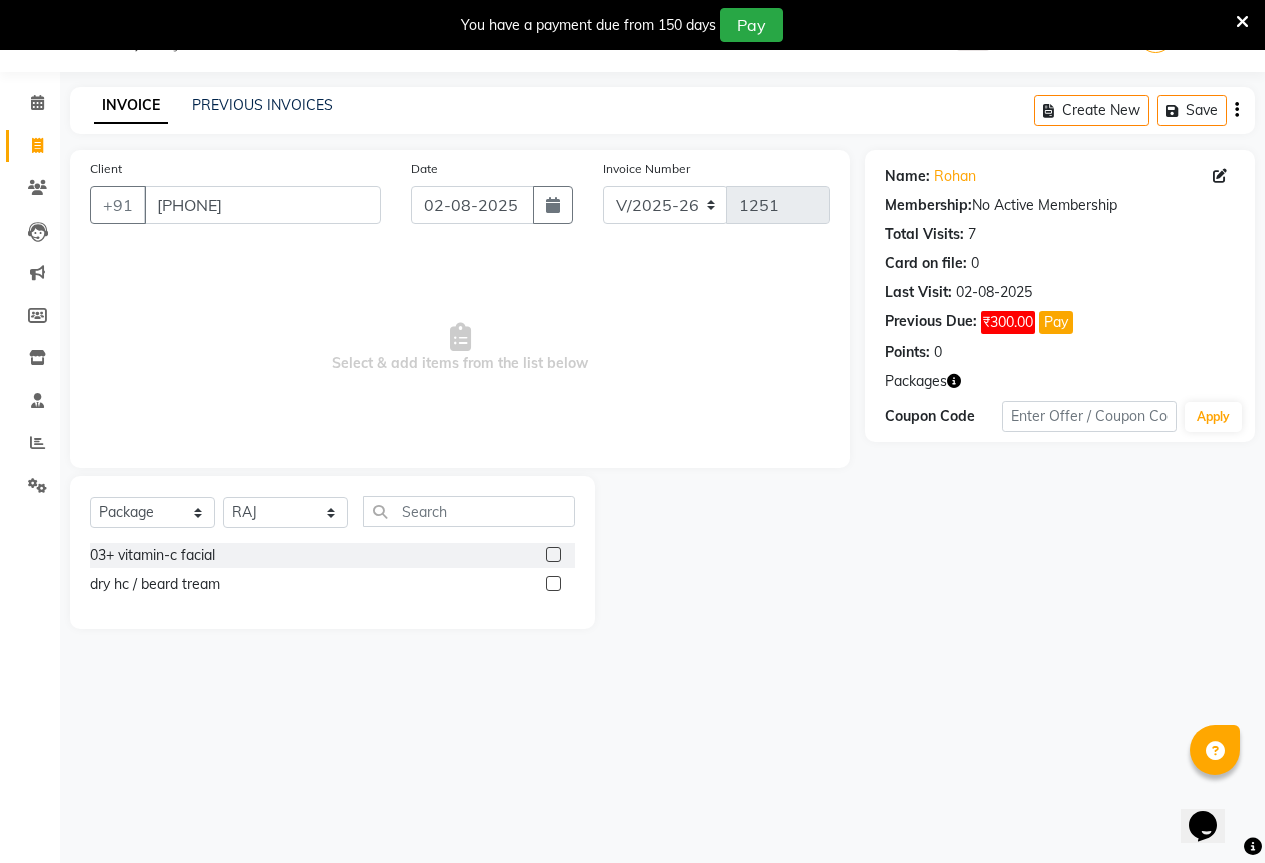 click 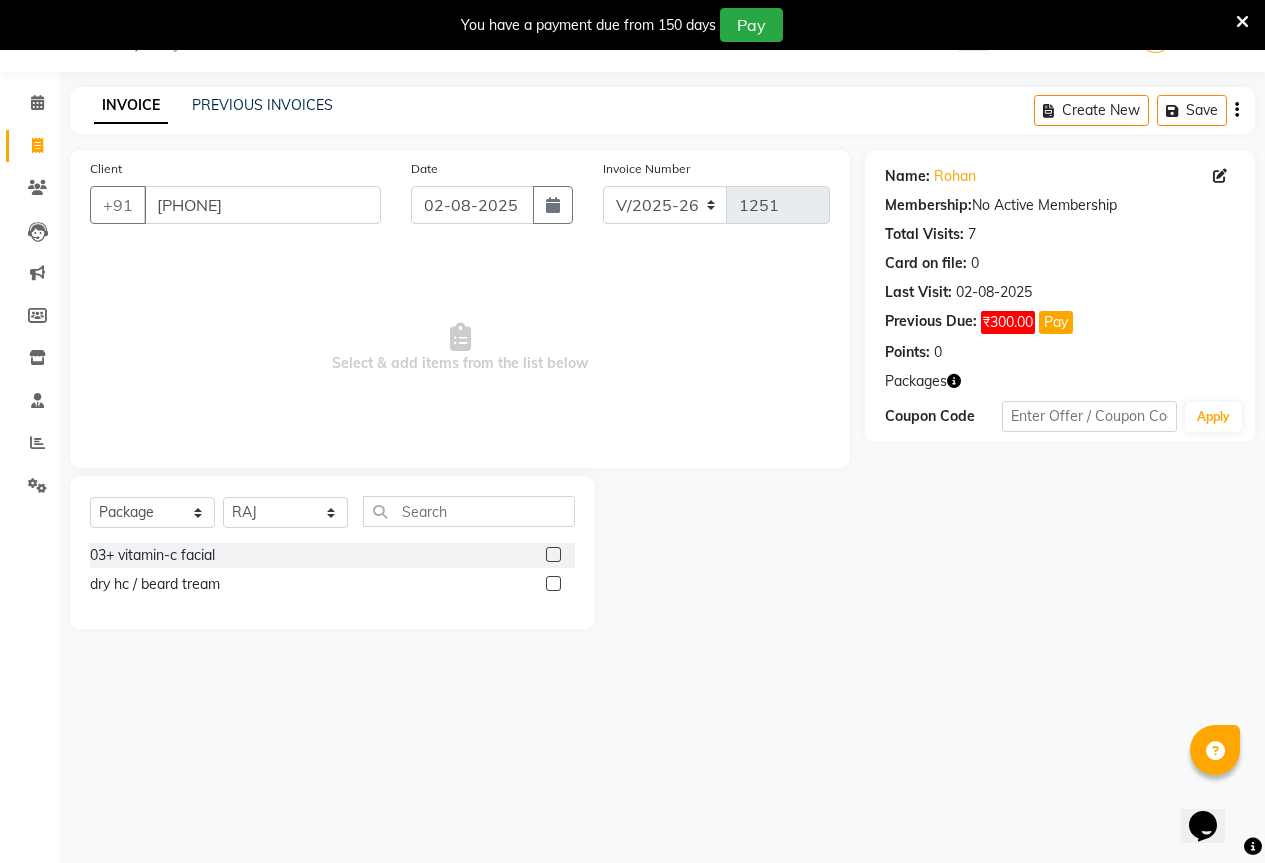 click at bounding box center (552, 584) 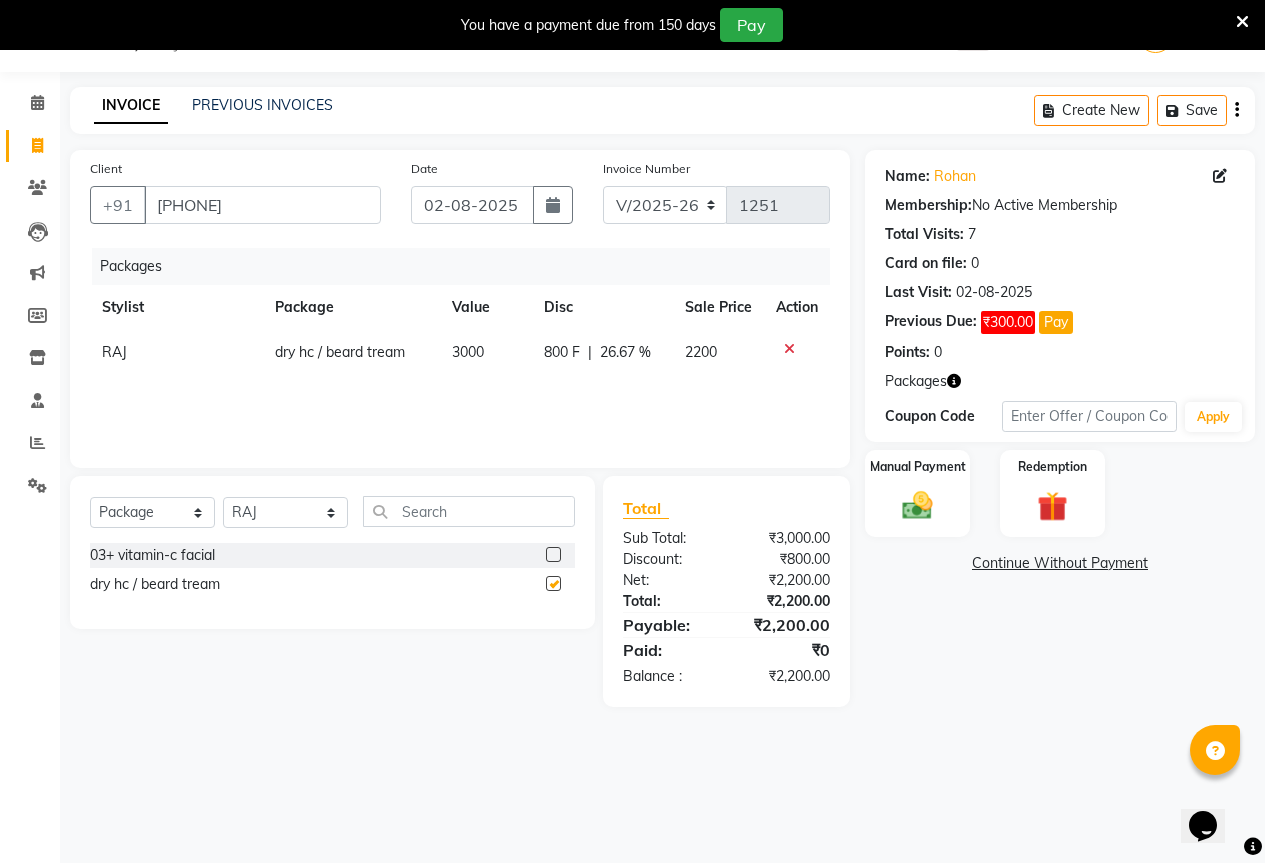 checkbox on "false" 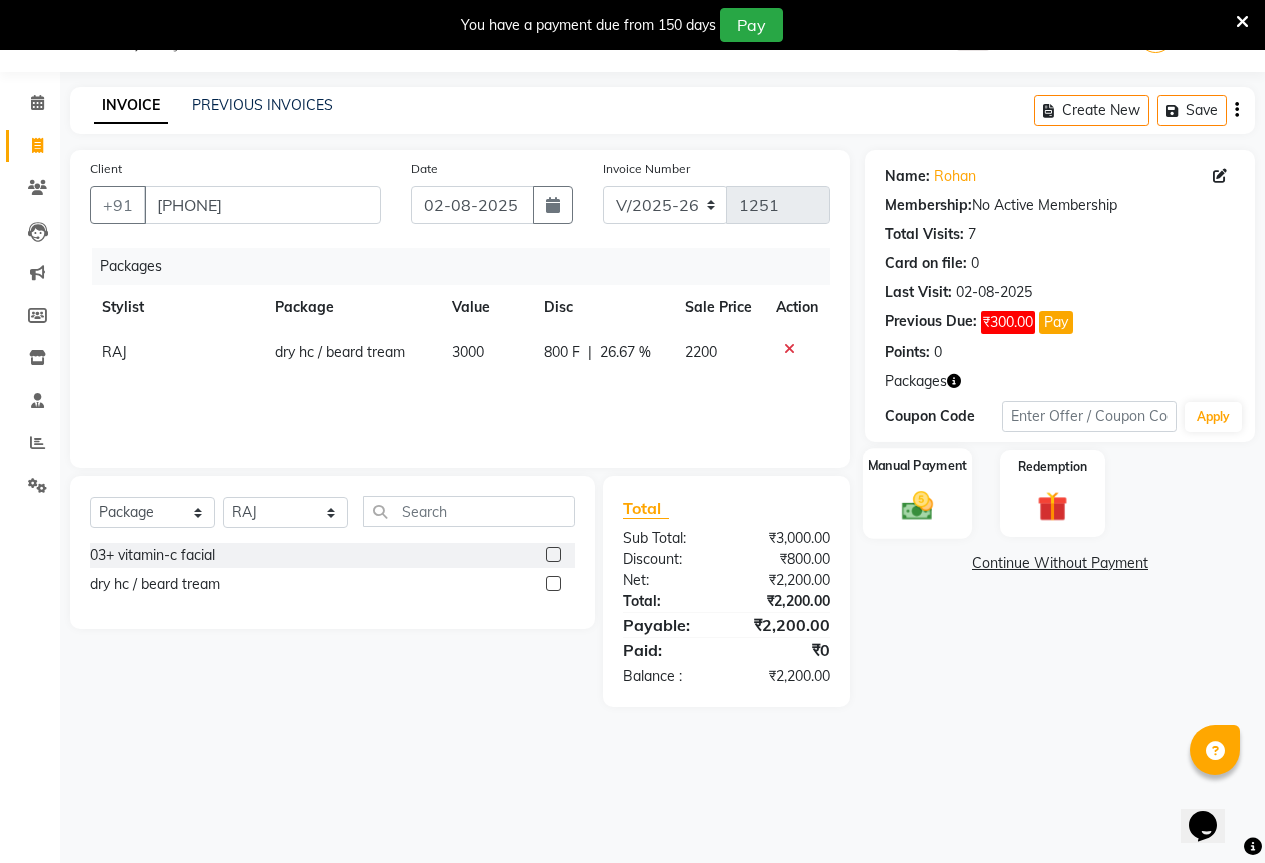 click 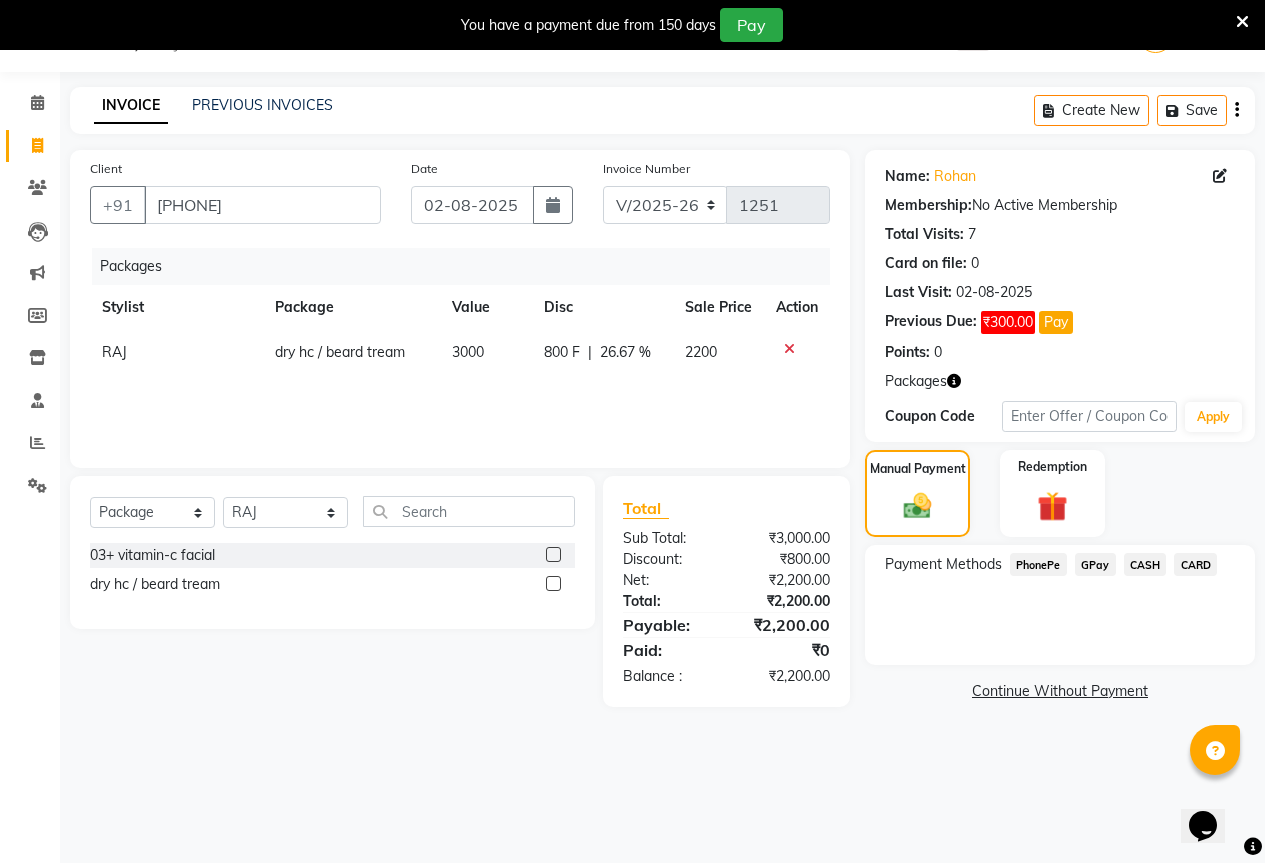 click on "GPay" 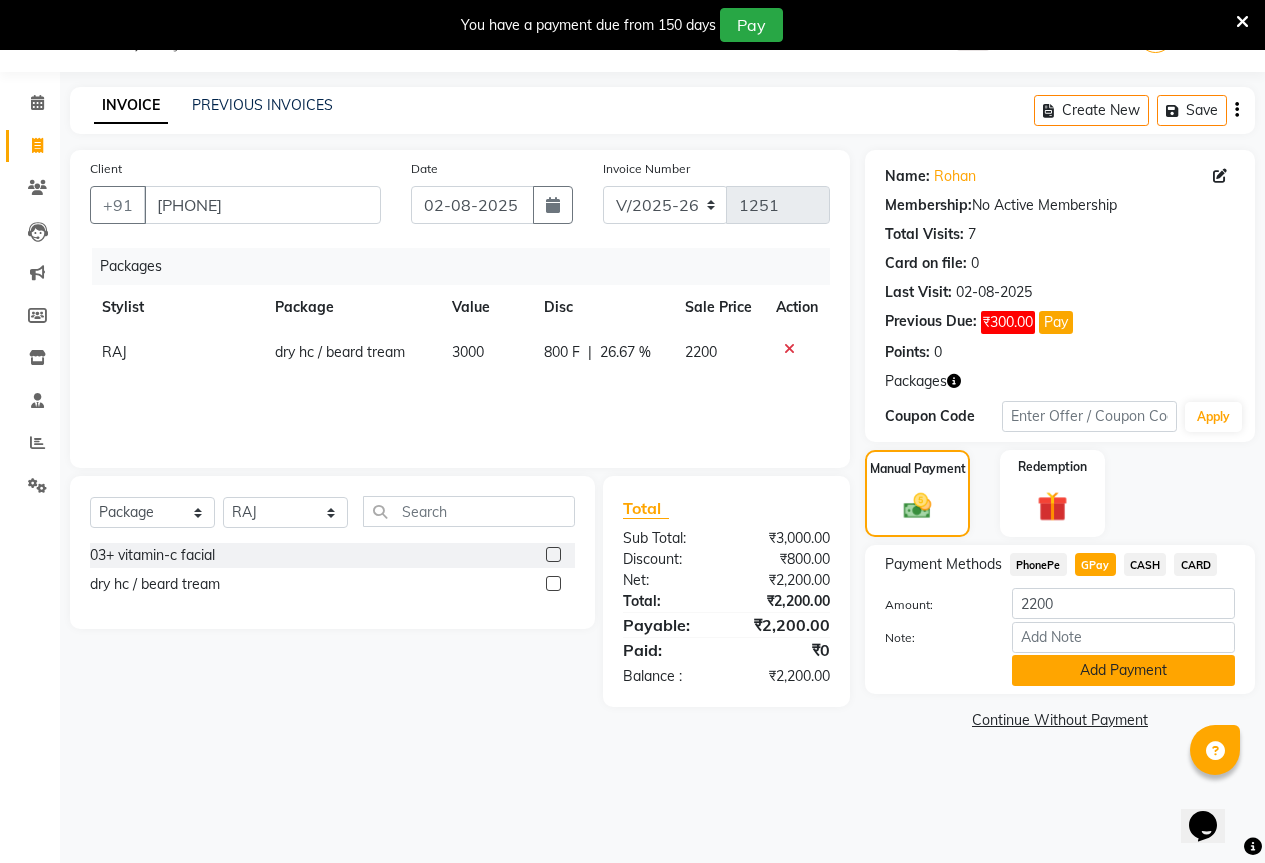 click on "Add Payment" 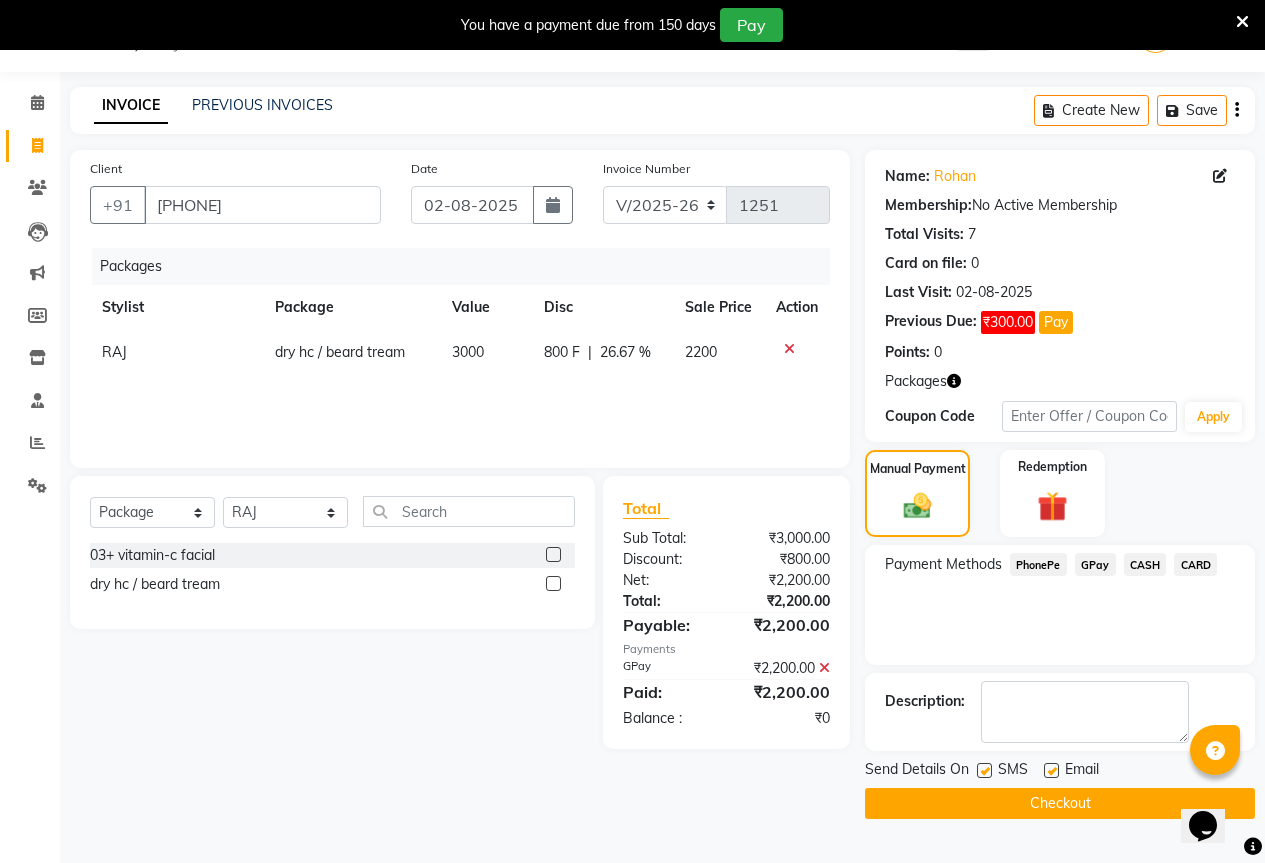 click on "Checkout" 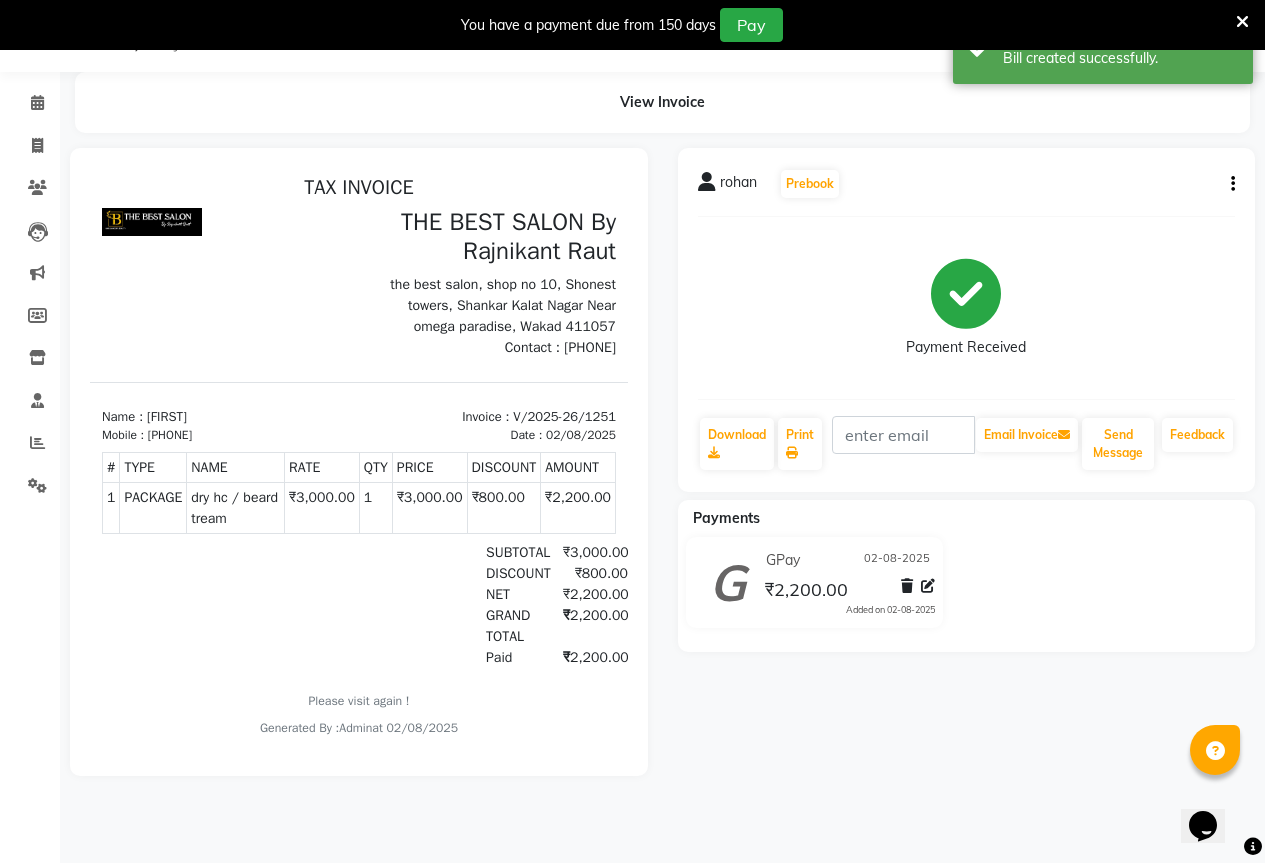 scroll, scrollTop: 0, scrollLeft: 0, axis: both 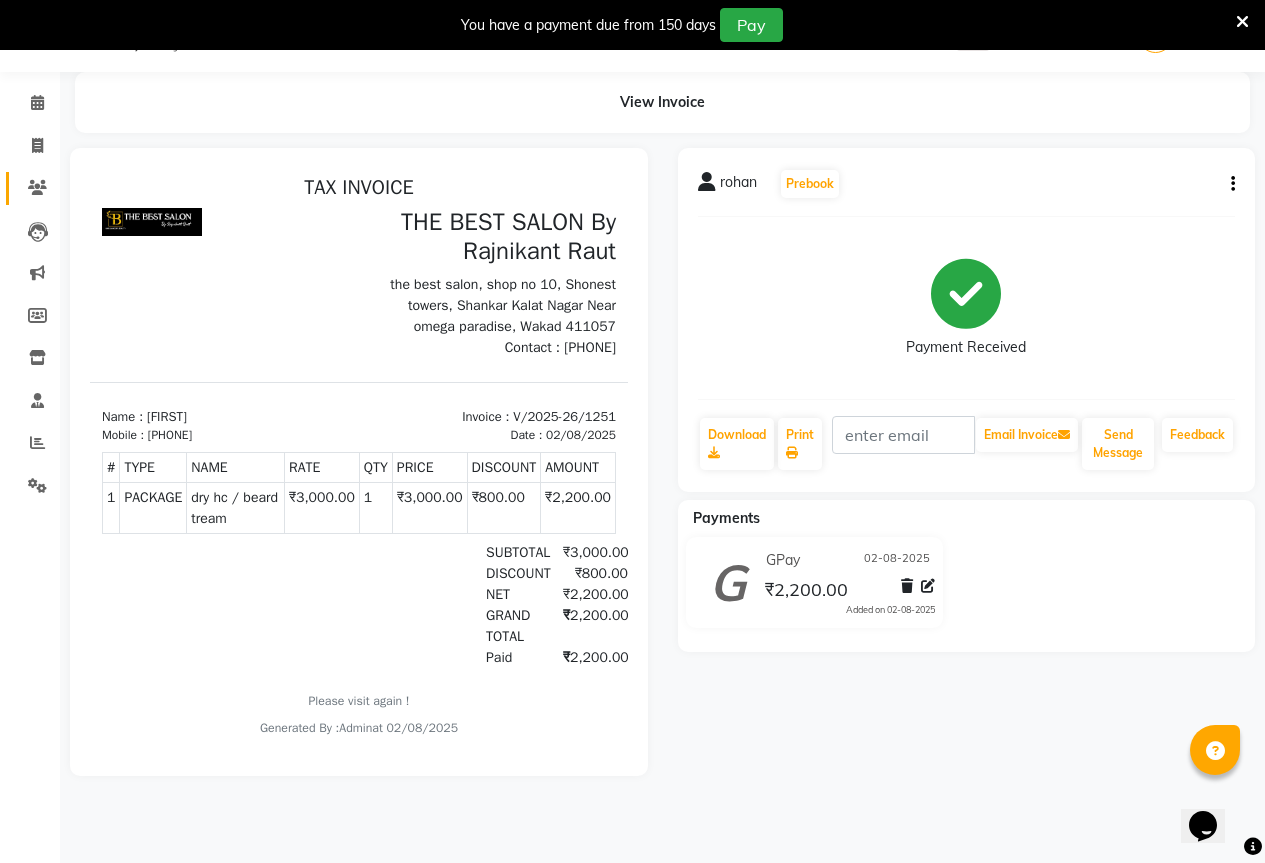 click on "Clients" 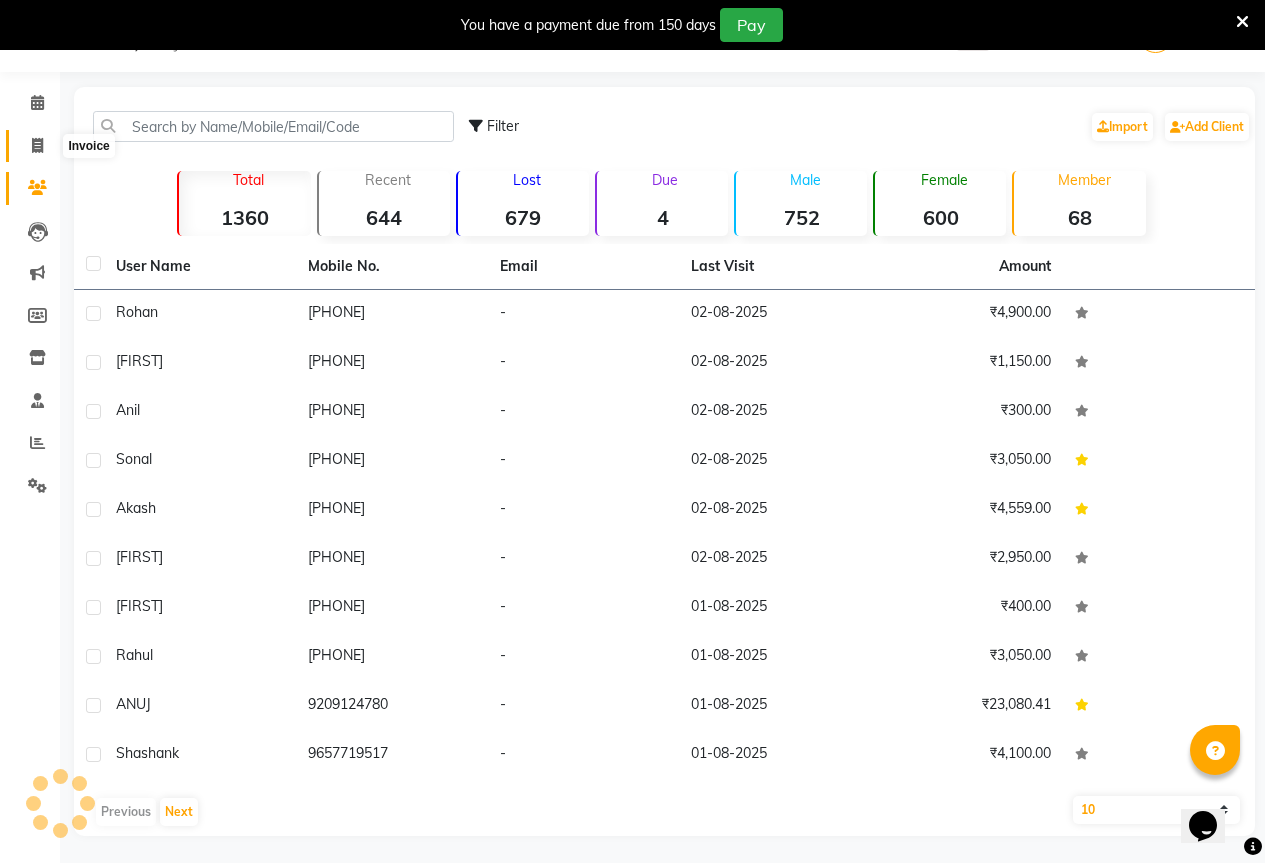 click 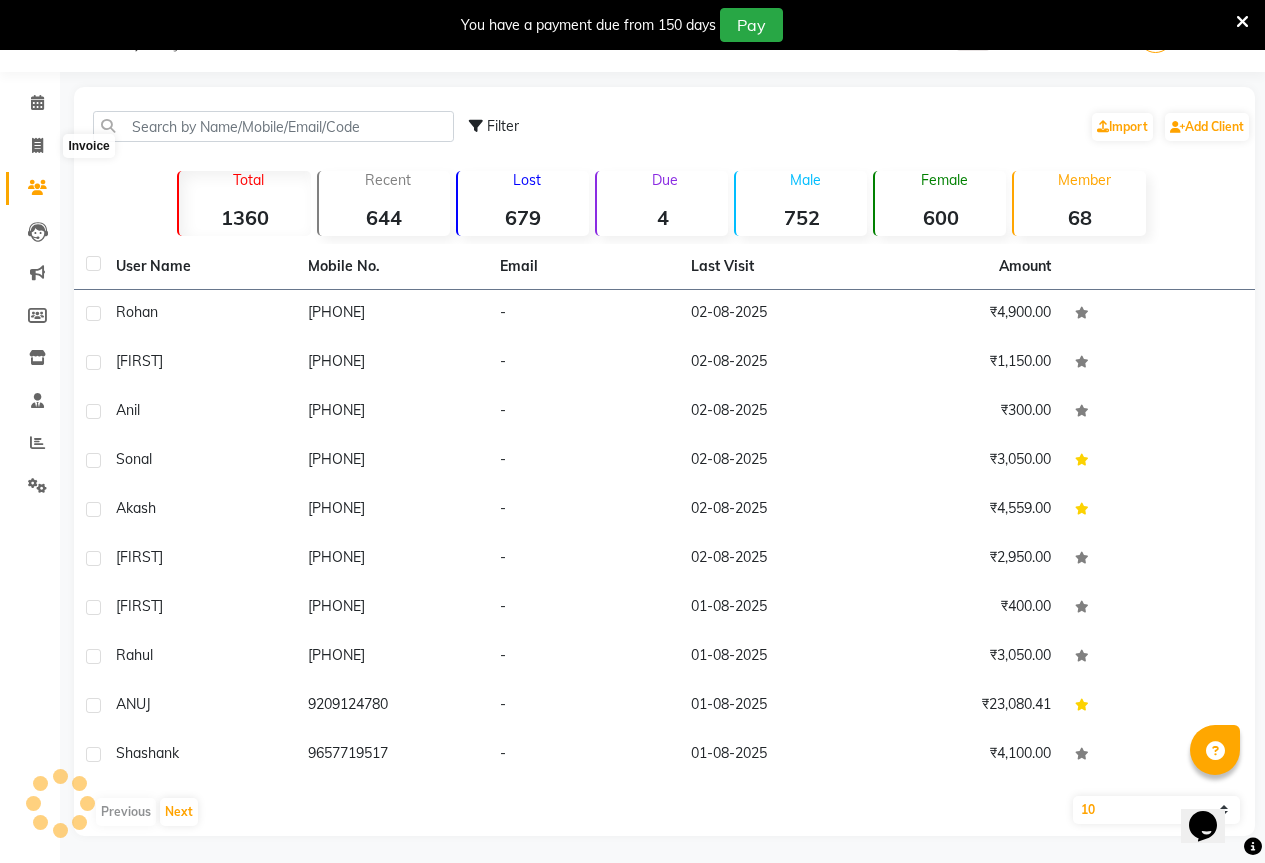 select on "service" 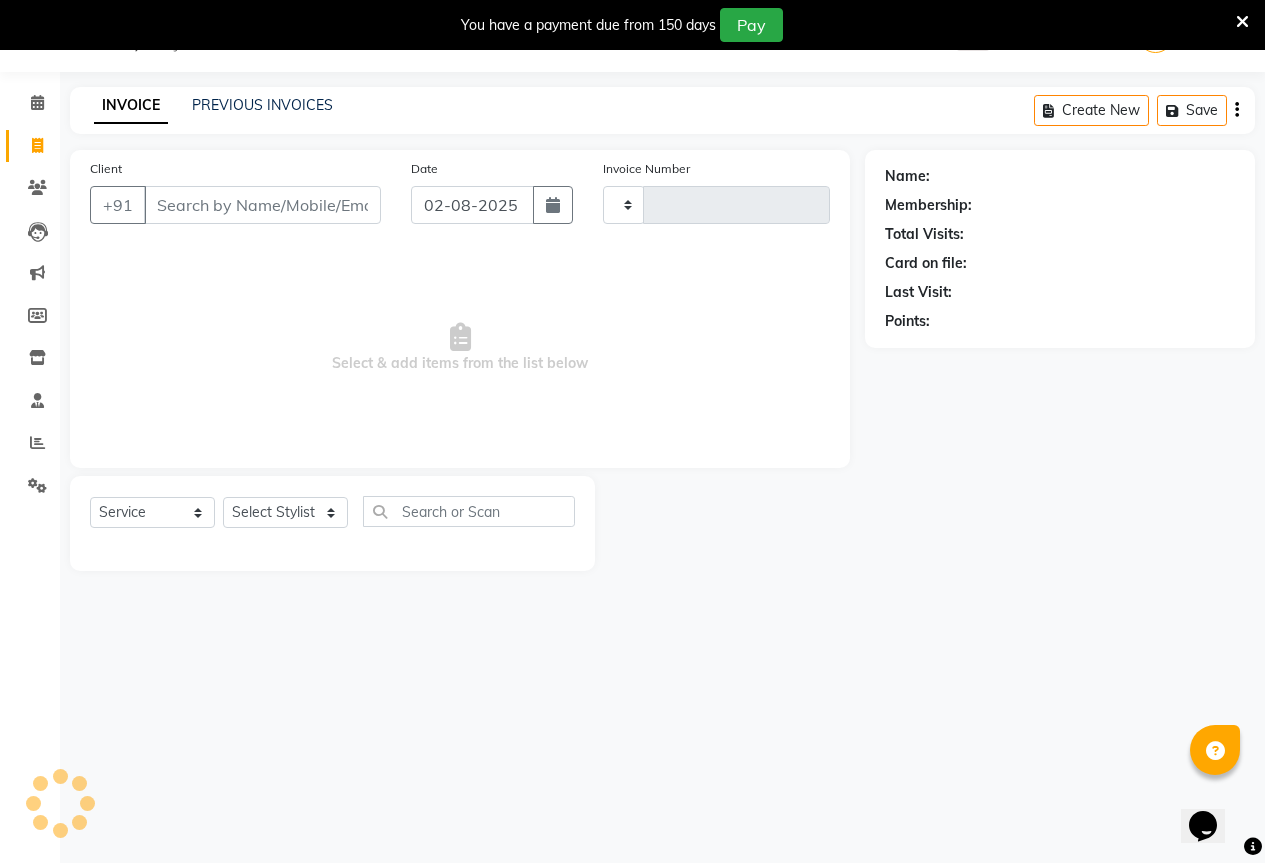 type on "1252" 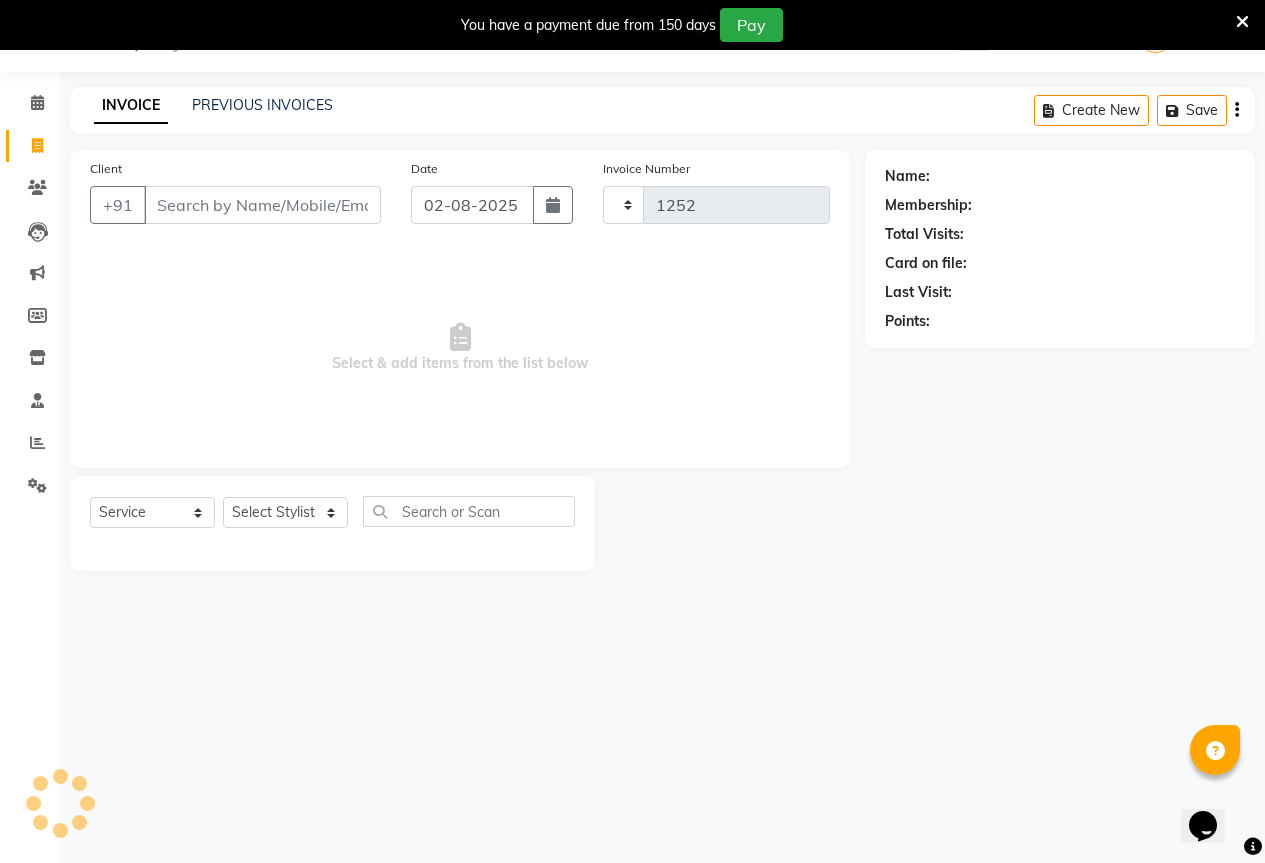 select on "7209" 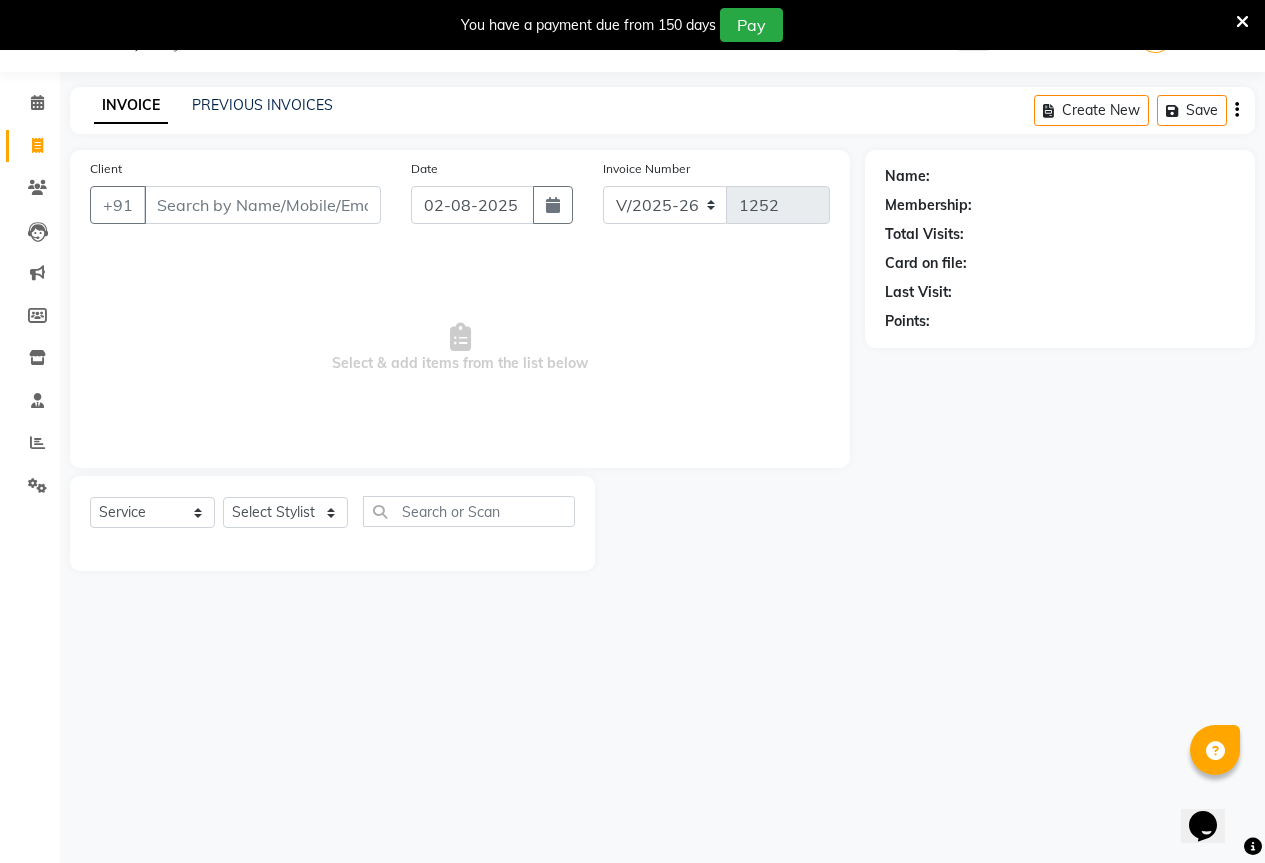 click on "PREVIOUS INVOICES" 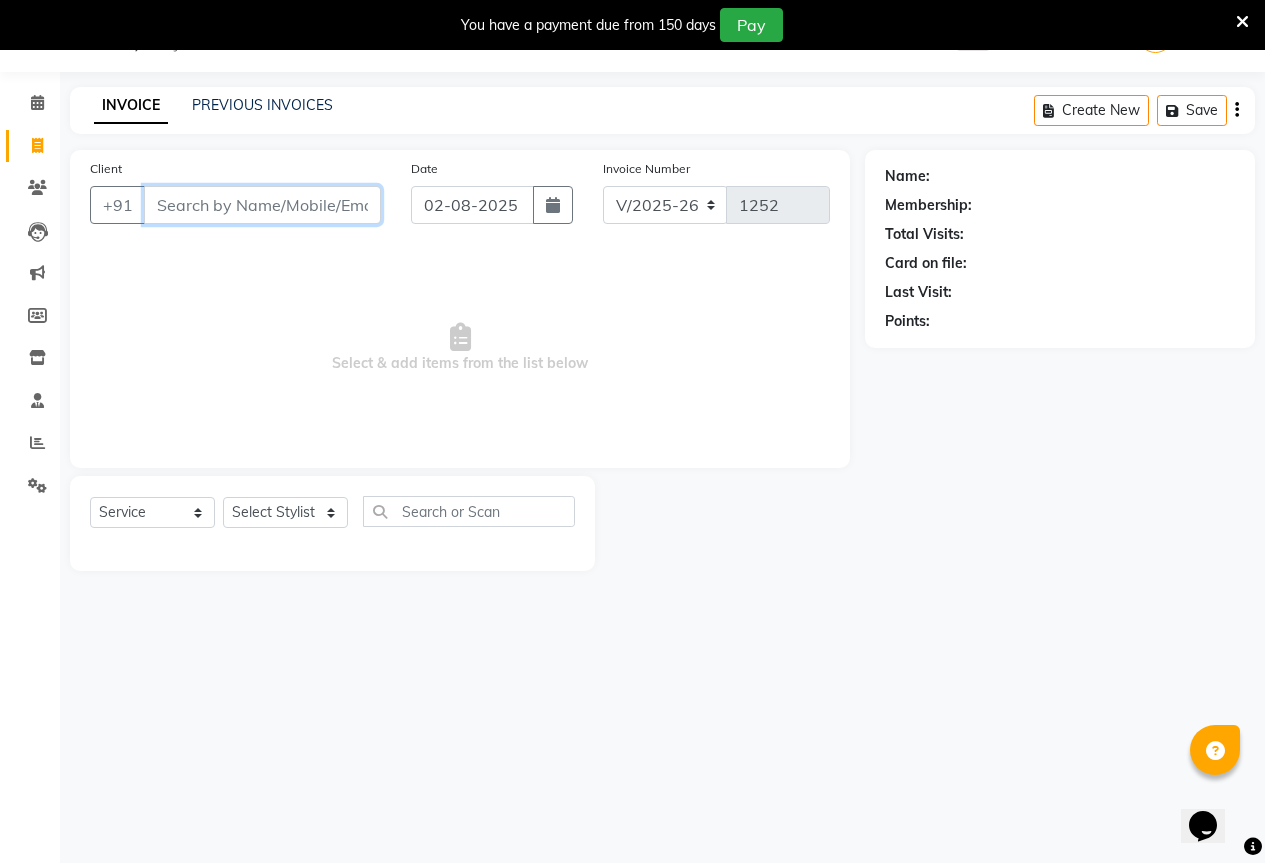 click on "Client" at bounding box center [262, 205] 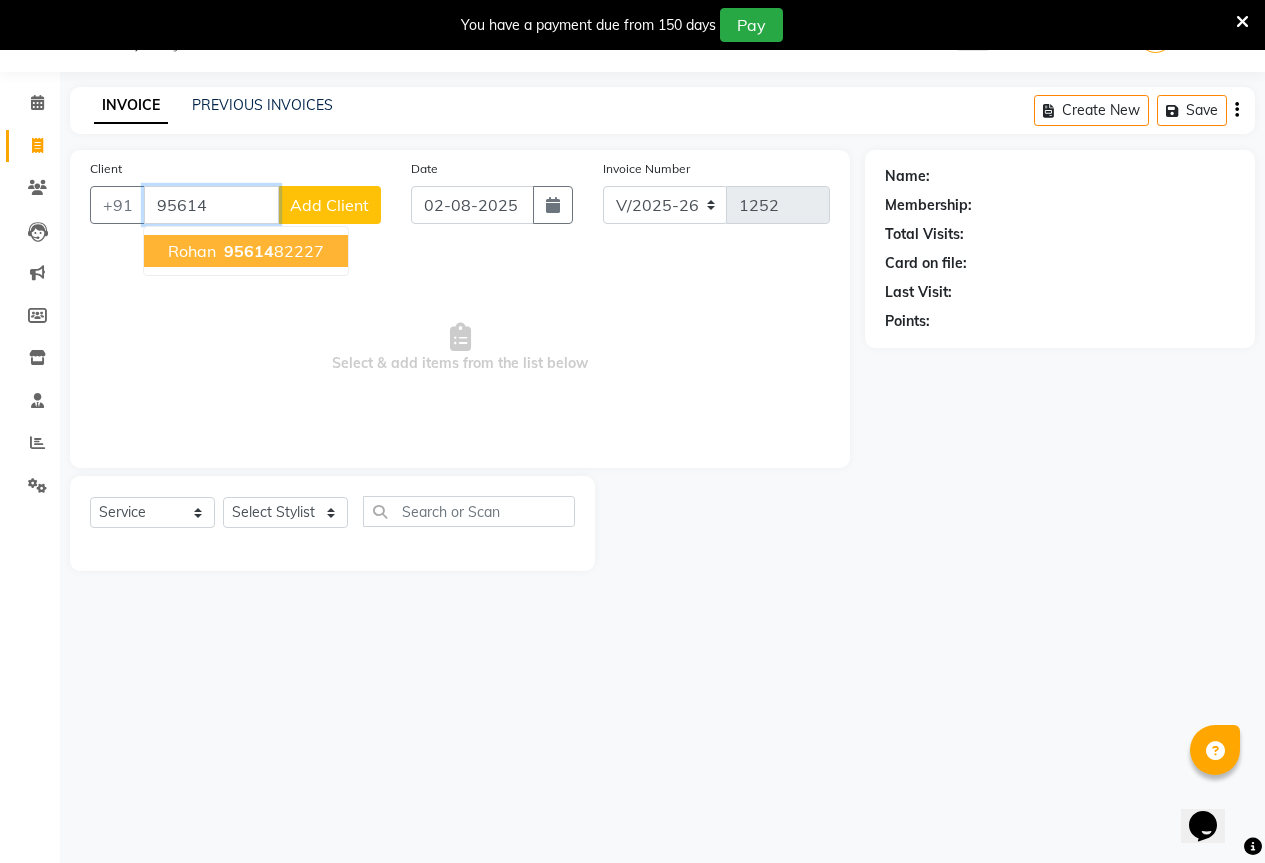click on "rohan   95614 82227" at bounding box center (246, 251) 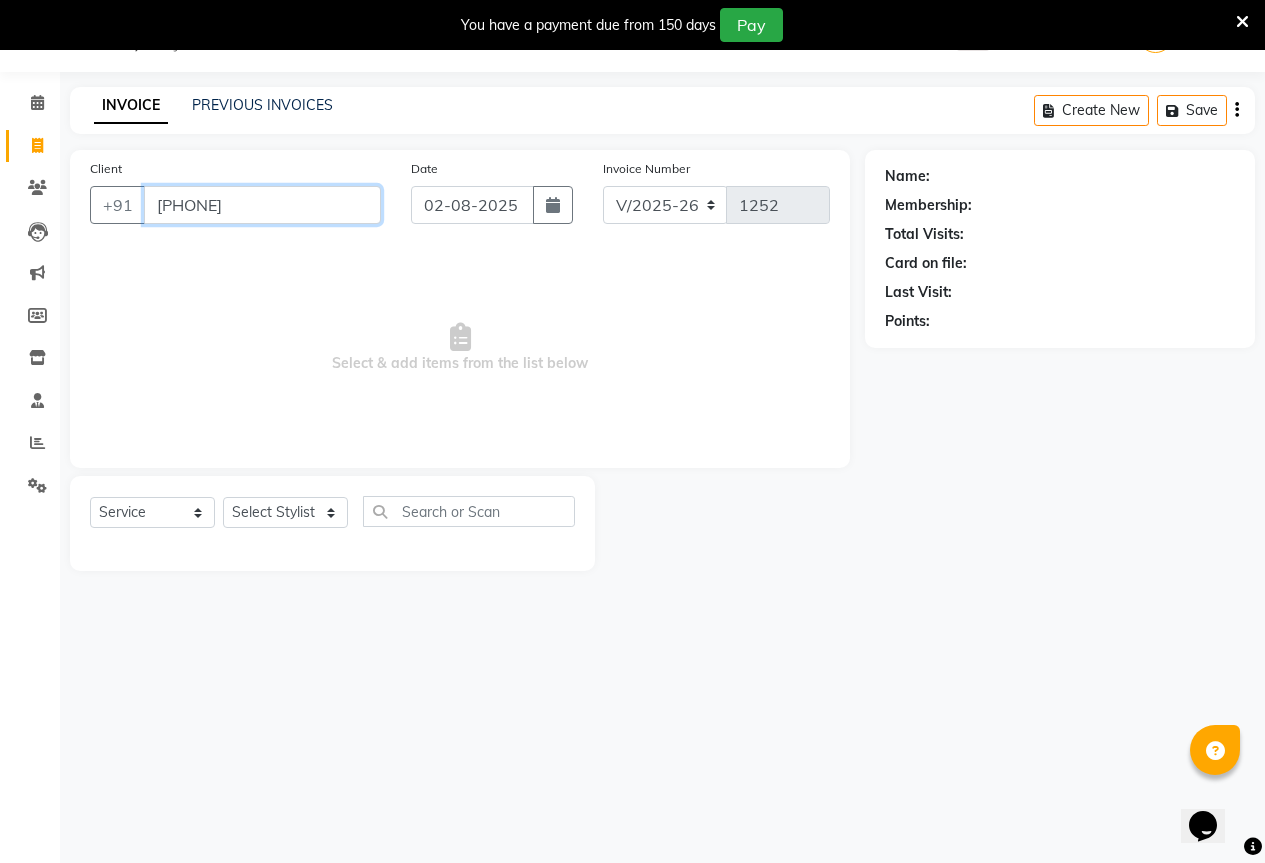 type on "9561482227" 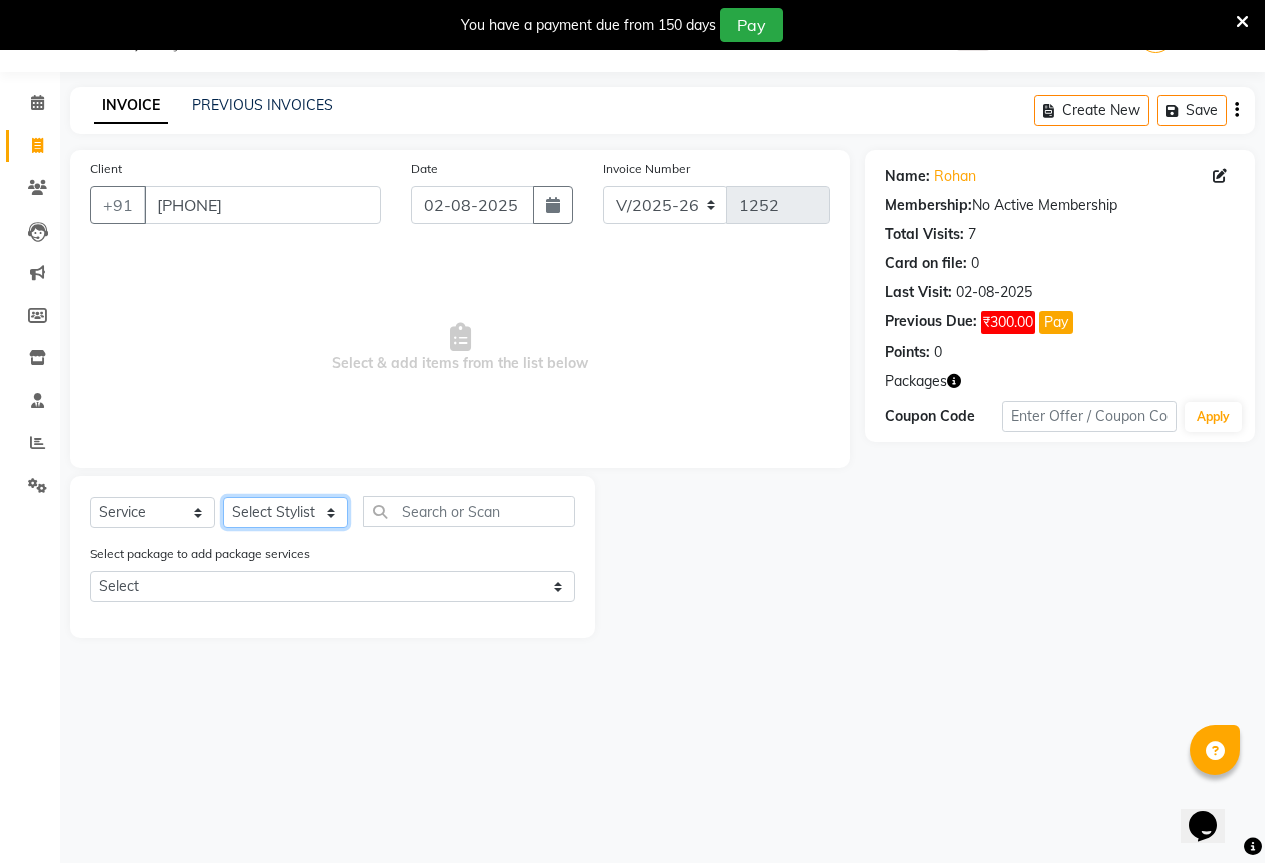 click on "Select Stylist AKASH KAJAL PAYAL RAJ RUTUJA SAHIL" 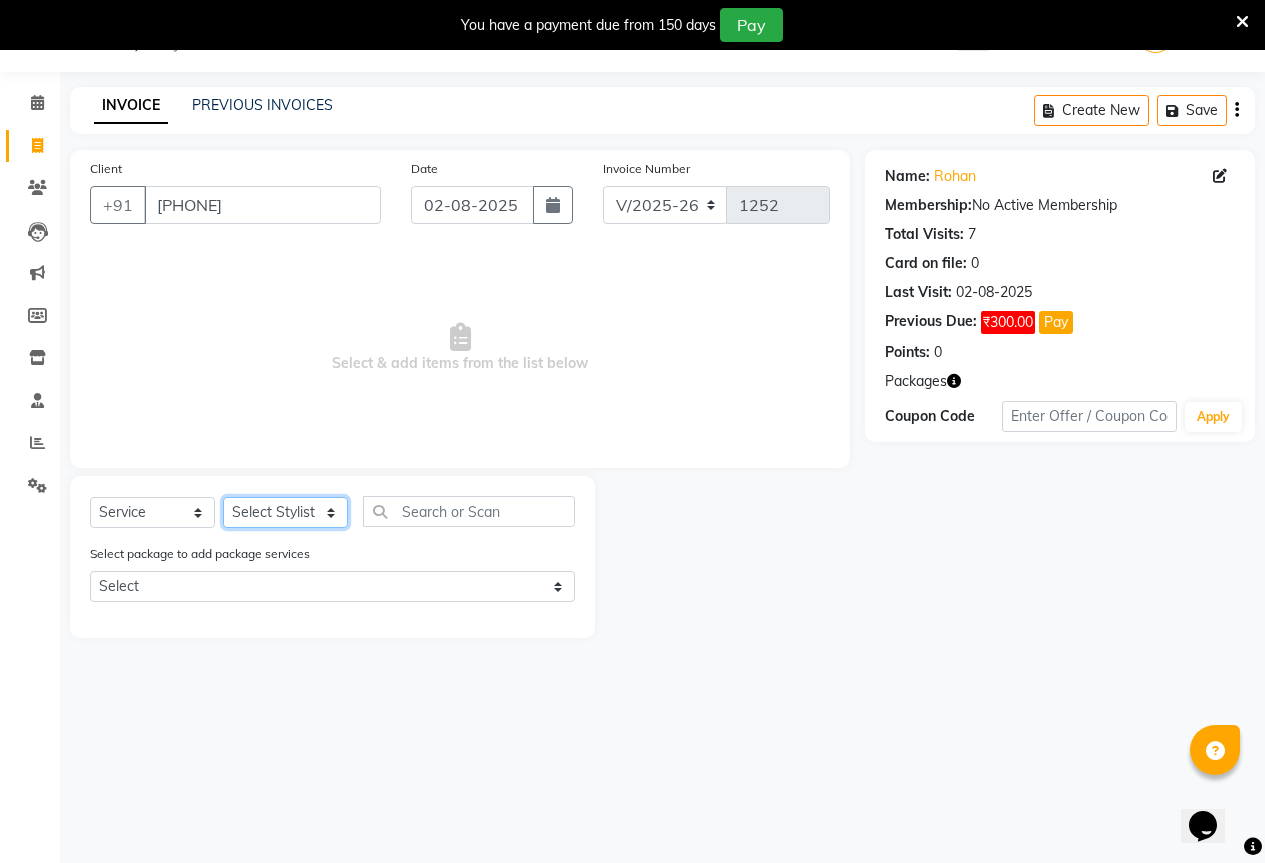 select on "61551" 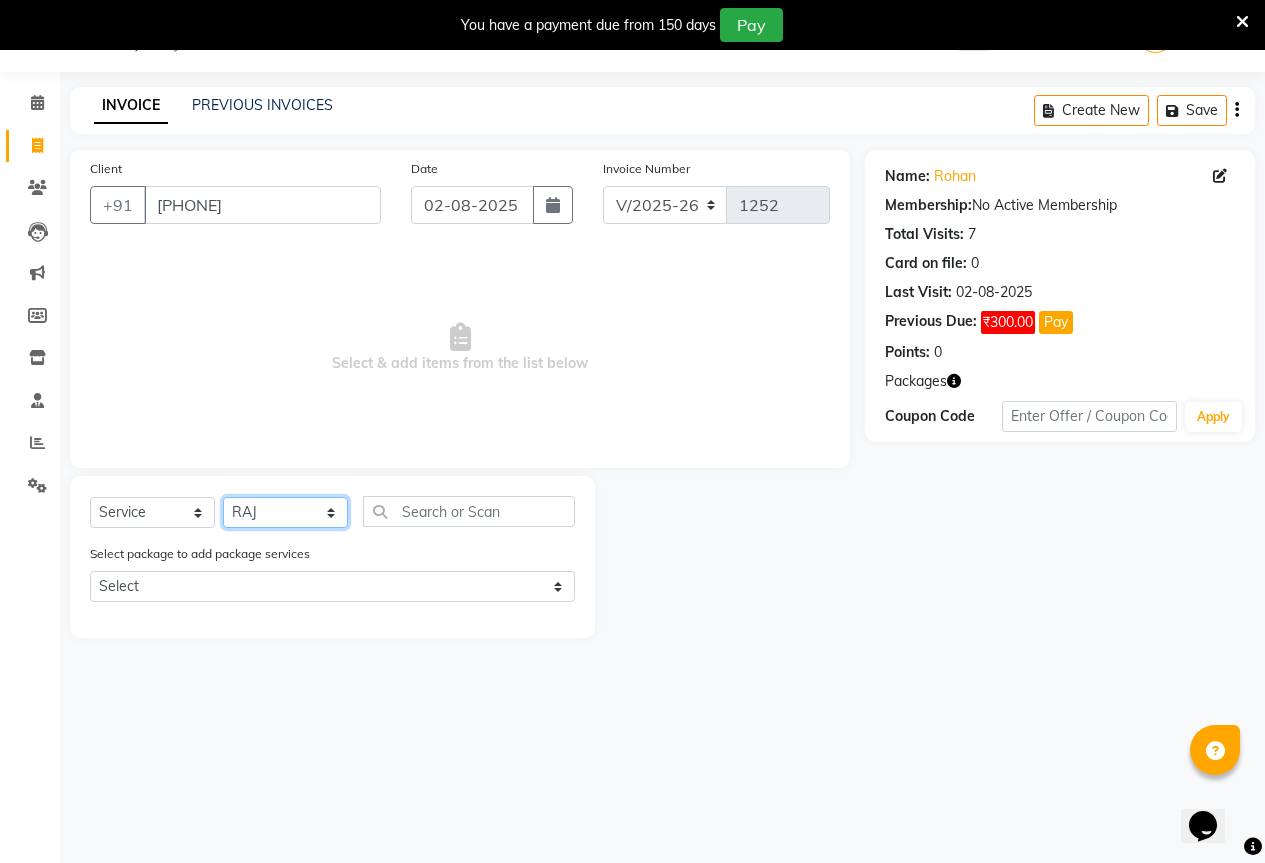 click on "Select Stylist AKASH KAJAL PAYAL RAJ RUTUJA SAHIL" 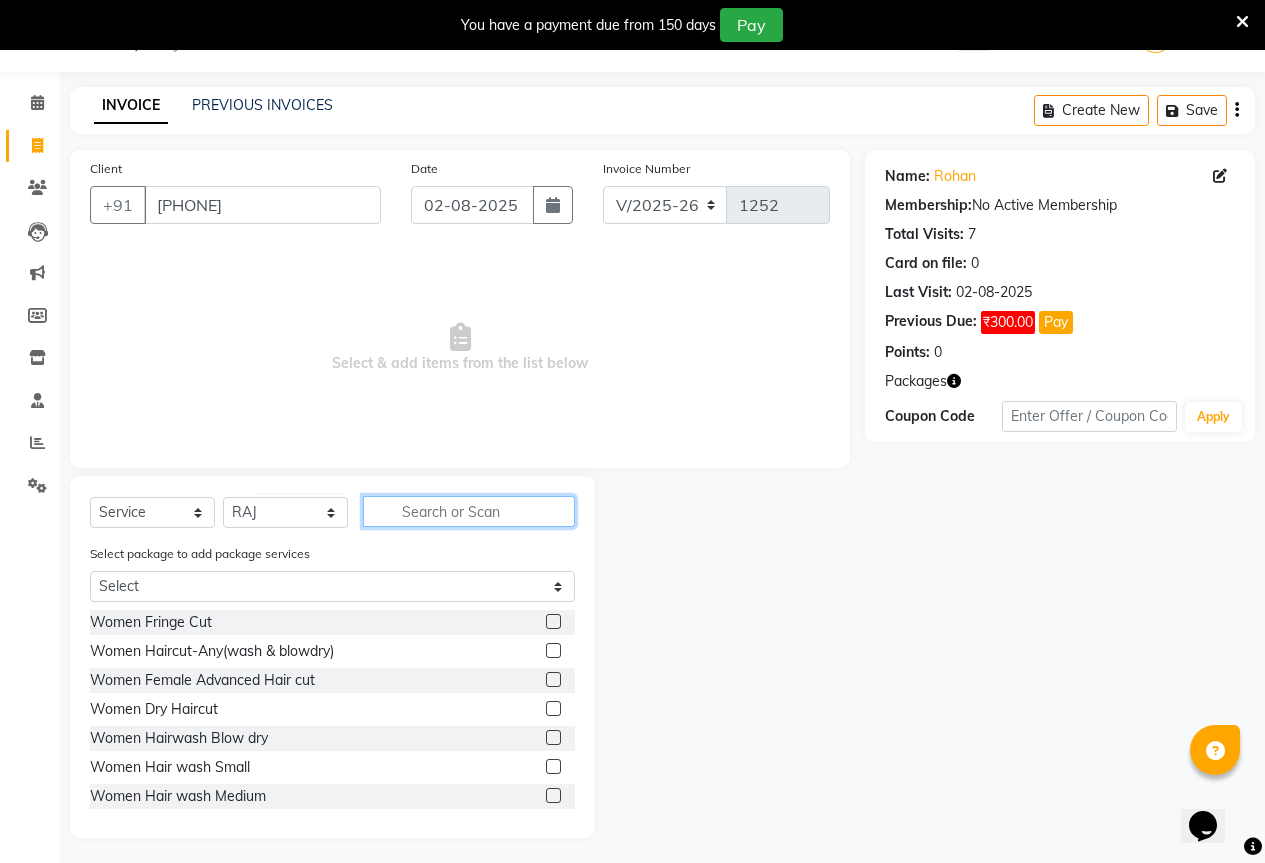 click 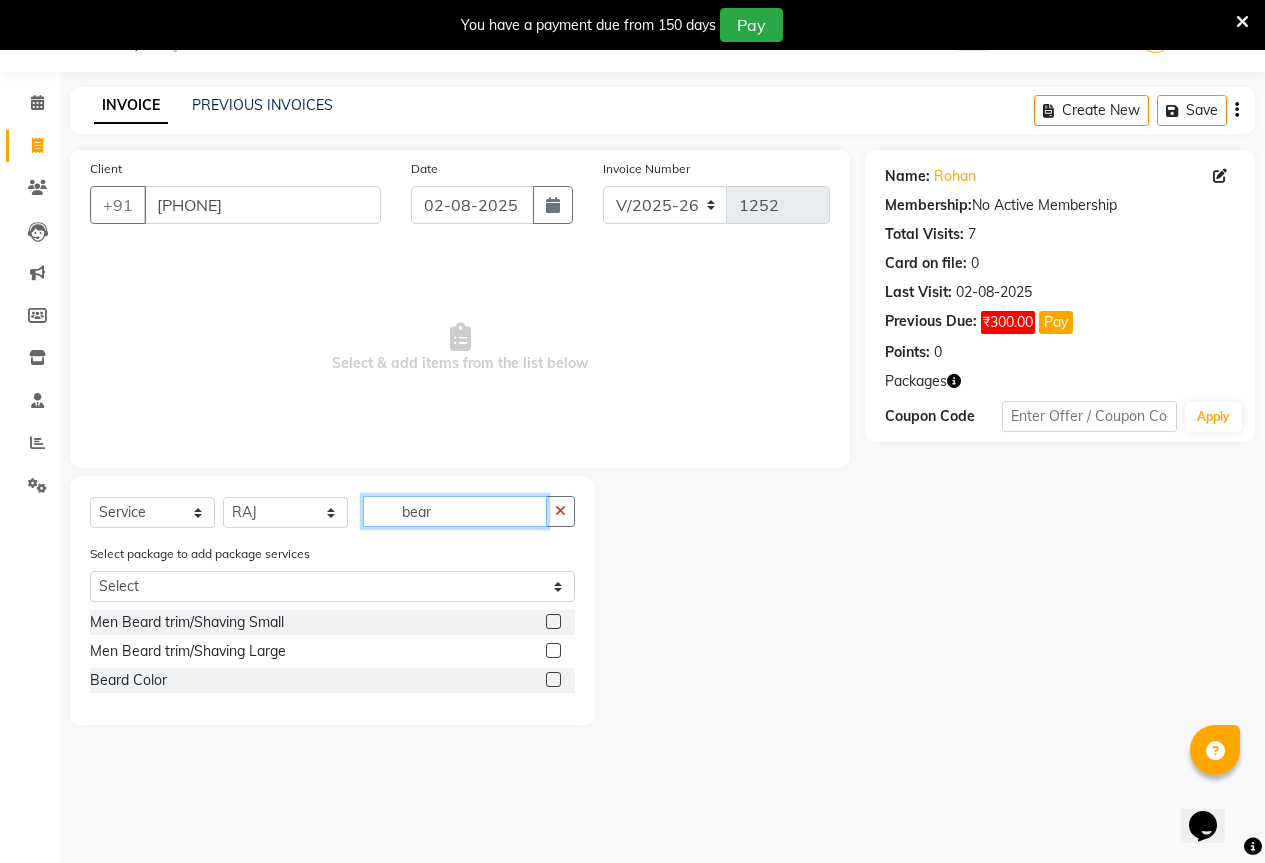 type on "bear" 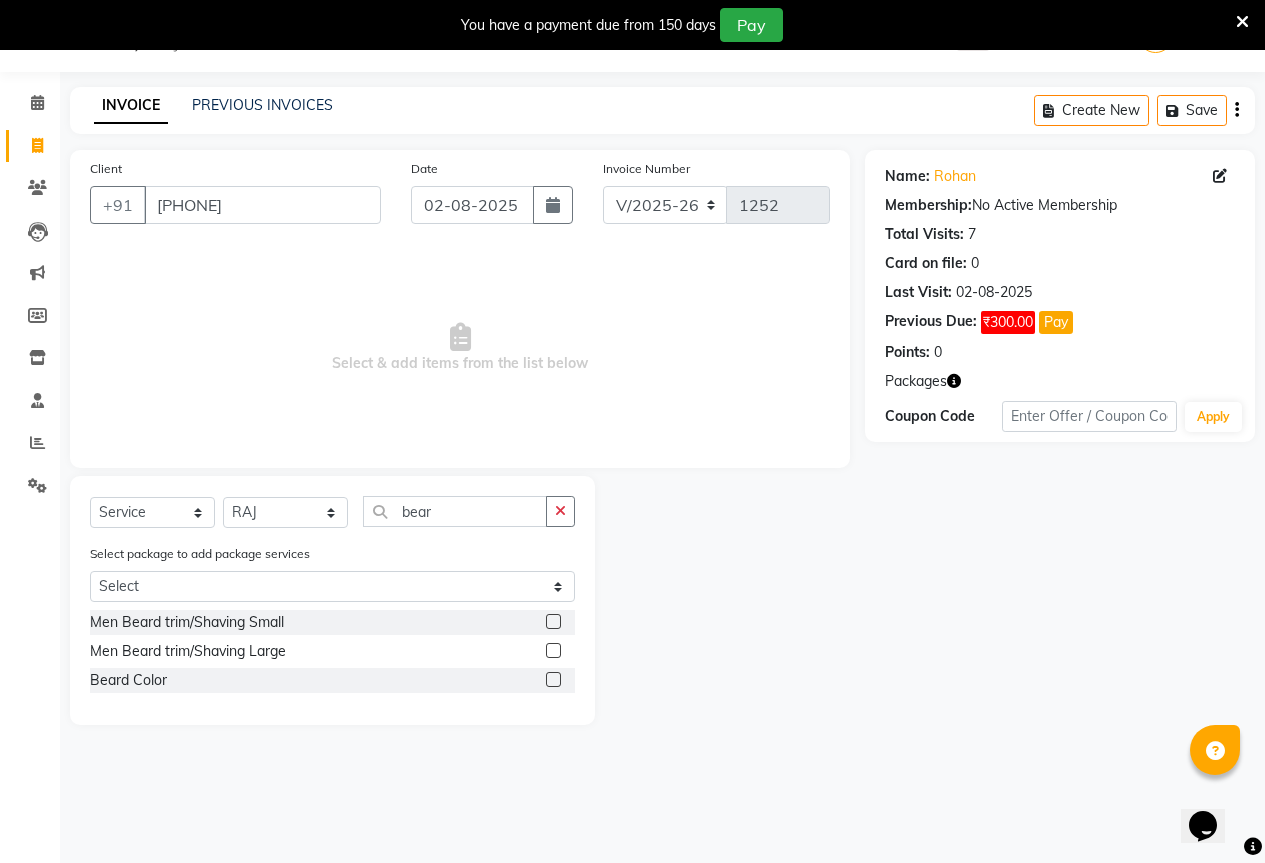 click 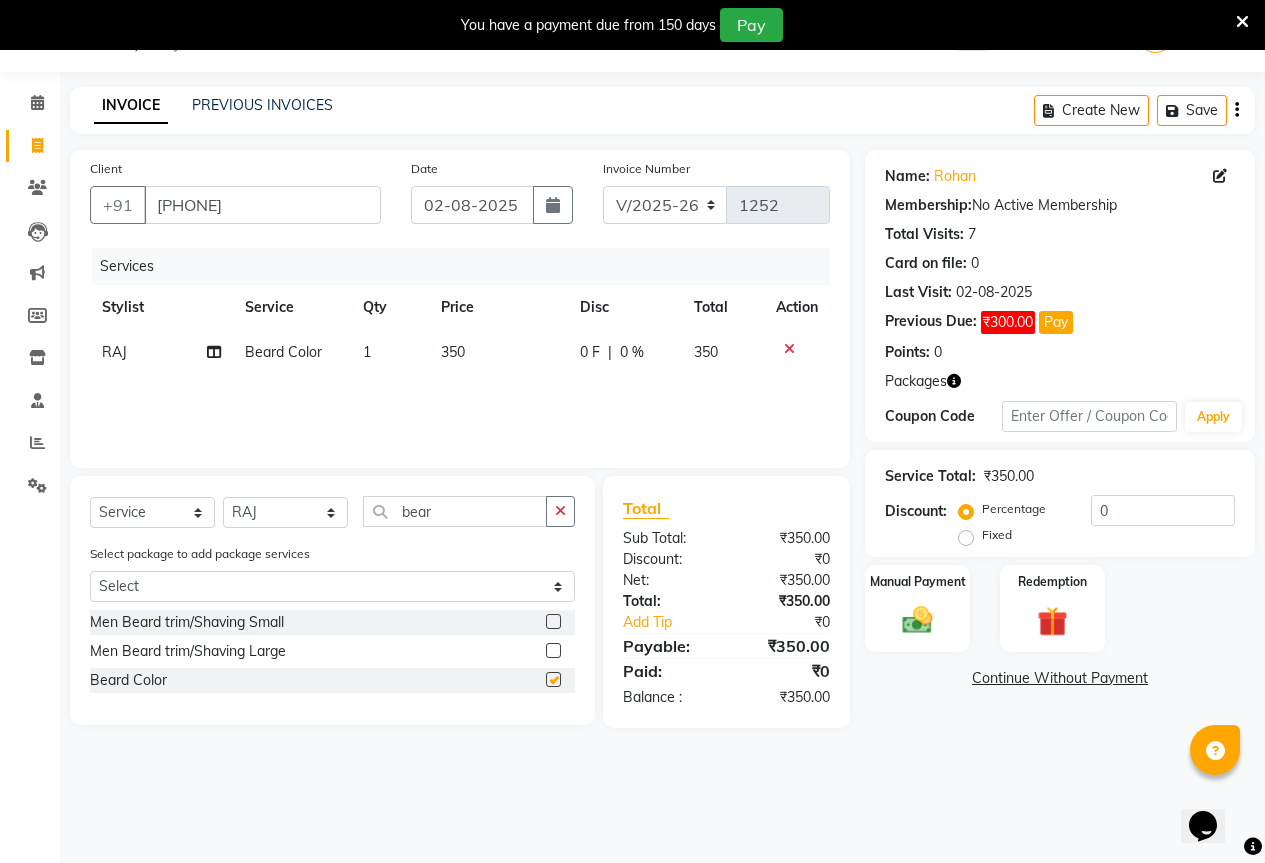 checkbox on "false" 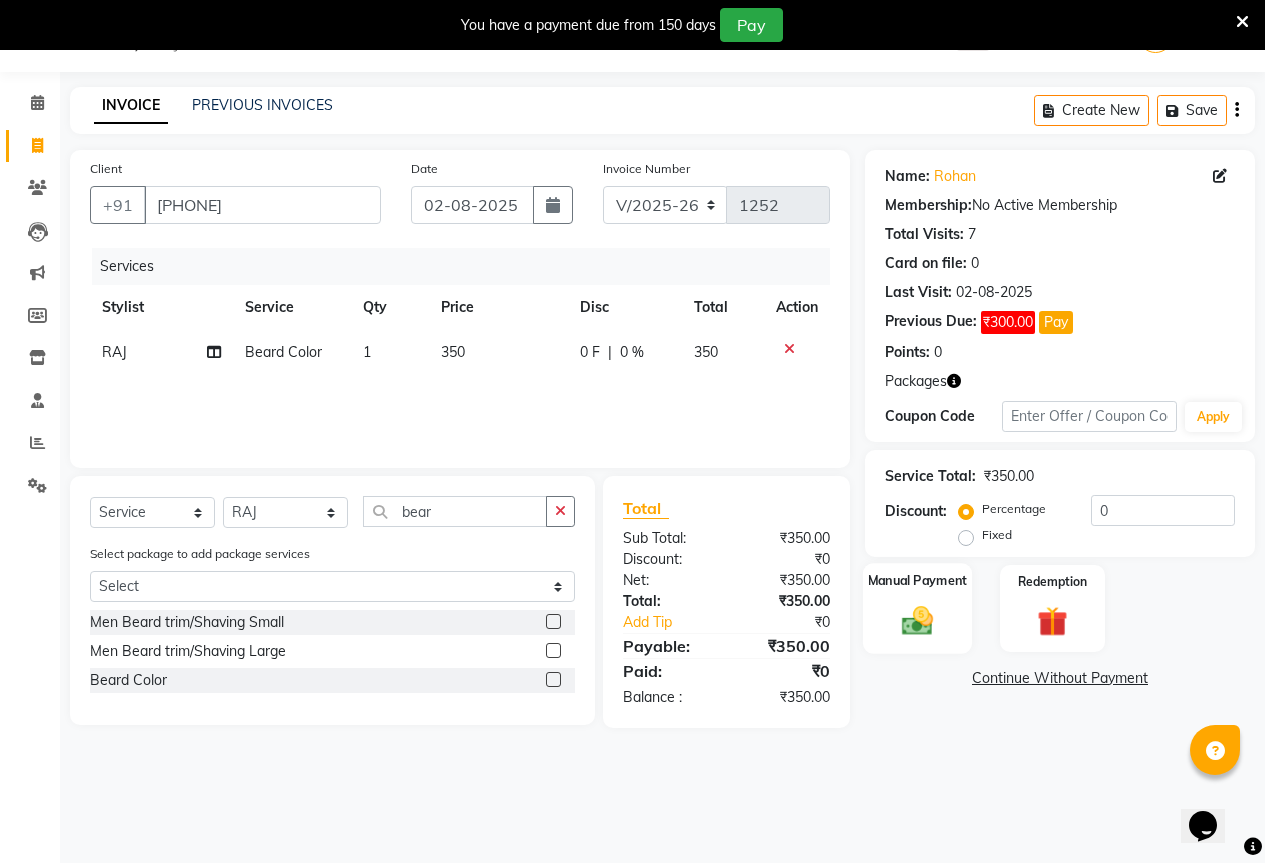 click 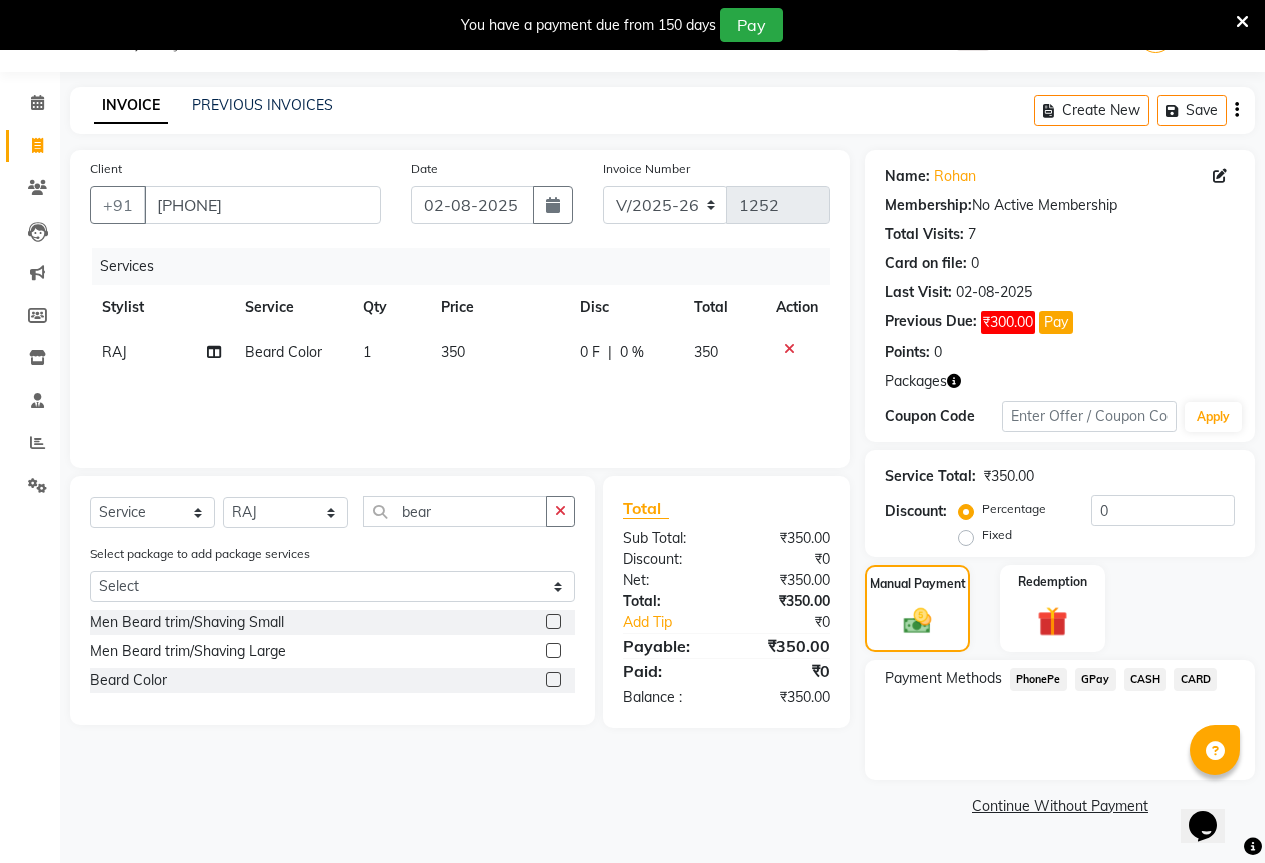 click on "GPay" 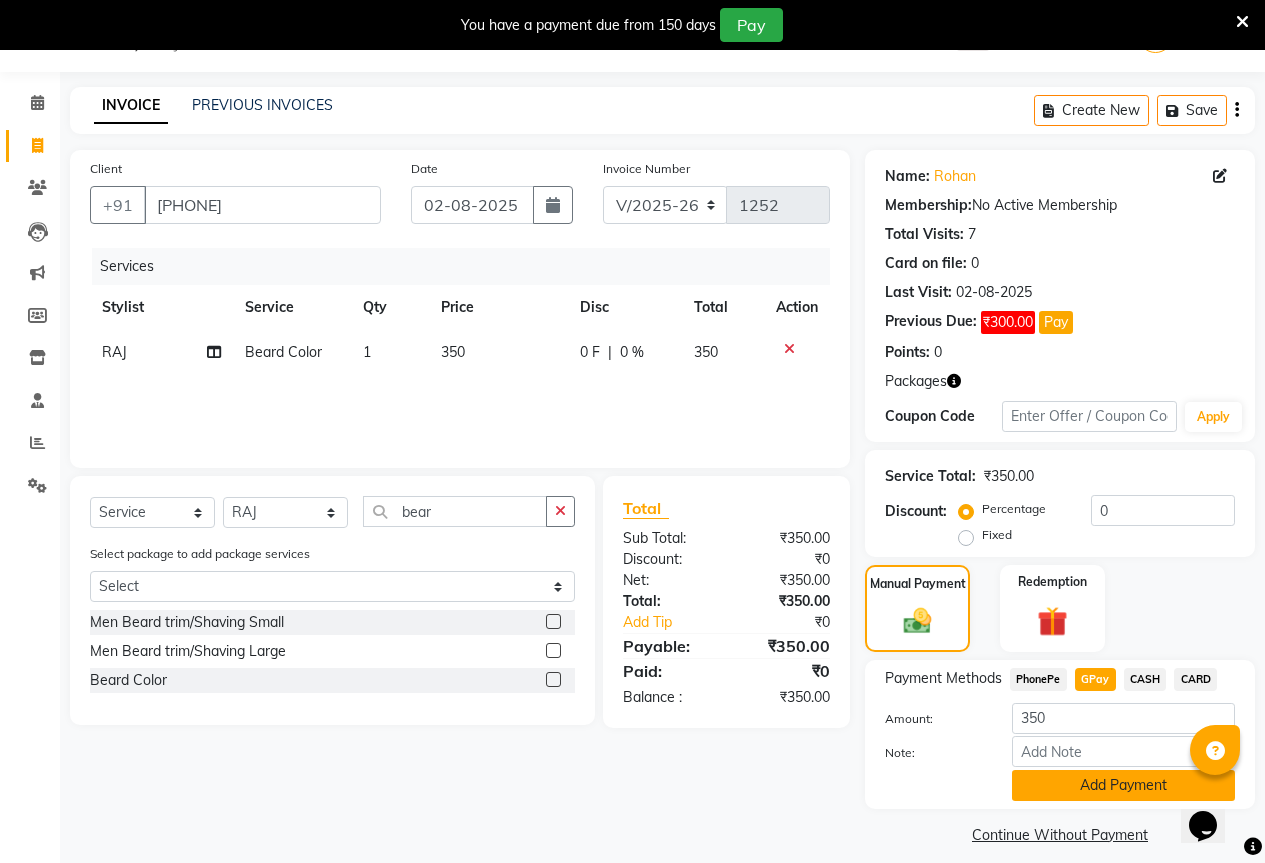 click on "Add Payment" 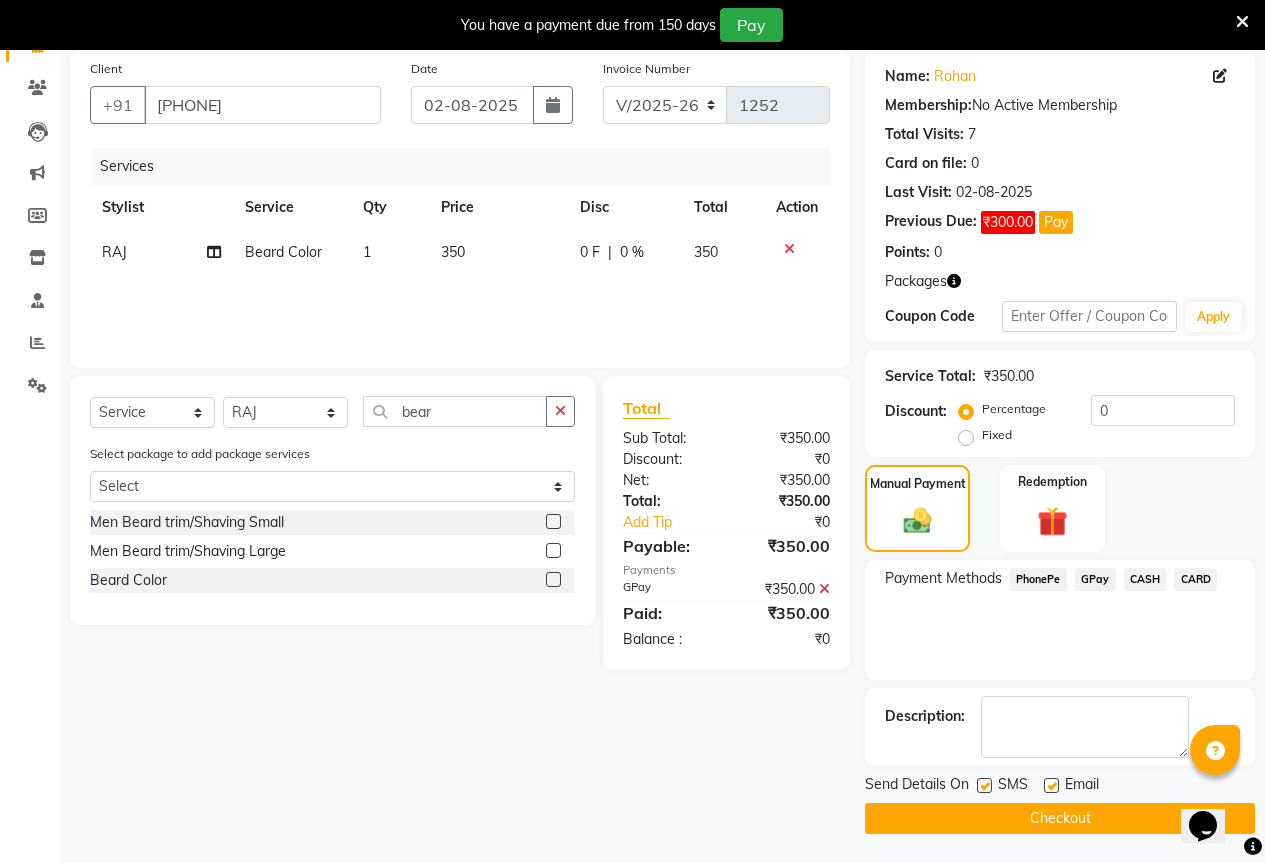 scroll, scrollTop: 151, scrollLeft: 0, axis: vertical 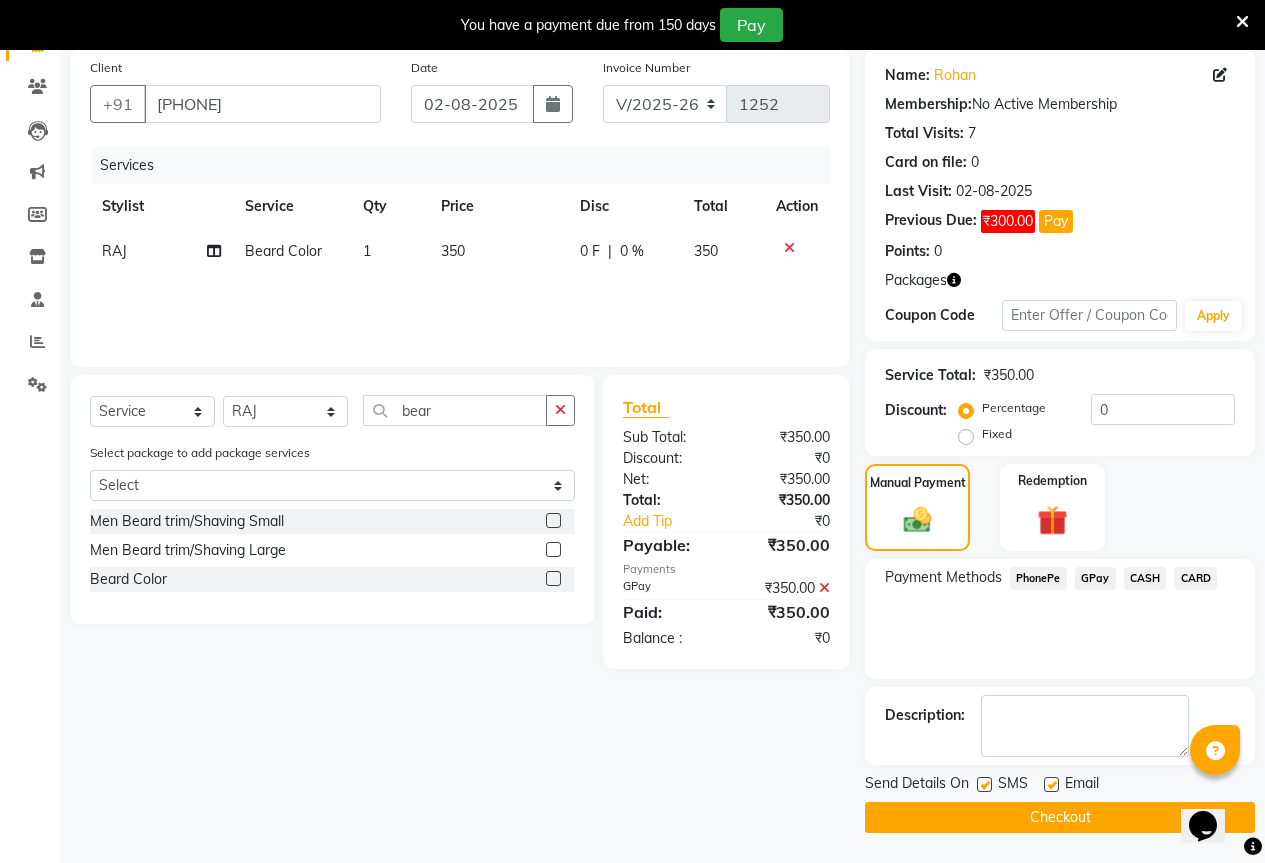 click on "Checkout" 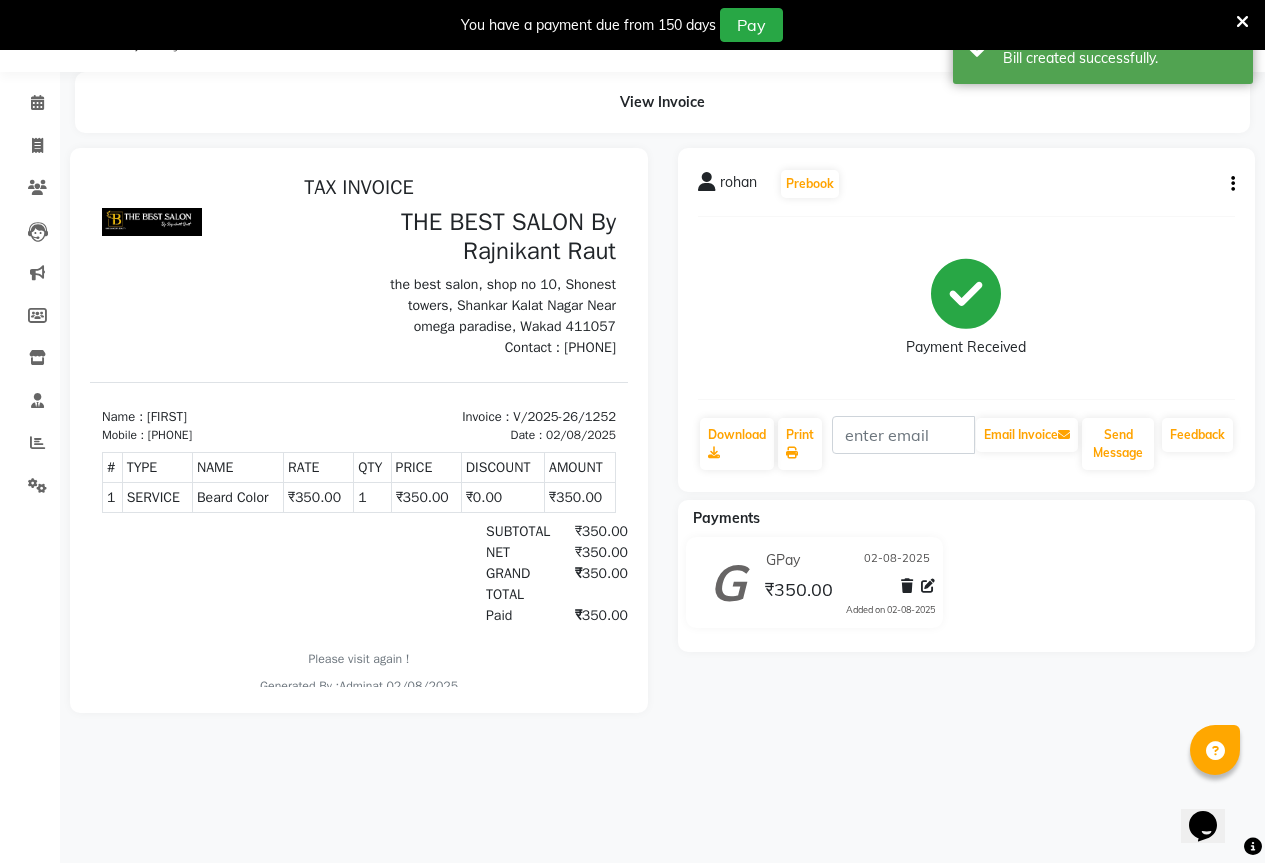 scroll, scrollTop: 0, scrollLeft: 0, axis: both 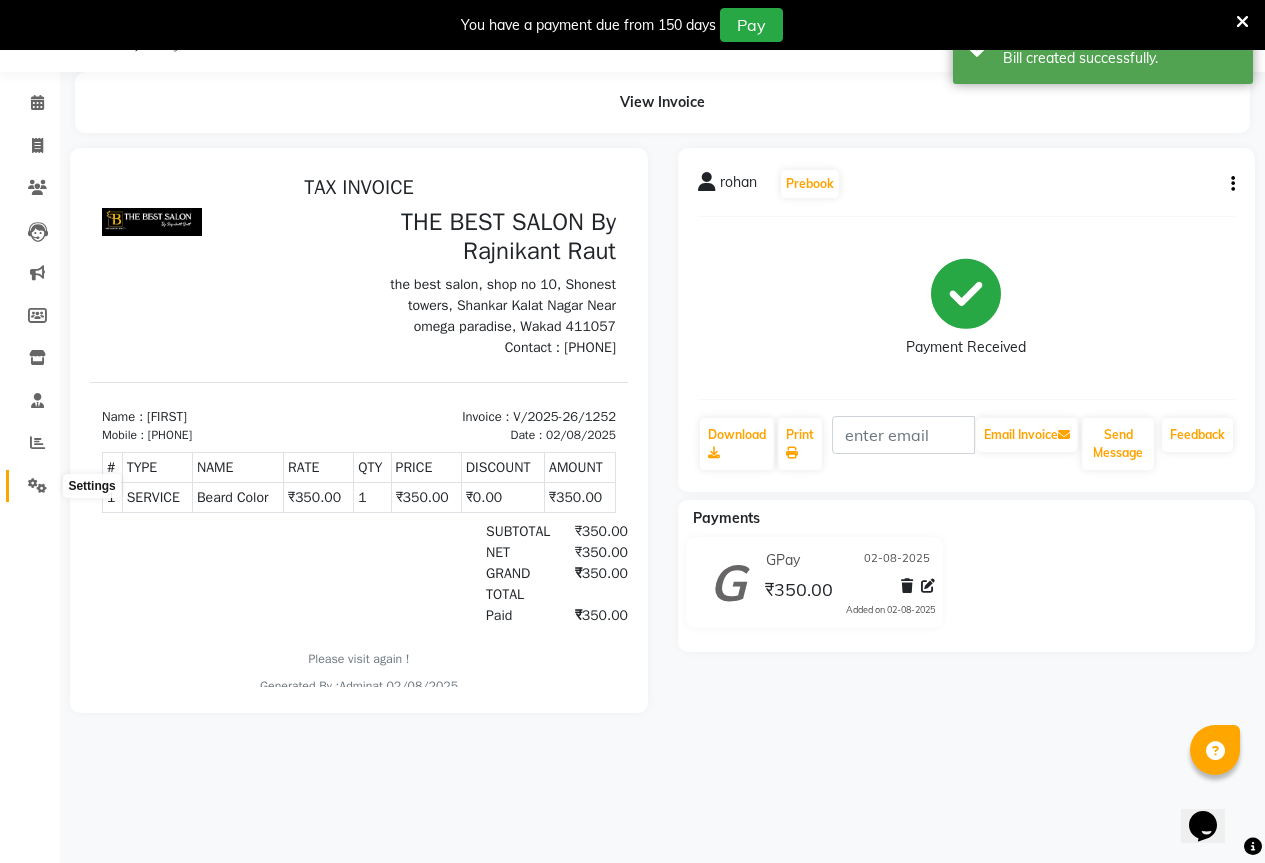 click 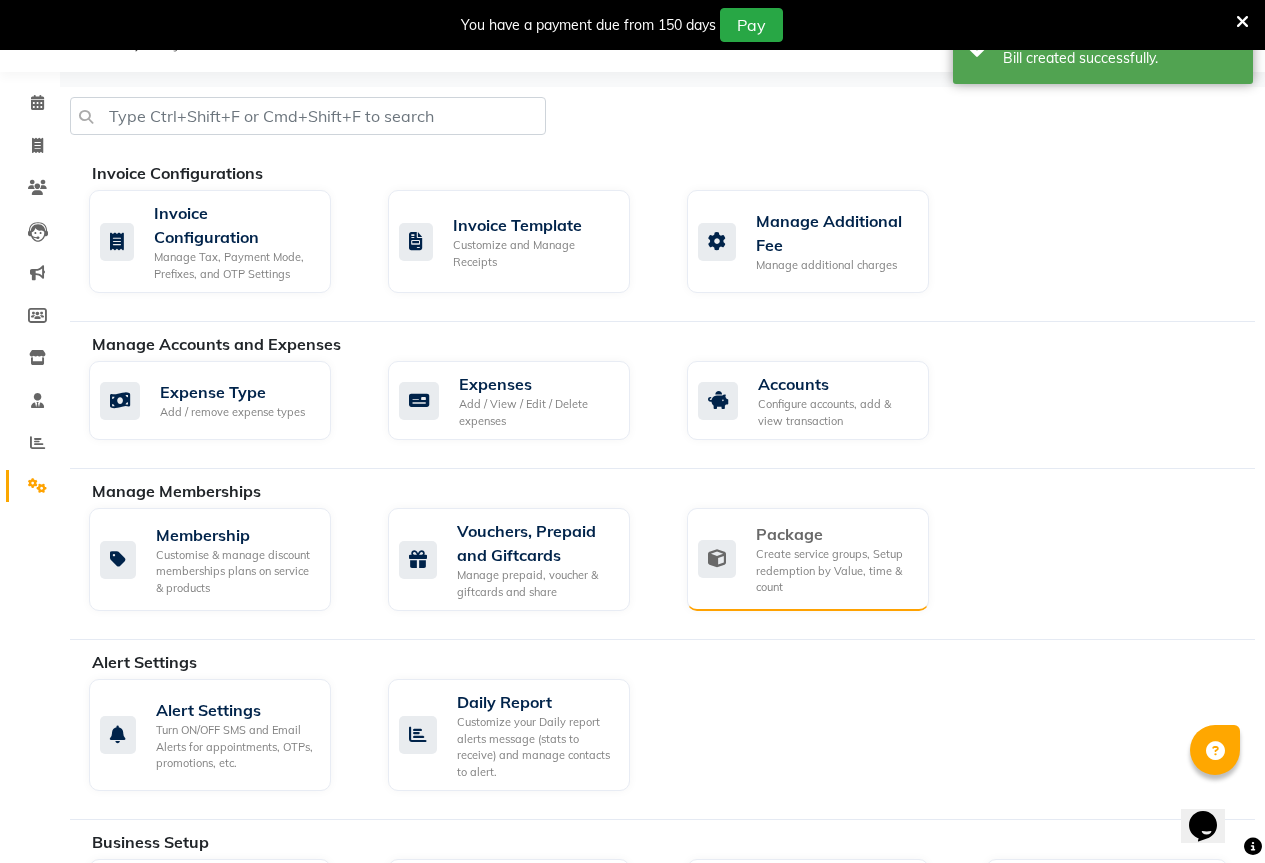 click on "Create service groups, Setup redemption by Value, time & count" 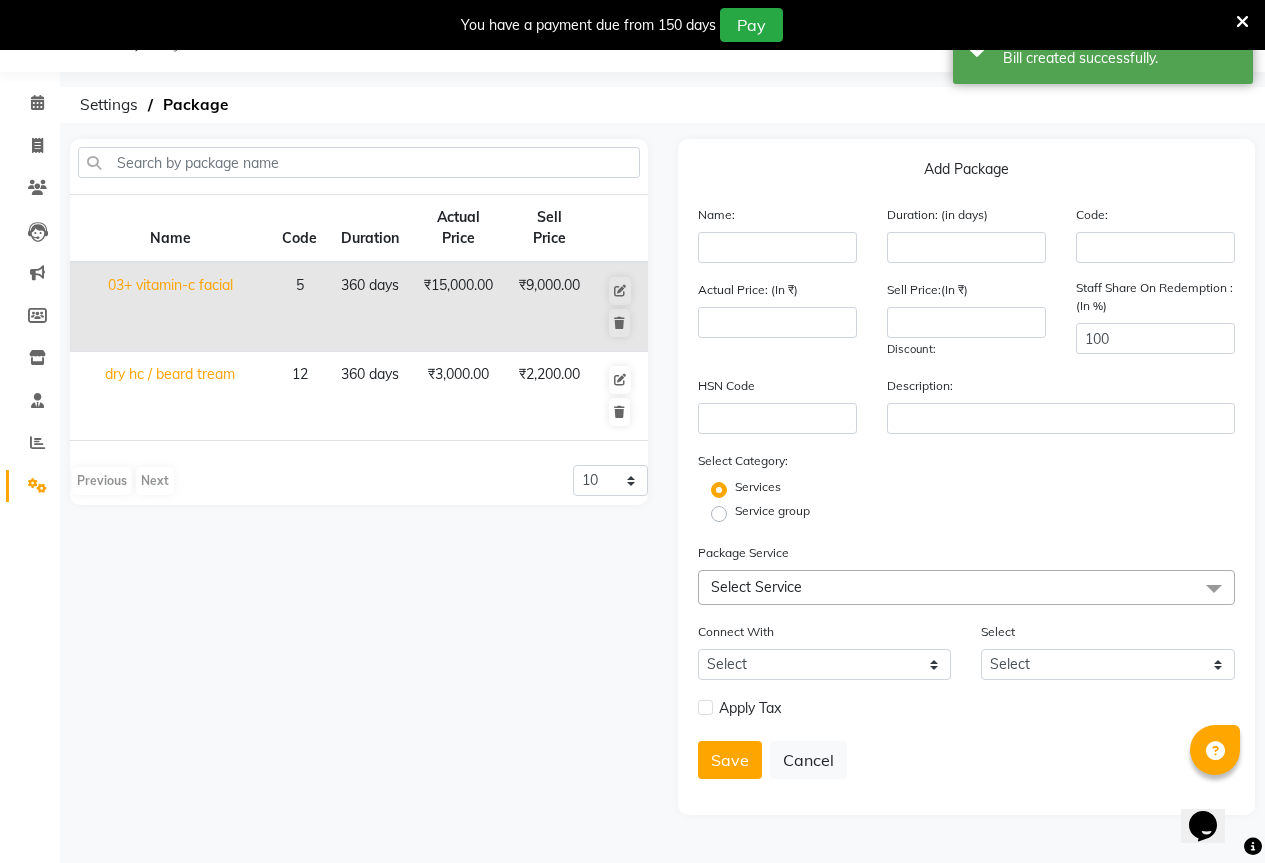 click on "₹2,200.00" 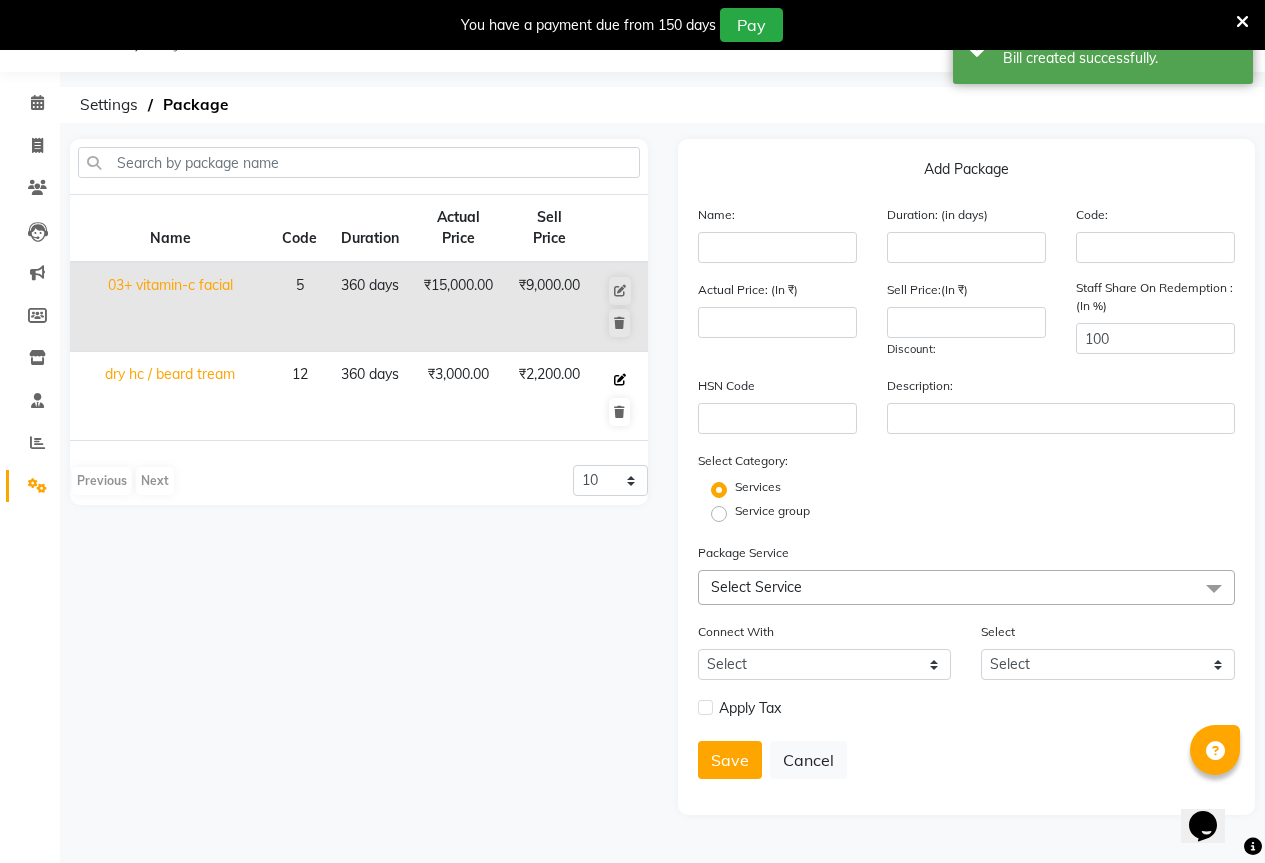 click 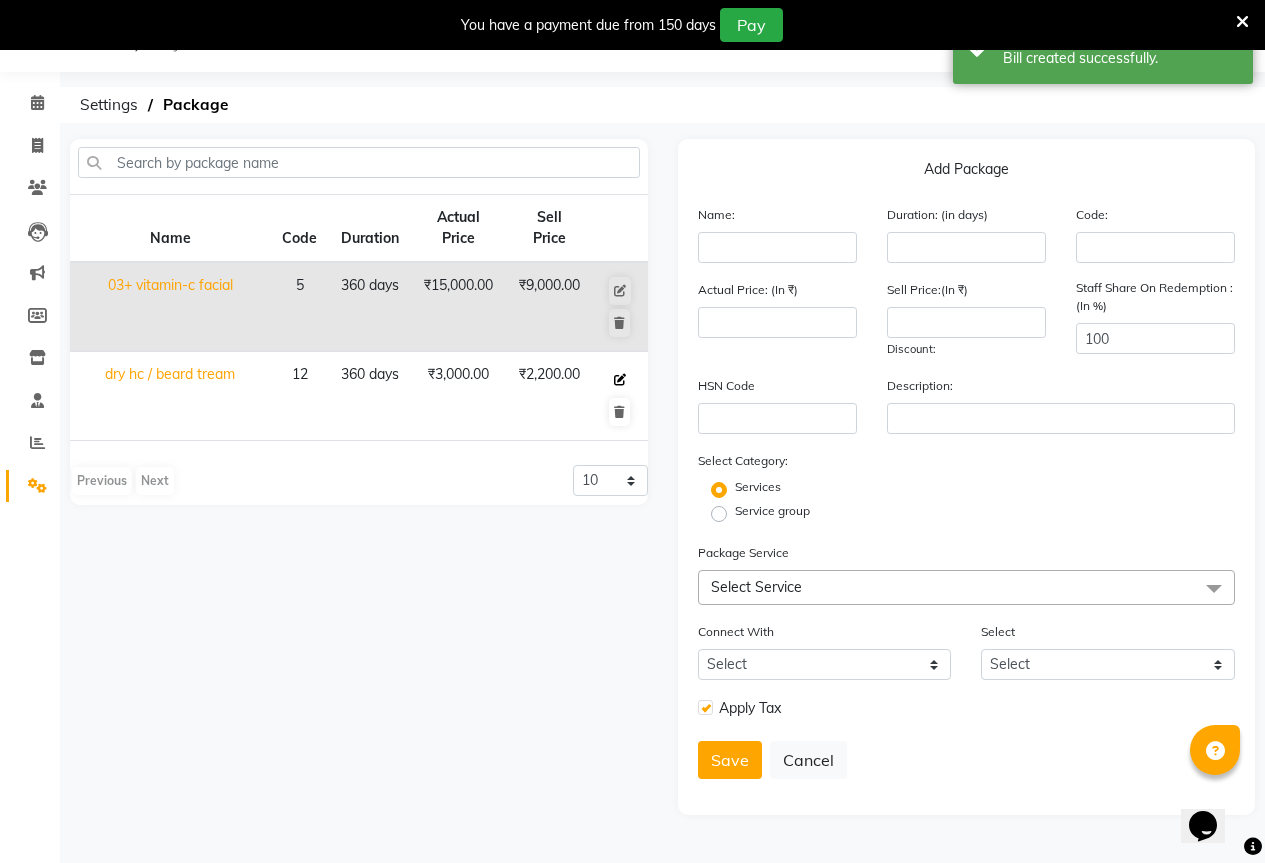 type on "dry hc / beard tream" 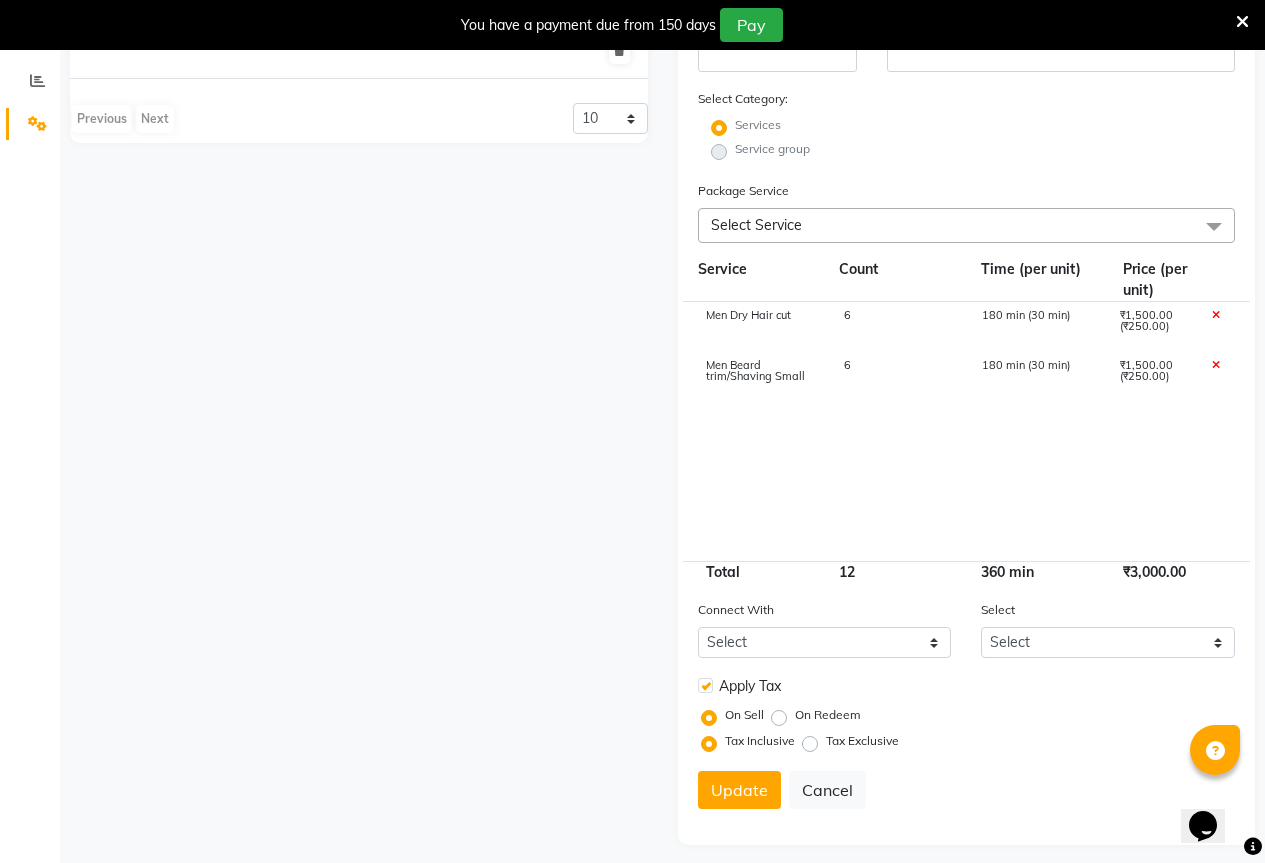 scroll, scrollTop: 445, scrollLeft: 0, axis: vertical 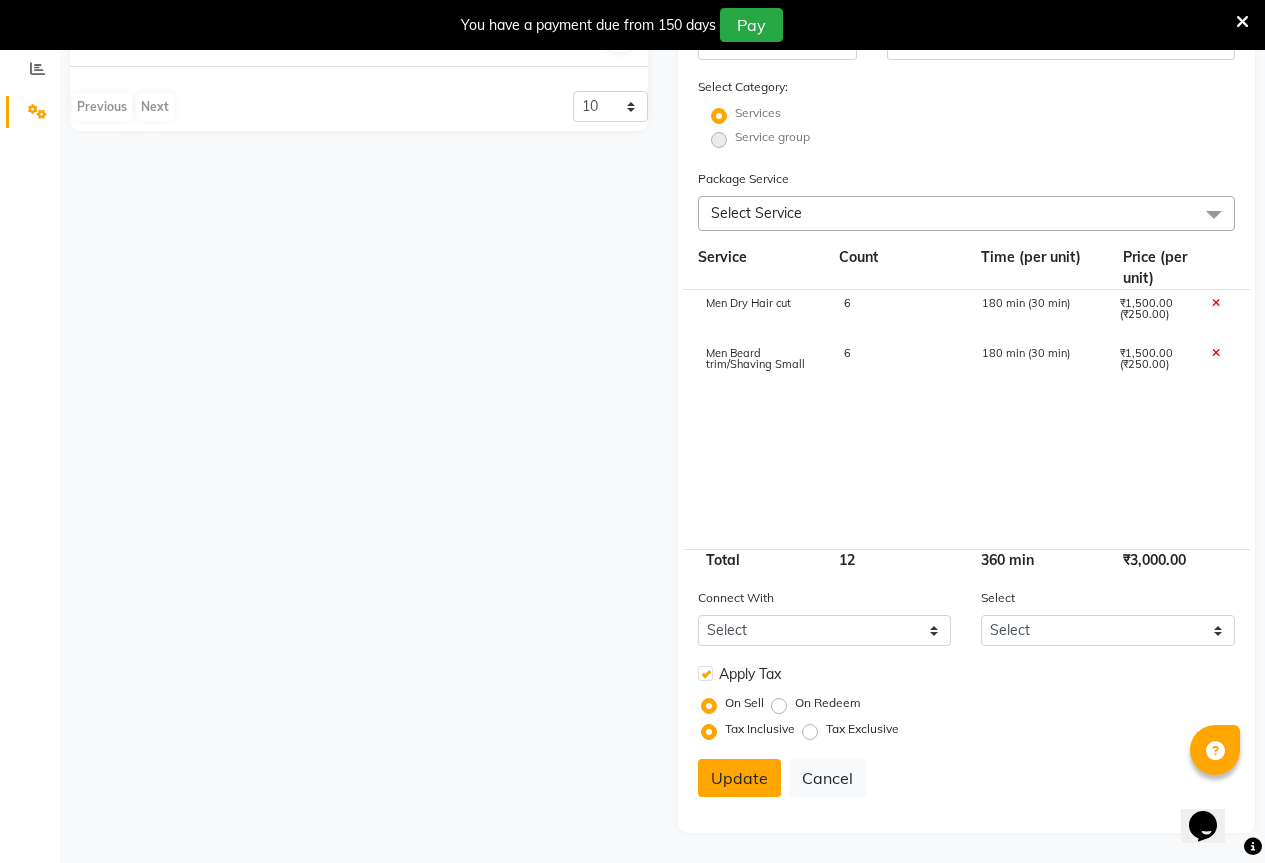 click on "Update" 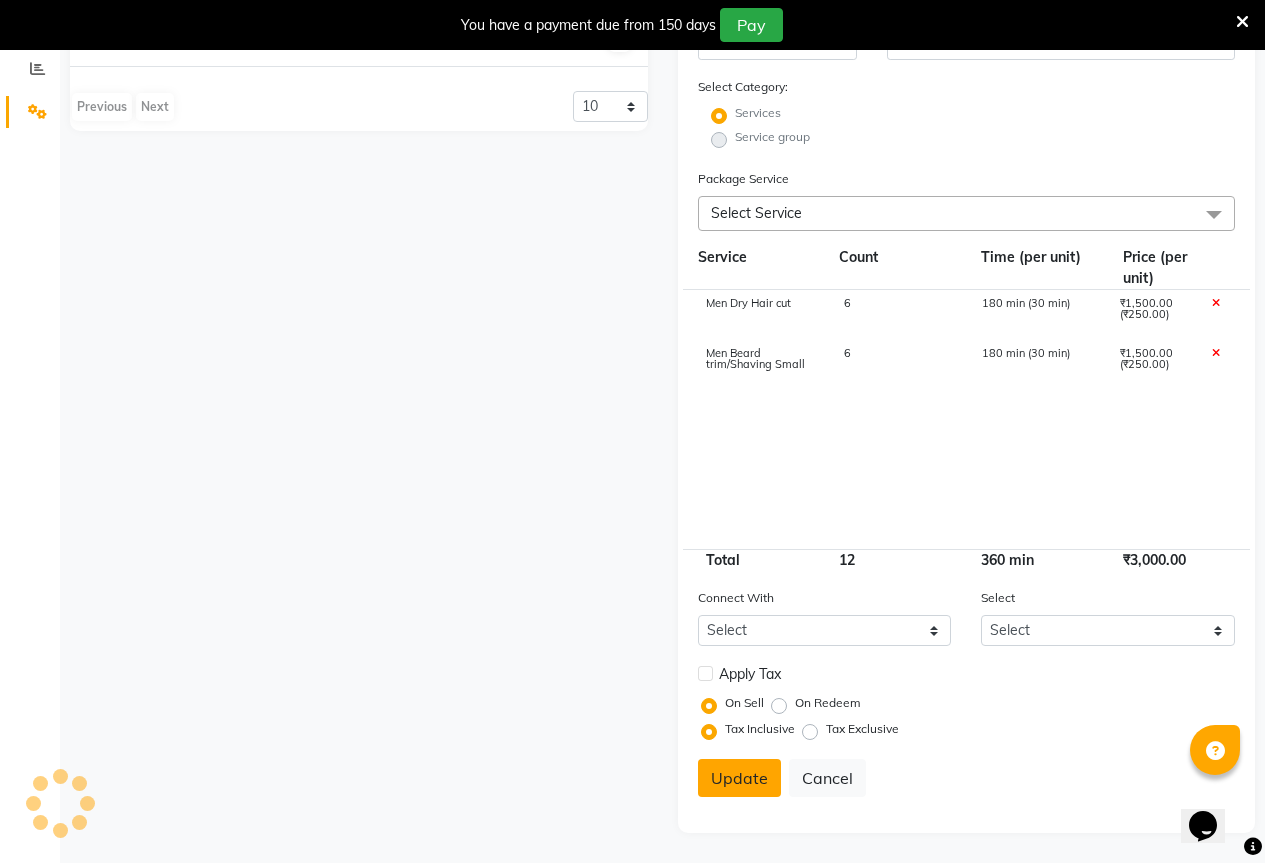 type 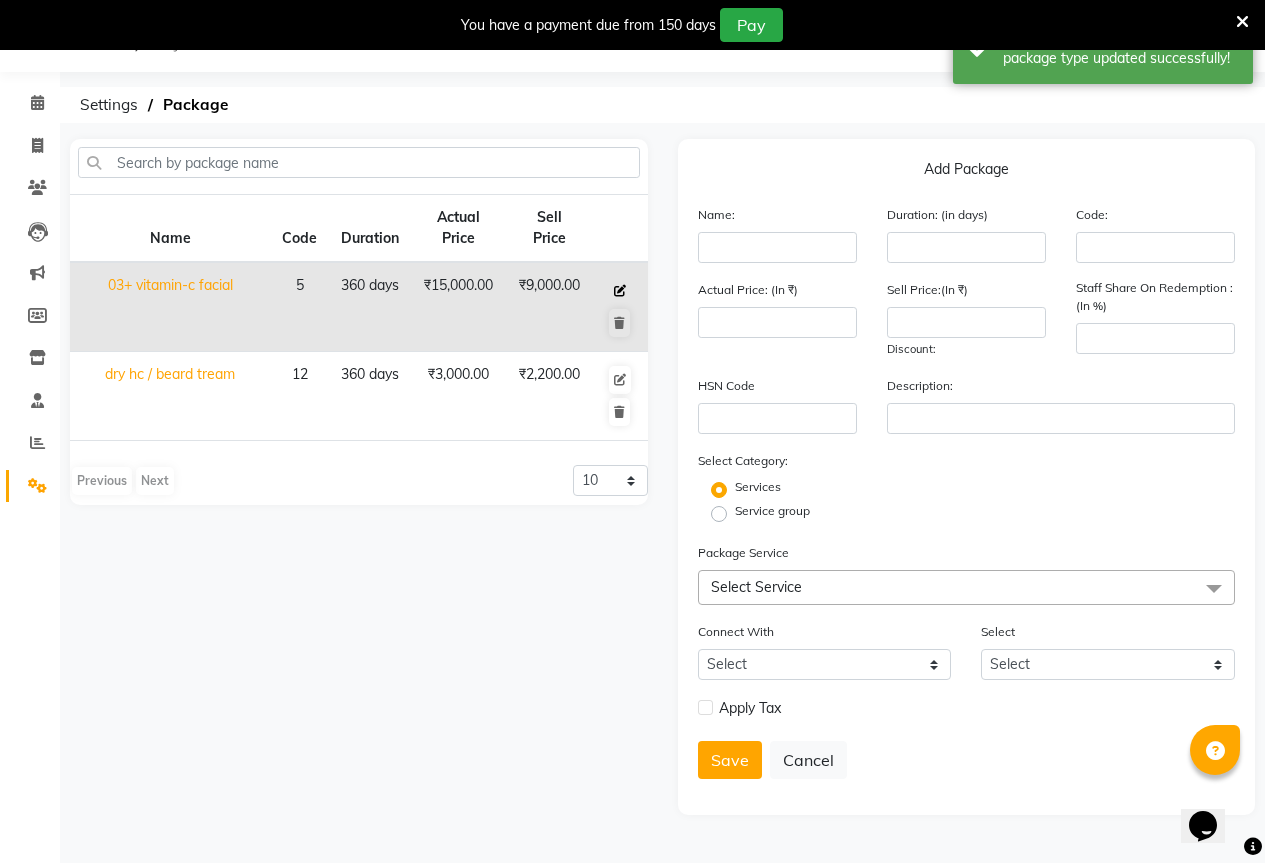 click 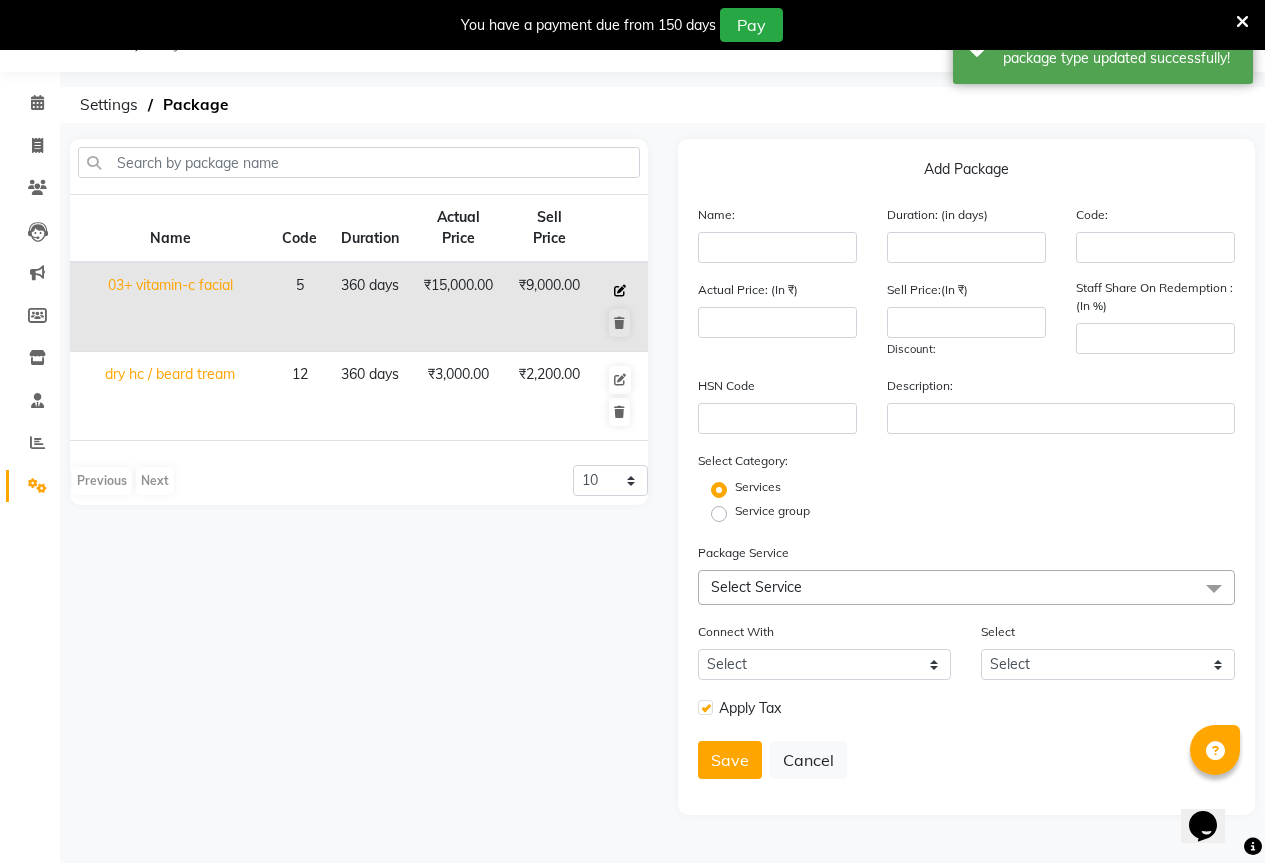 type on "03+ vitamin-c facial" 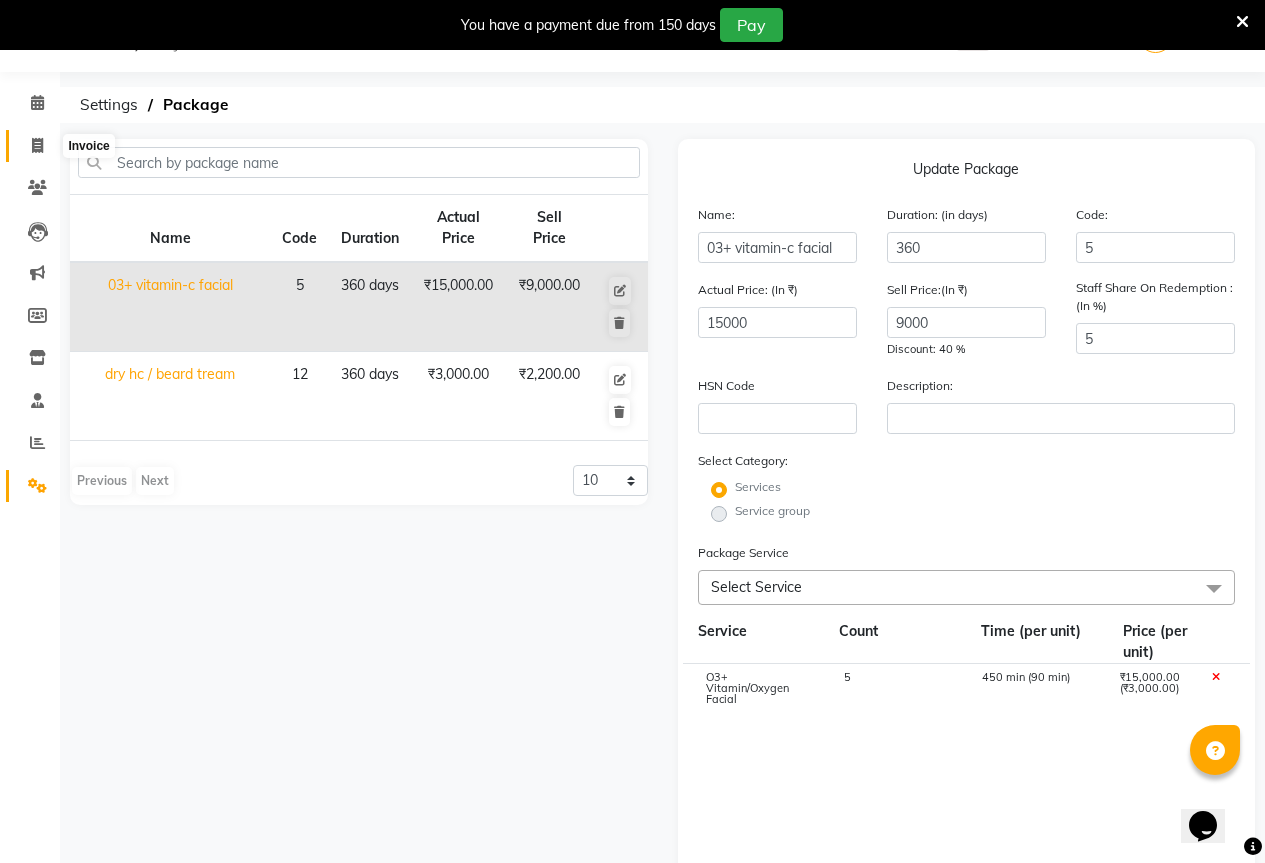 click 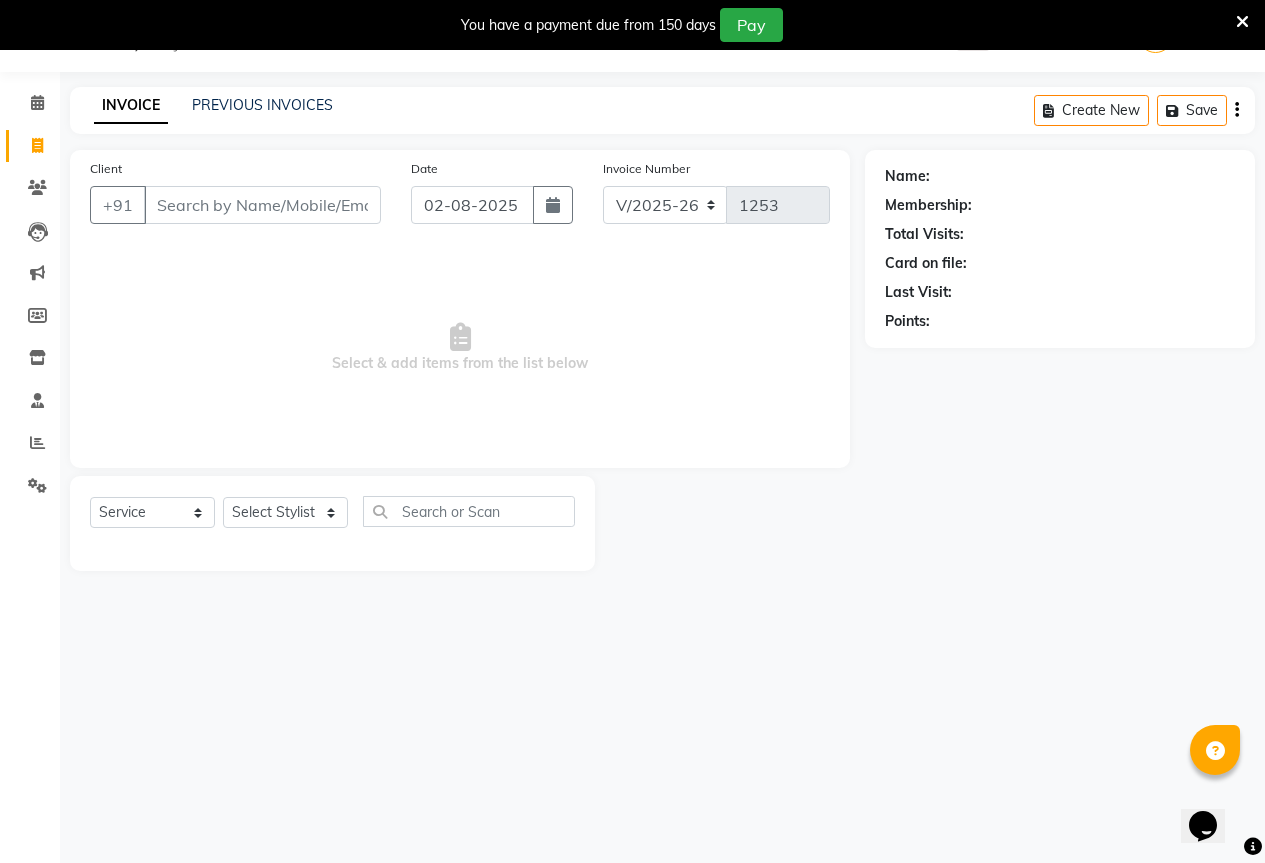 click on "Client" at bounding box center (262, 205) 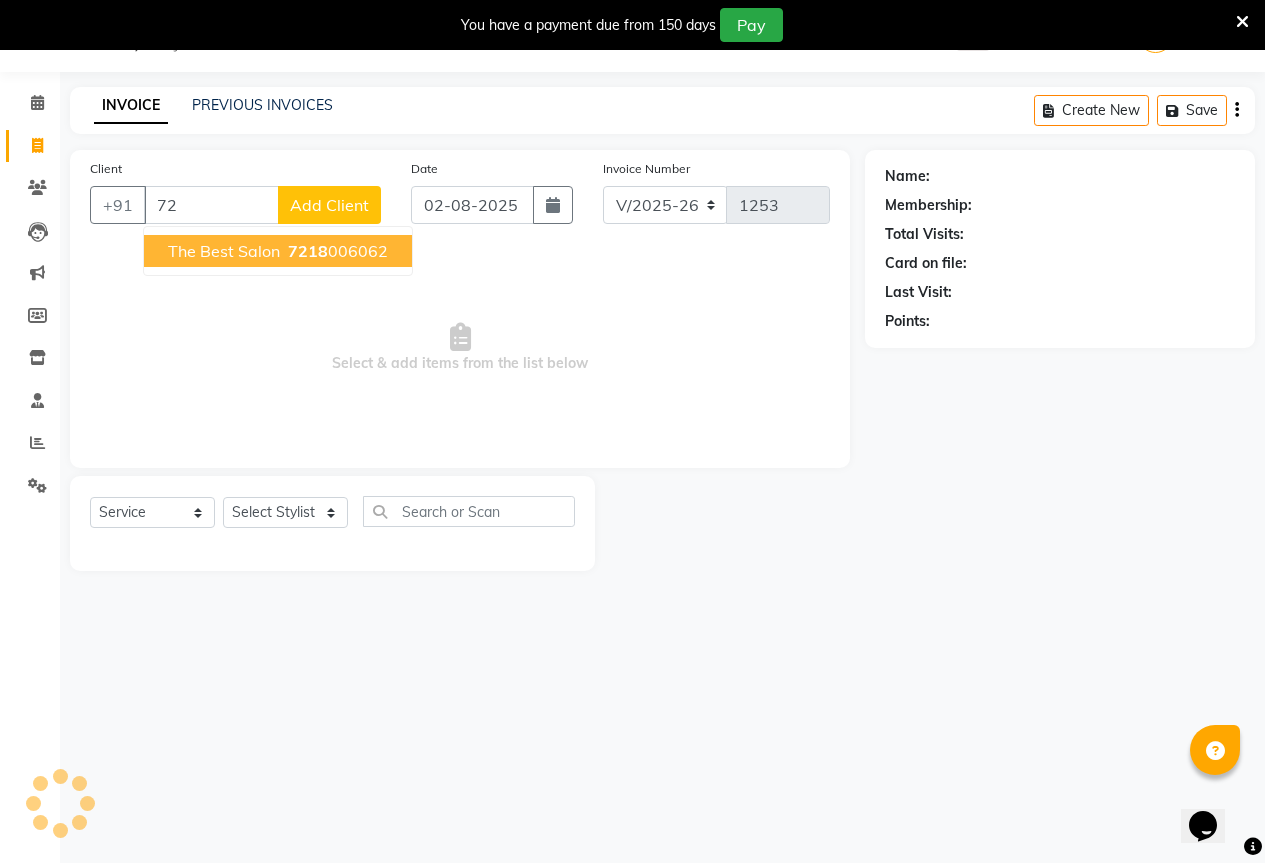 type on "7" 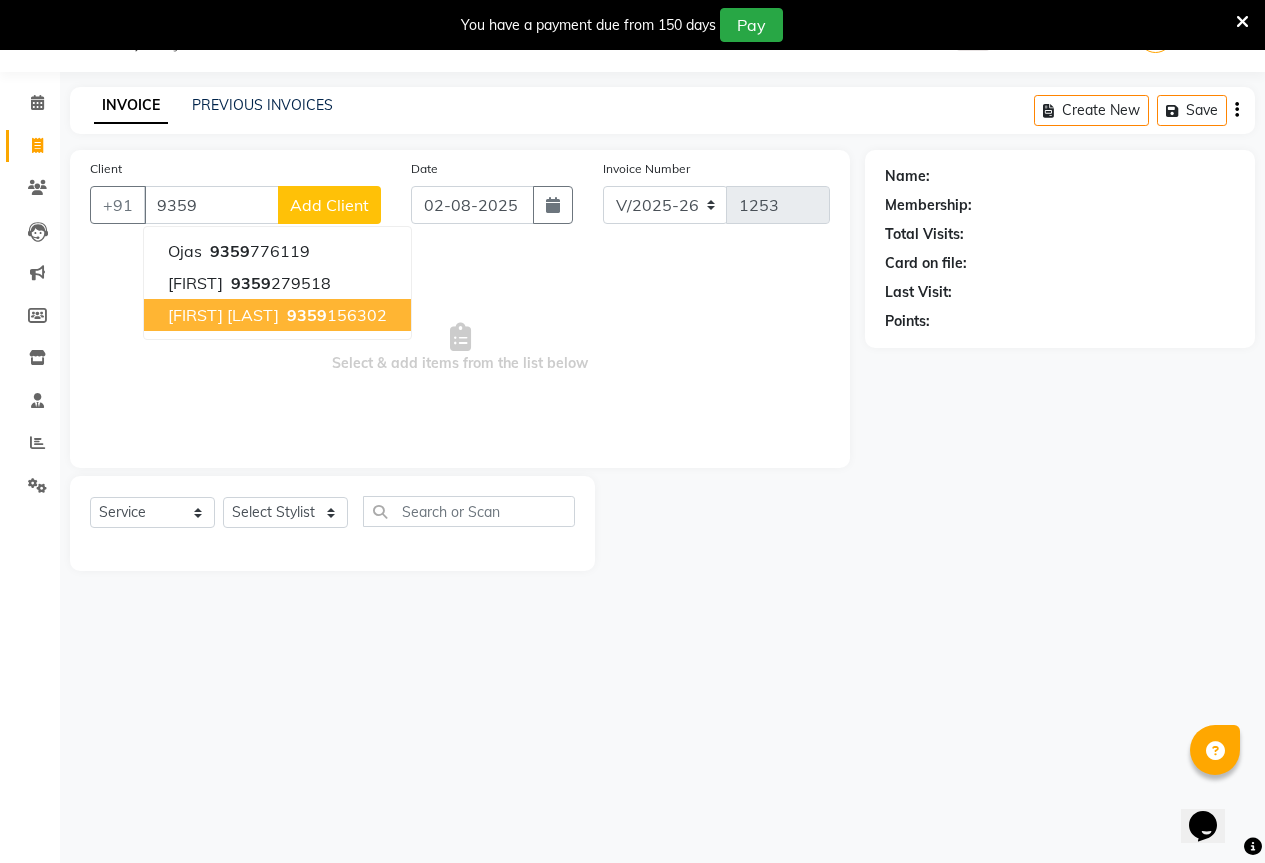 click on "9359" at bounding box center [307, 315] 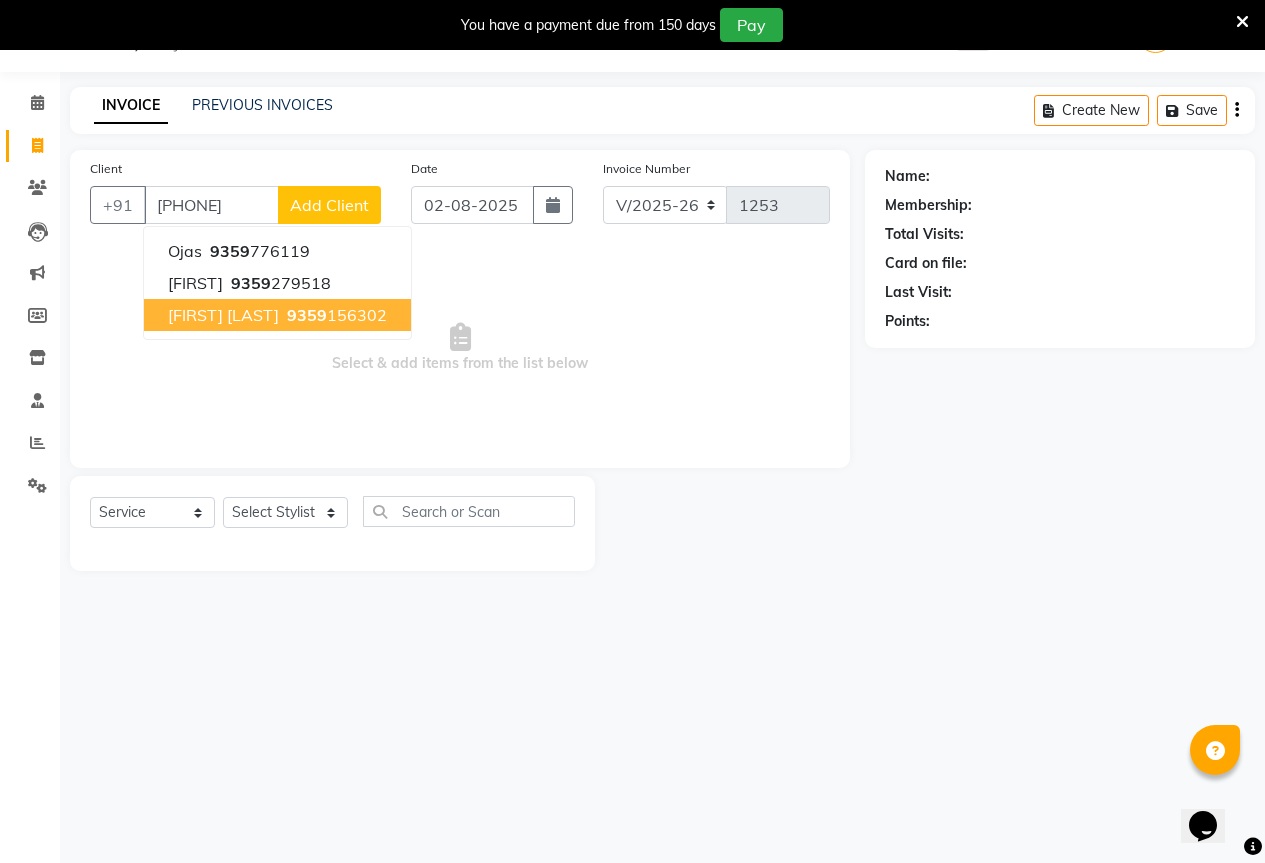 type on "9359156302" 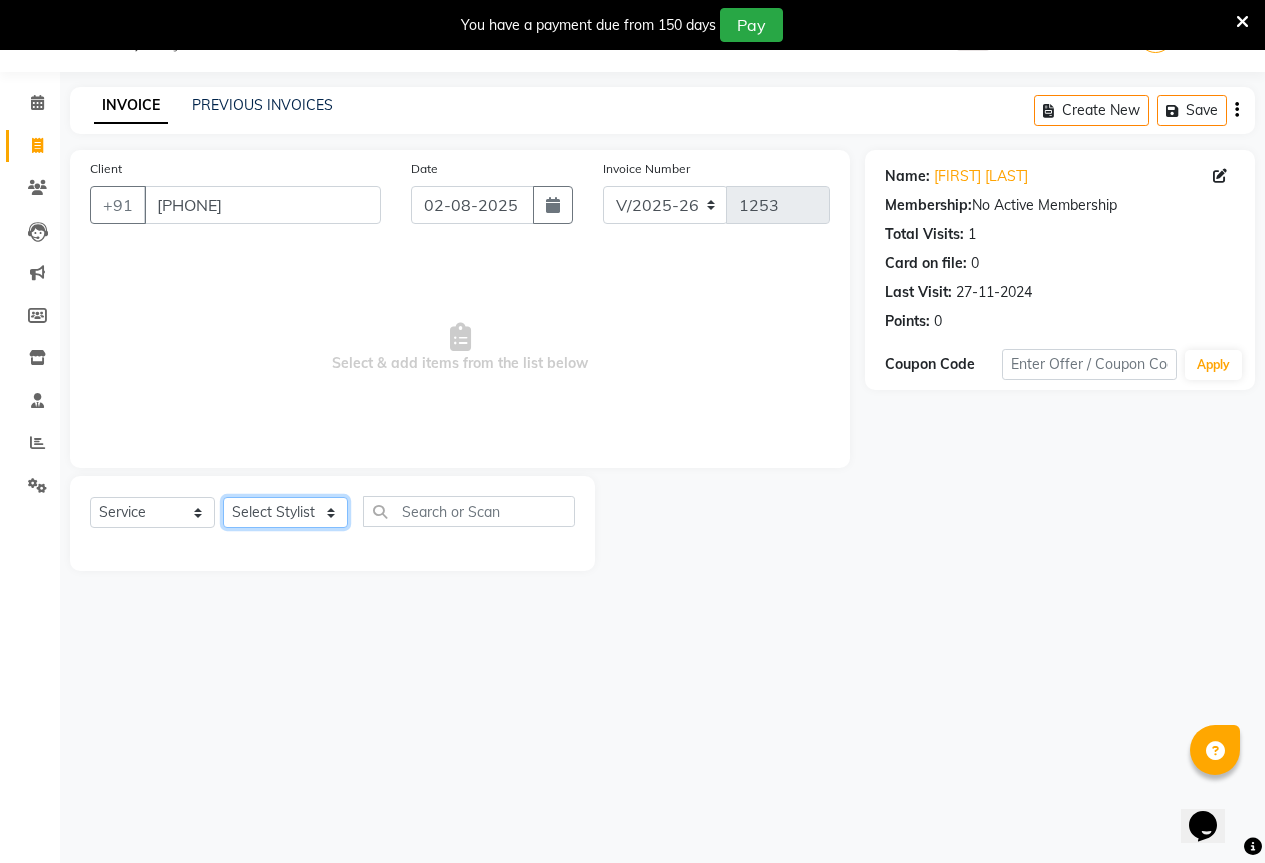 click on "Select Stylist AKASH KAJAL PAYAL RAJ RUTUJA SAHIL" 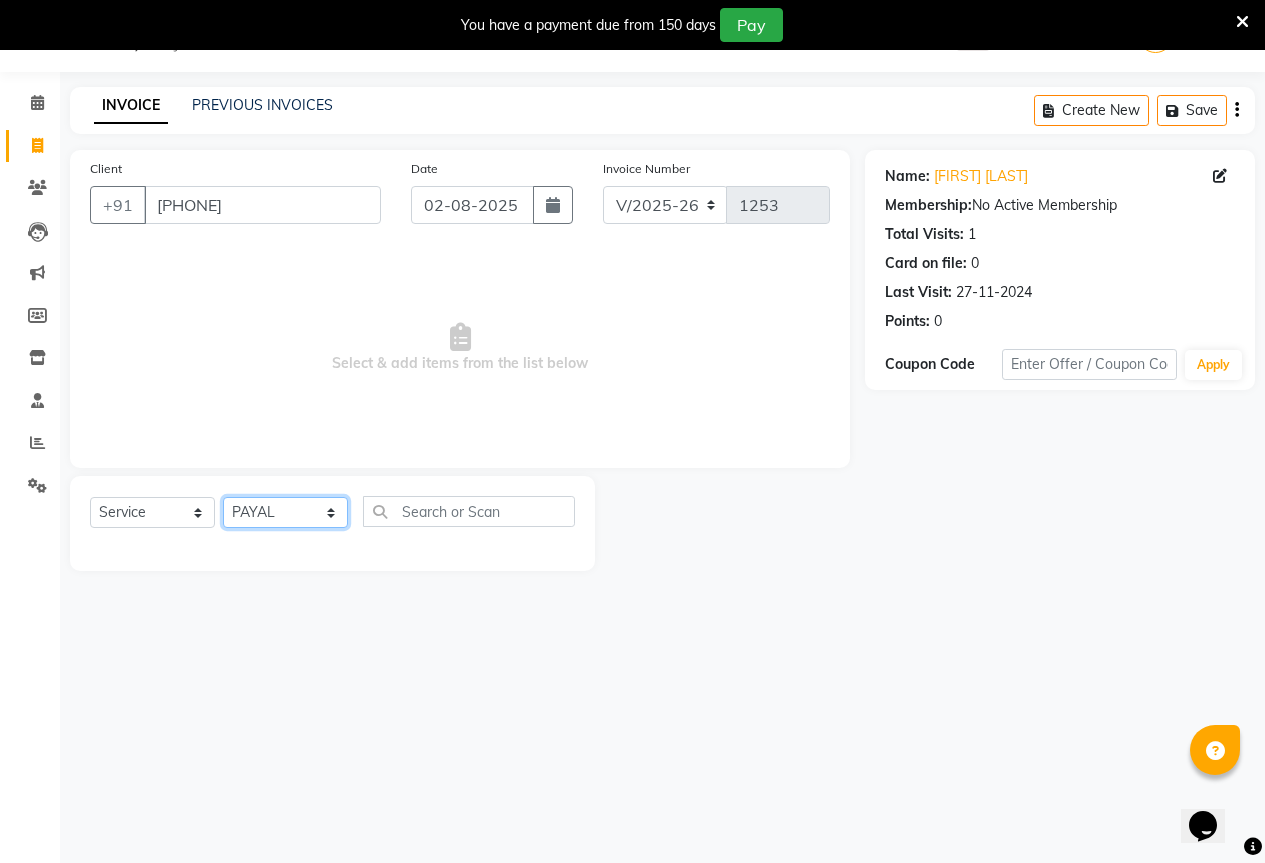 click on "Select Stylist AKASH KAJAL PAYAL RAJ RUTUJA SAHIL" 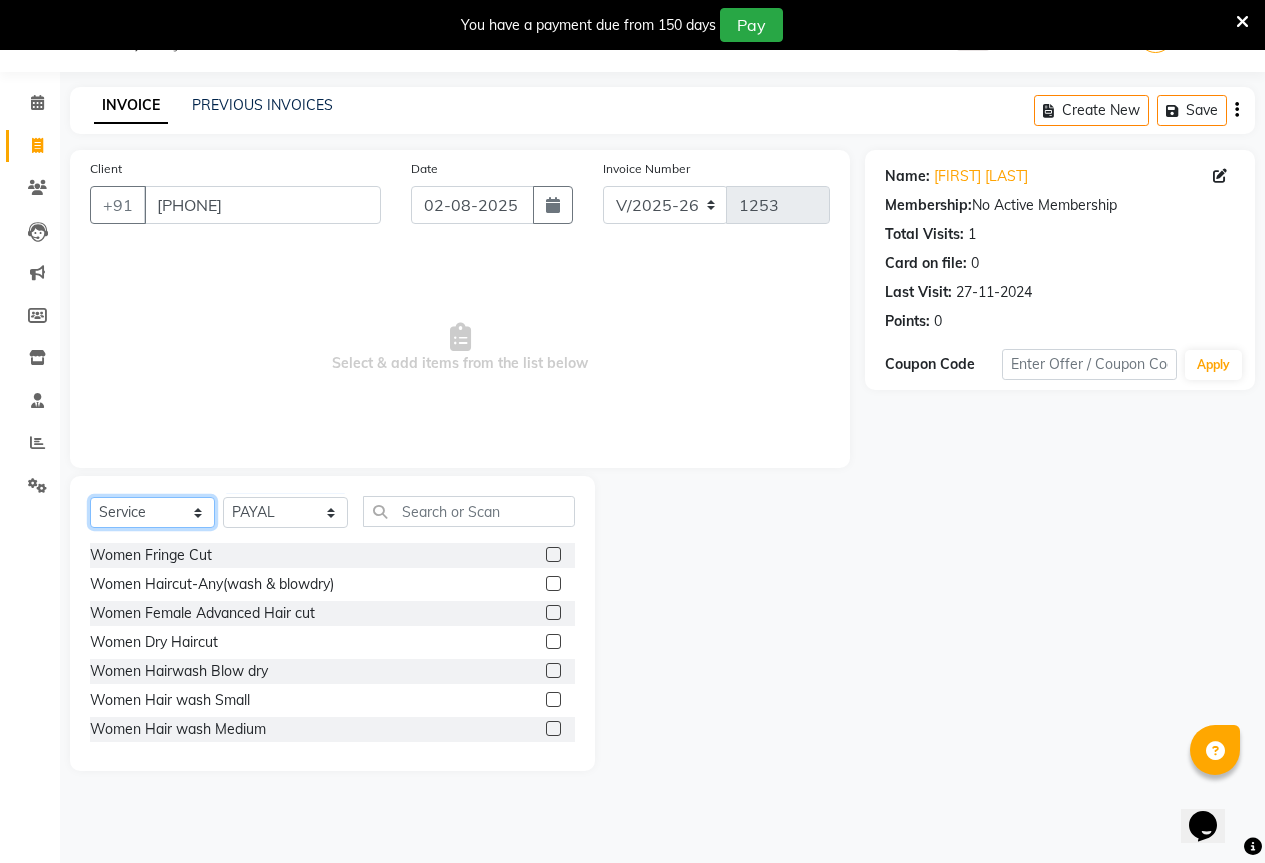 click on "Select  Service  Product  Membership  Package Voucher Prepaid Gift Card" 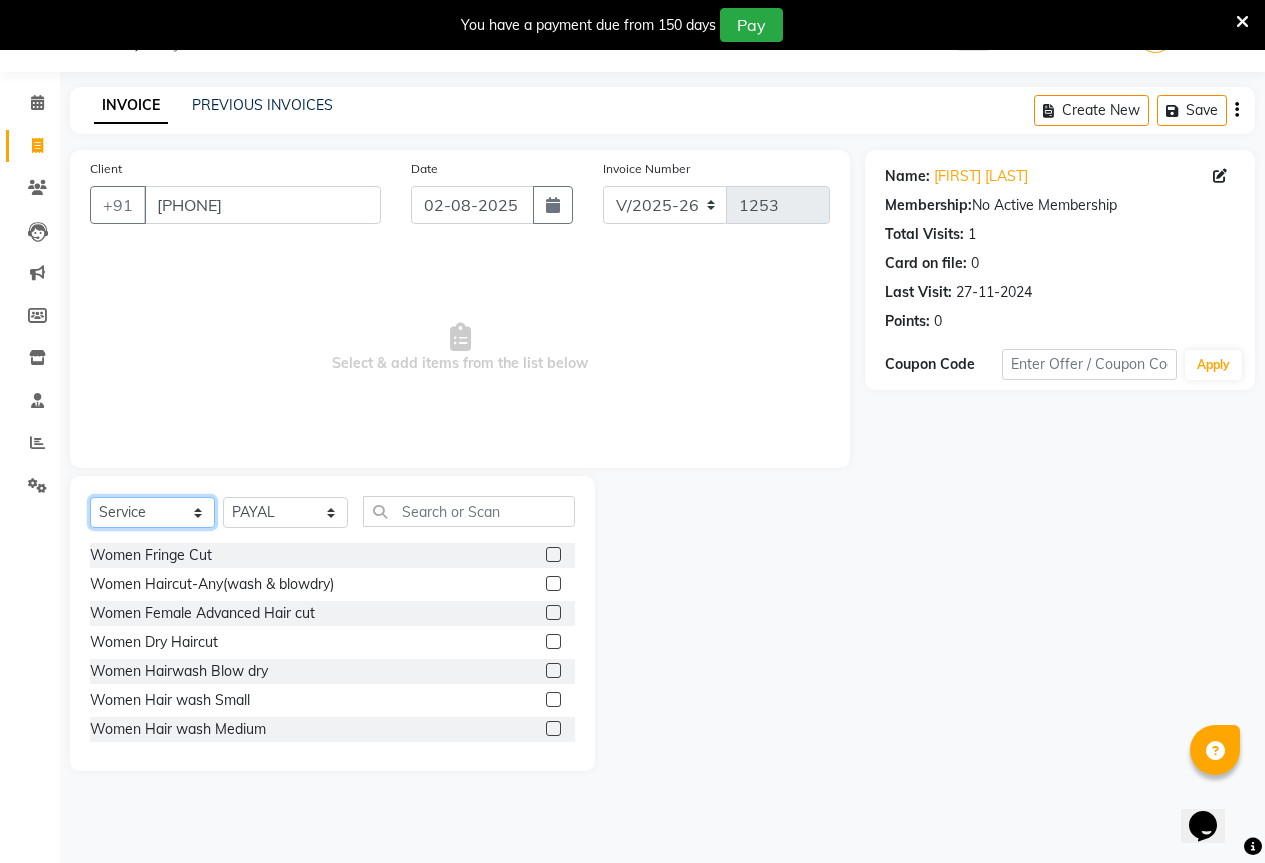select on "package" 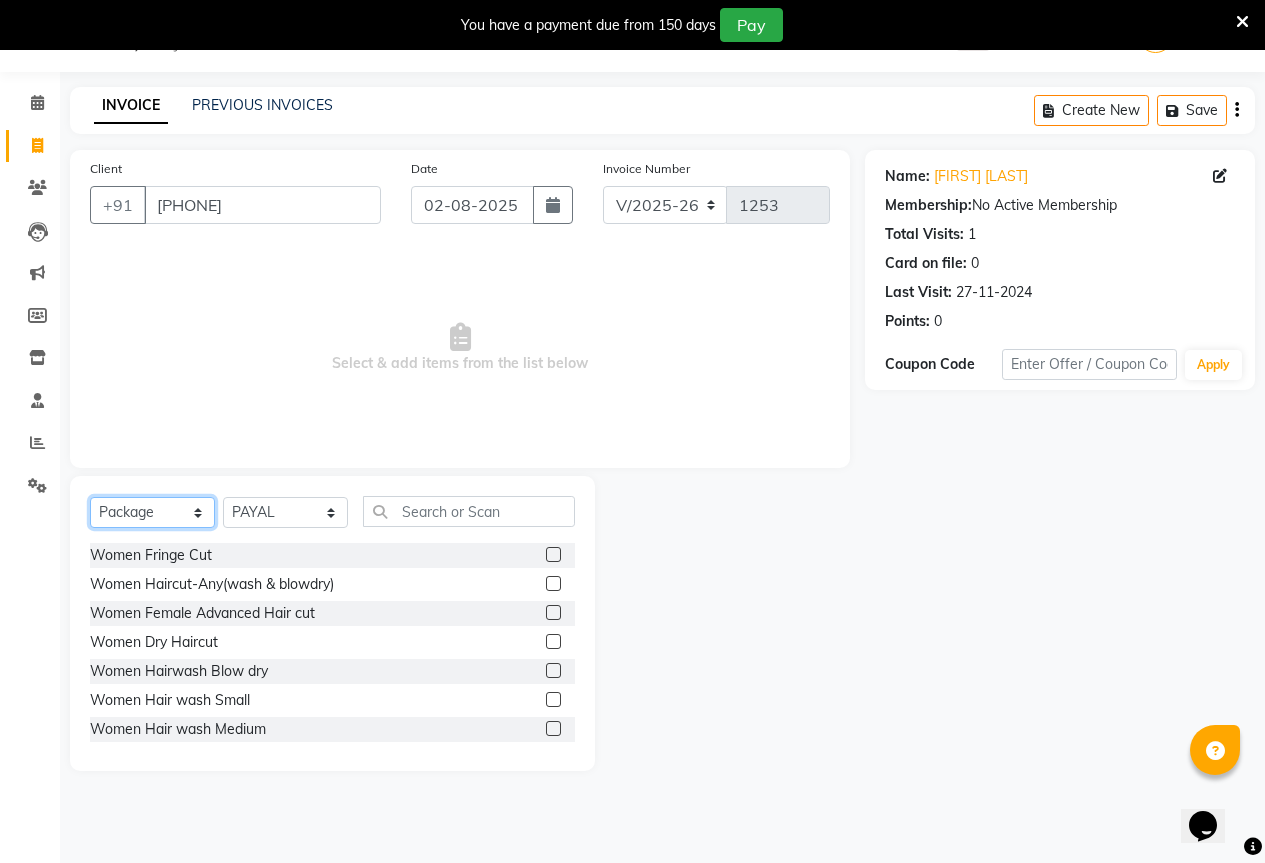 click on "Select  Service  Product  Membership  Package Voucher Prepaid Gift Card" 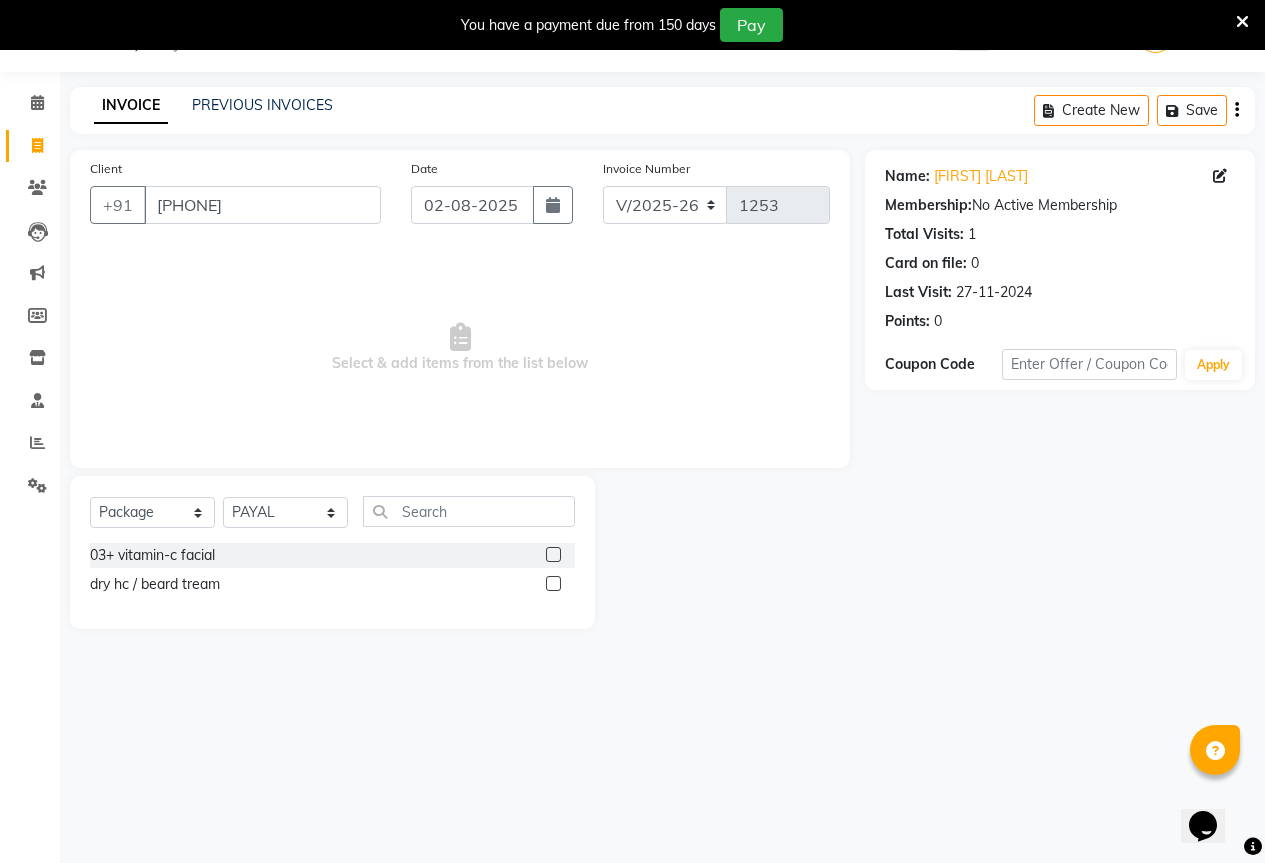 click 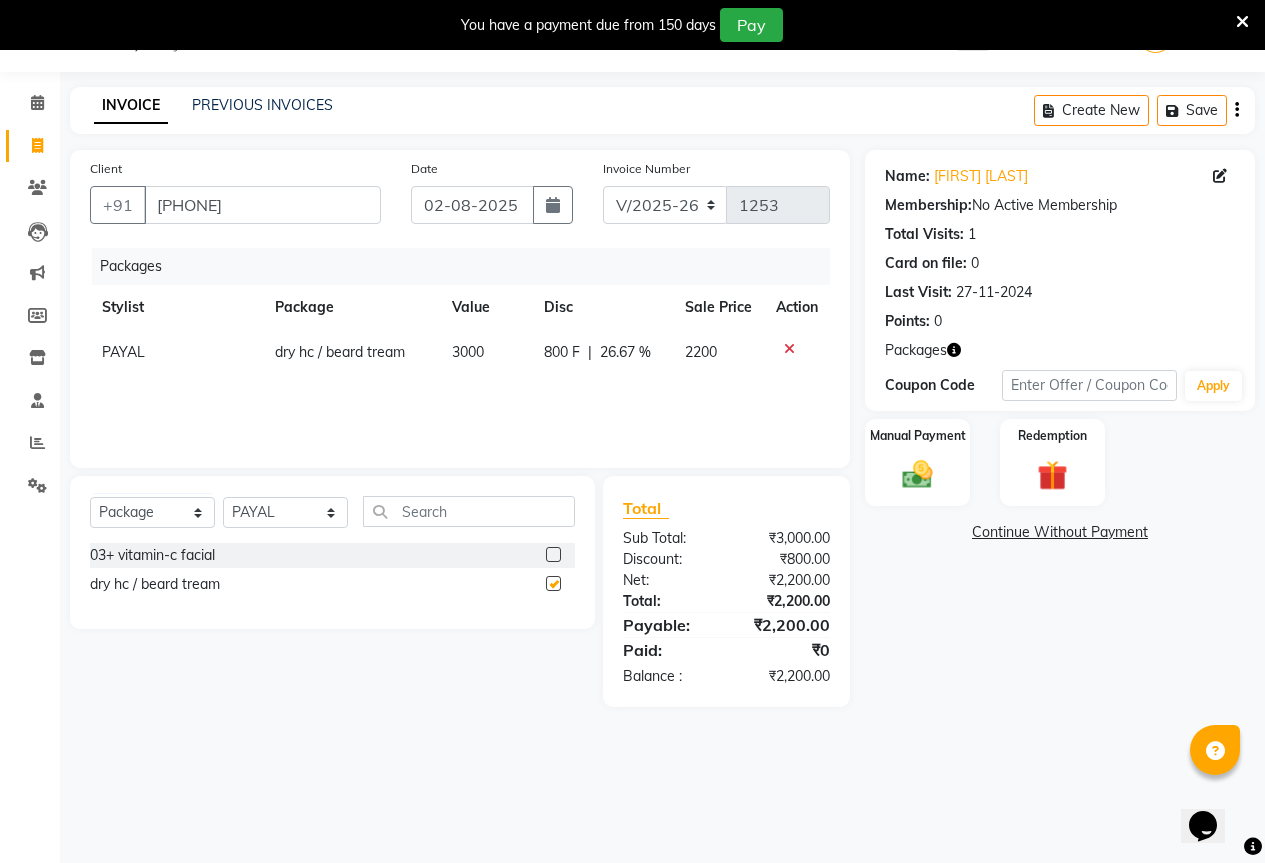 checkbox on "false" 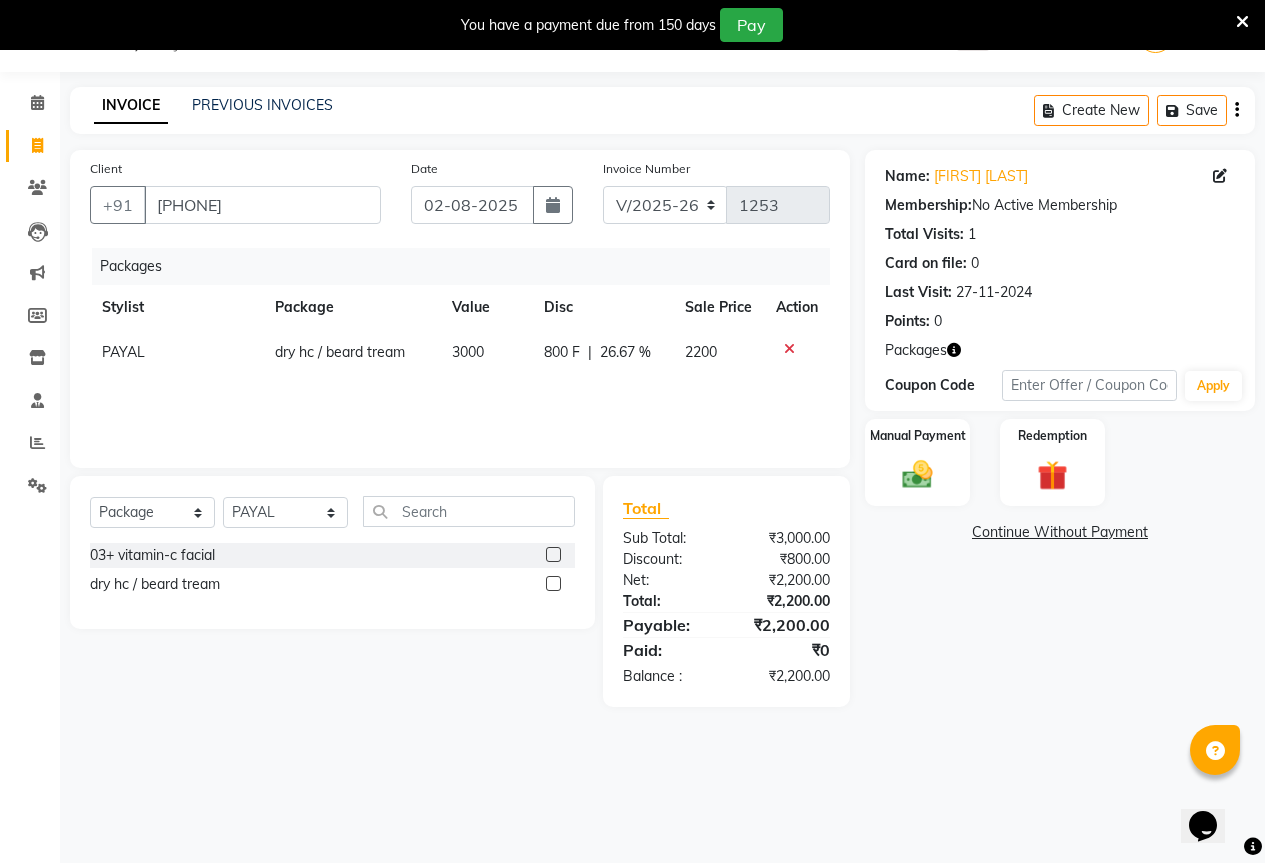click 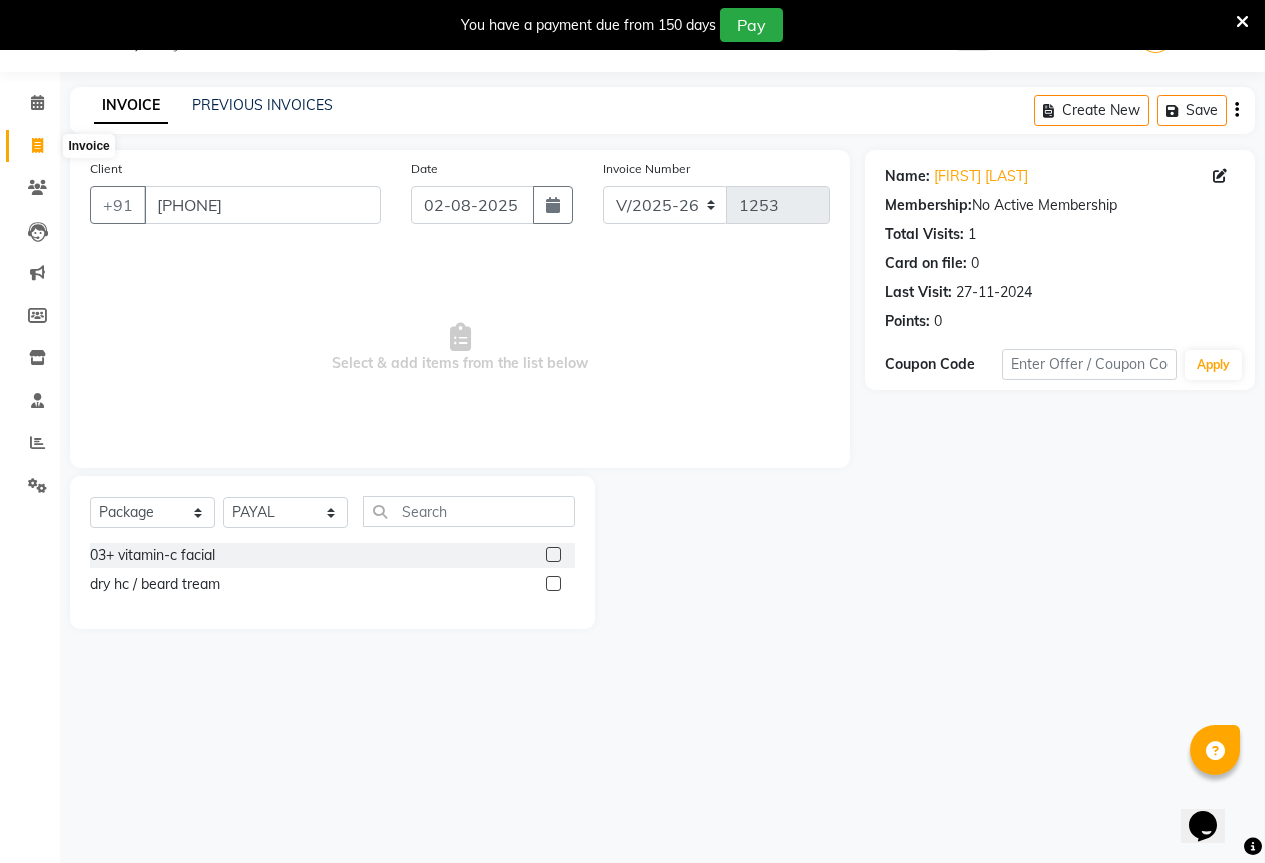 click 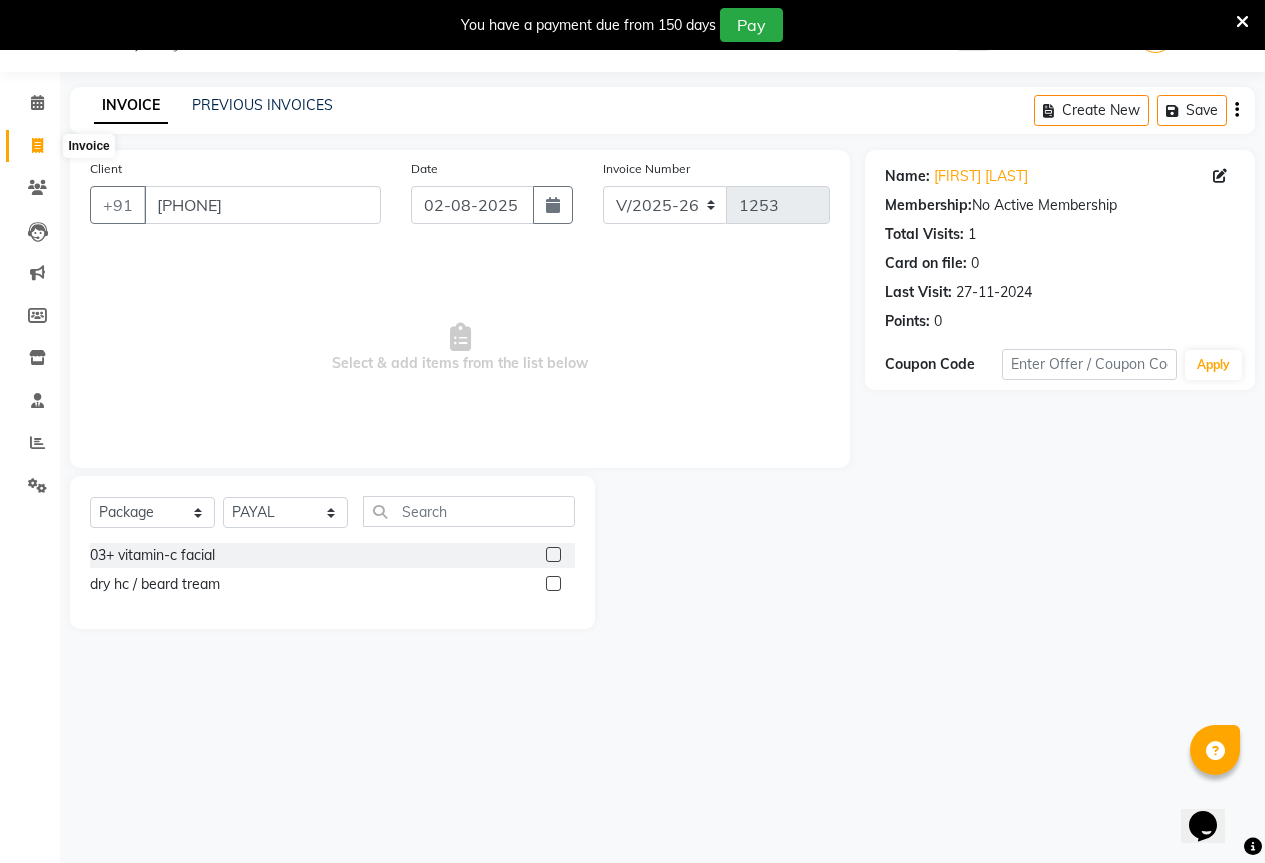 select on "service" 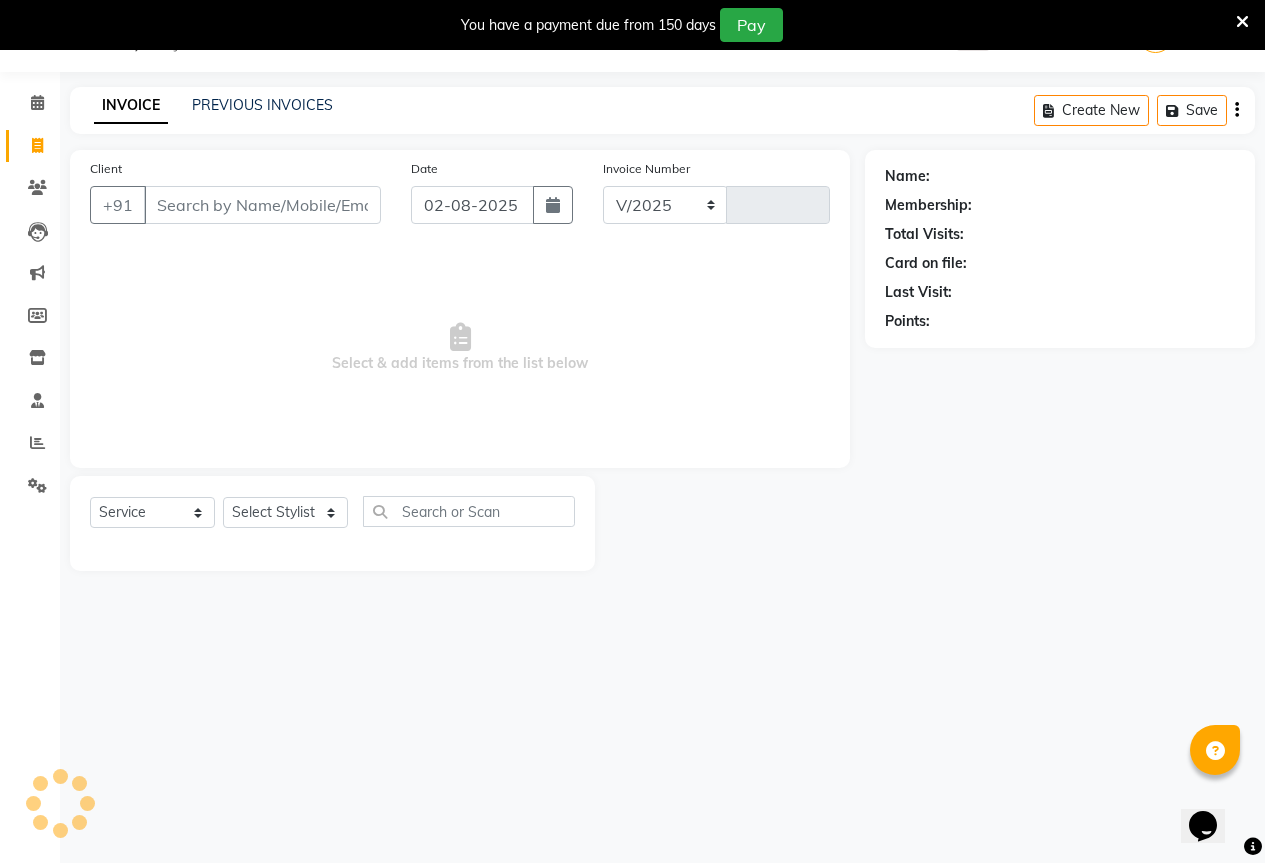 select on "7209" 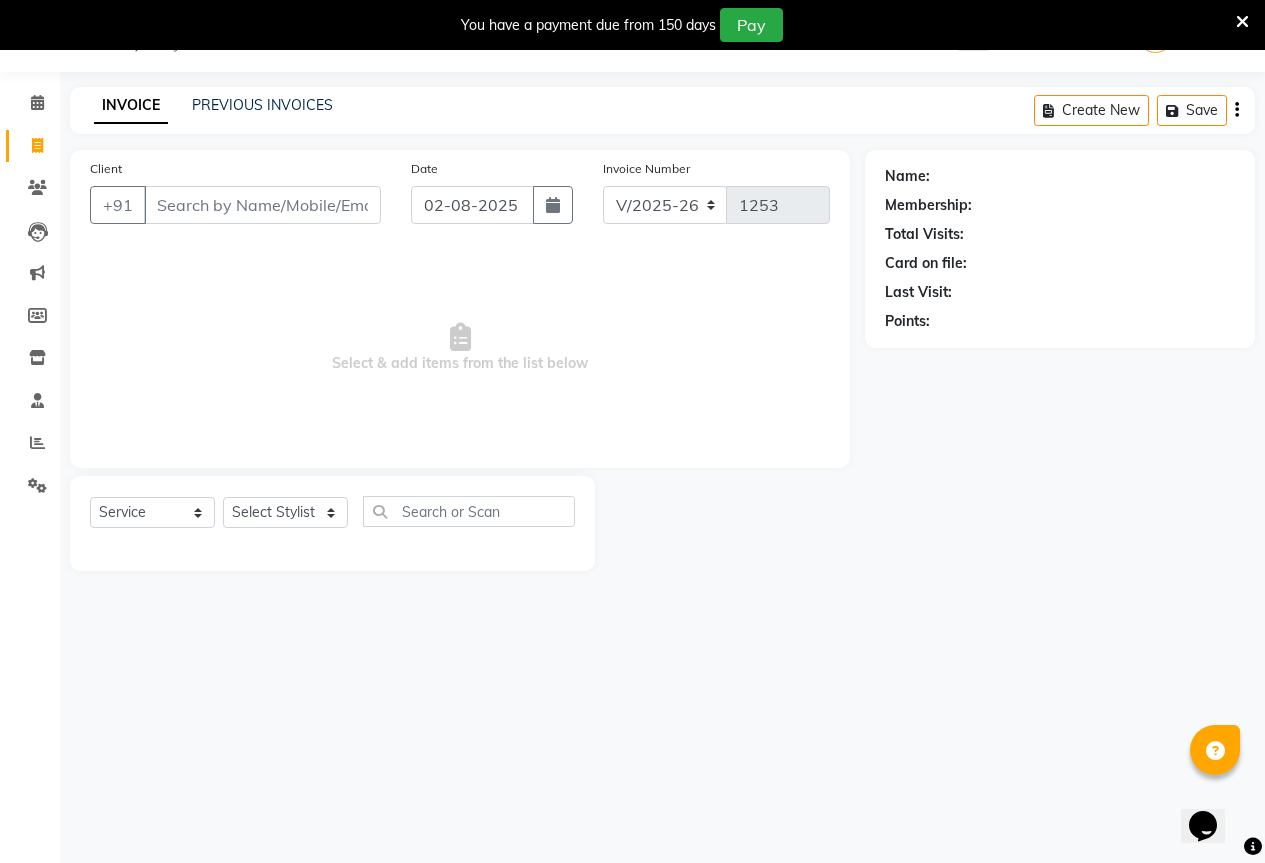 click on "Select & add items from the list below" at bounding box center (460, 348) 